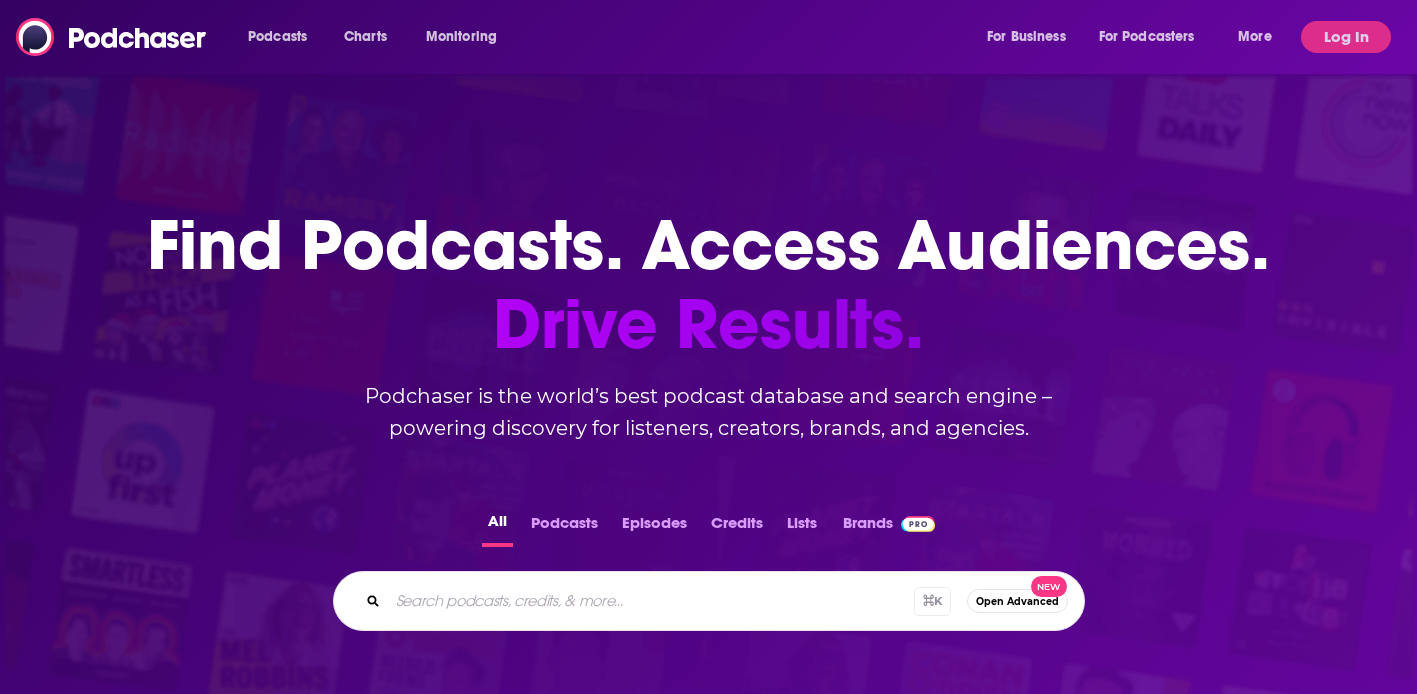 scroll, scrollTop: 0, scrollLeft: 0, axis: both 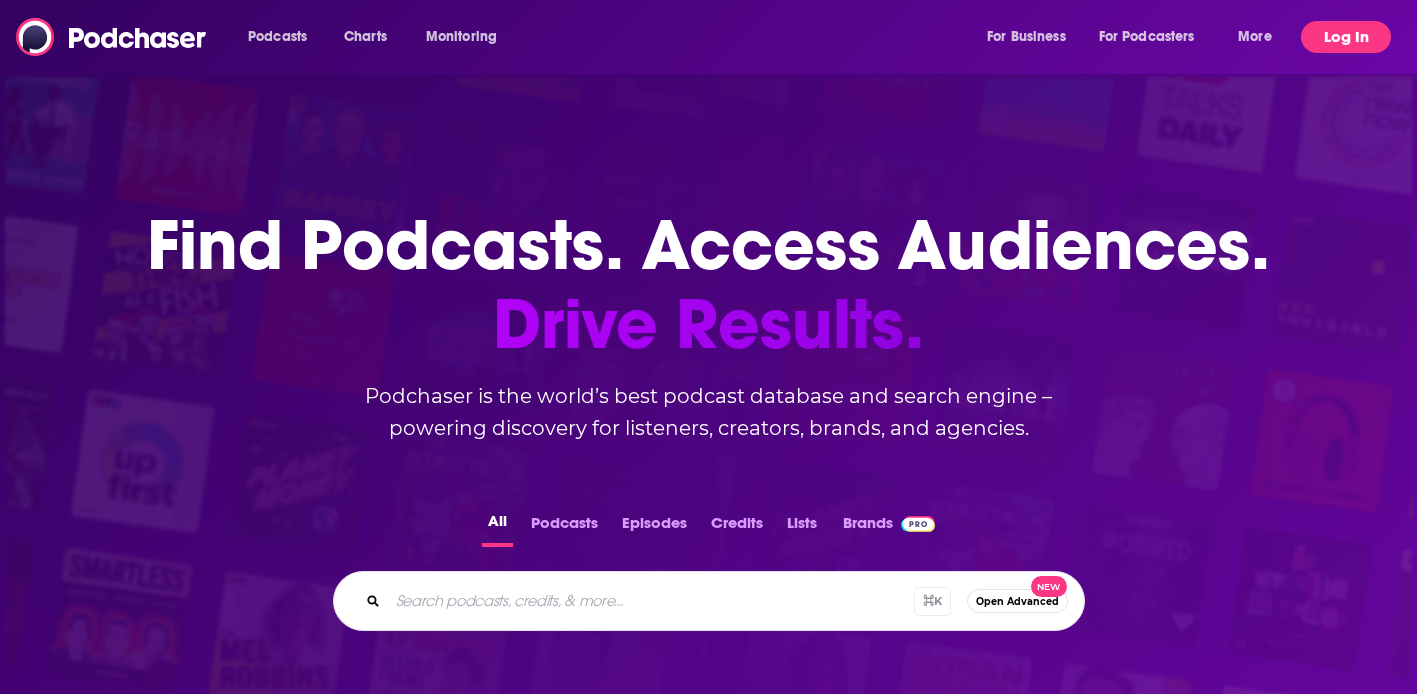click on "Log In" at bounding box center (1346, 37) 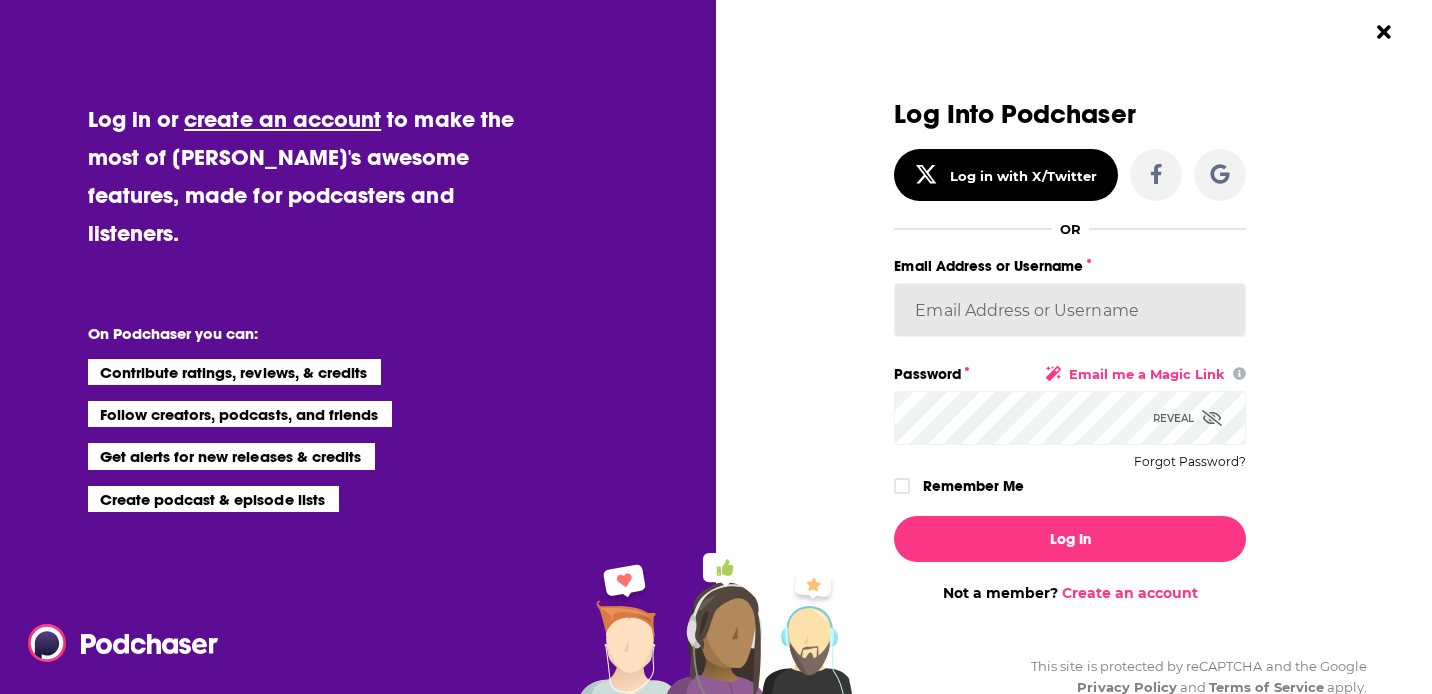 type 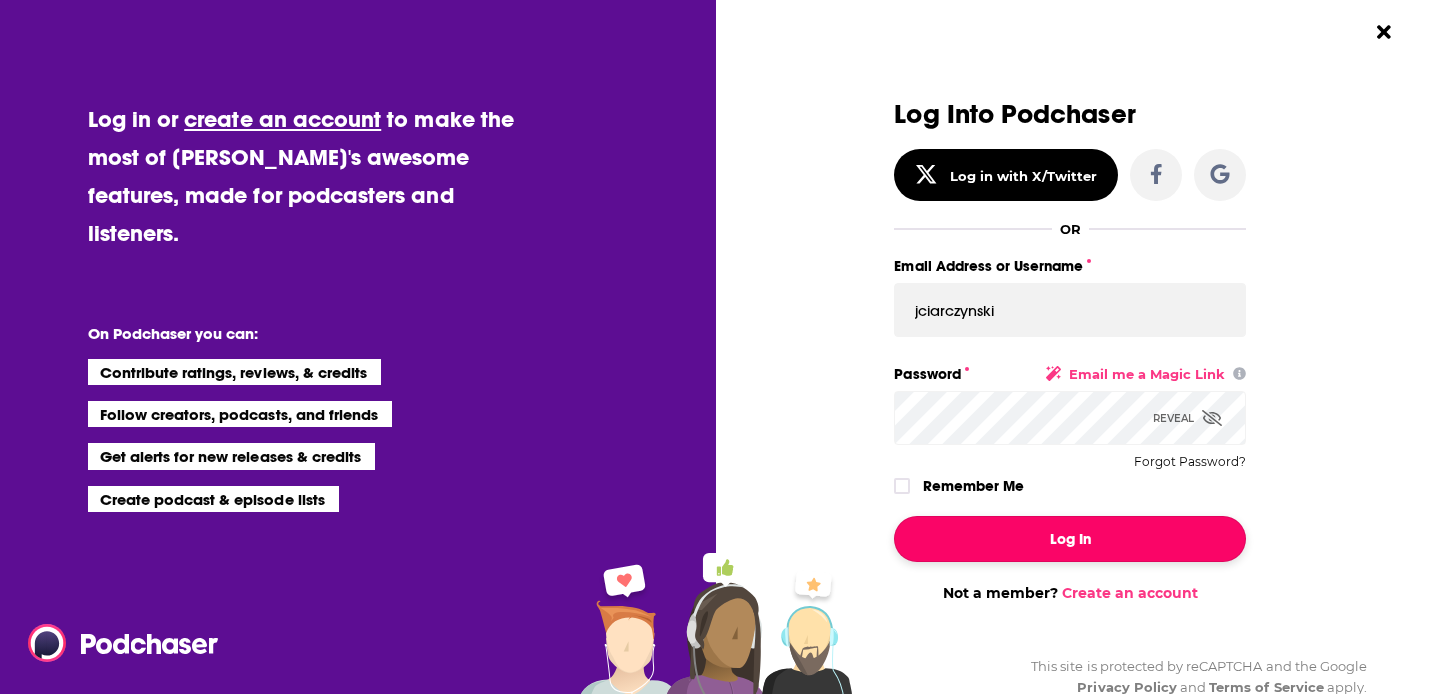 click on "Log In" at bounding box center [1070, 539] 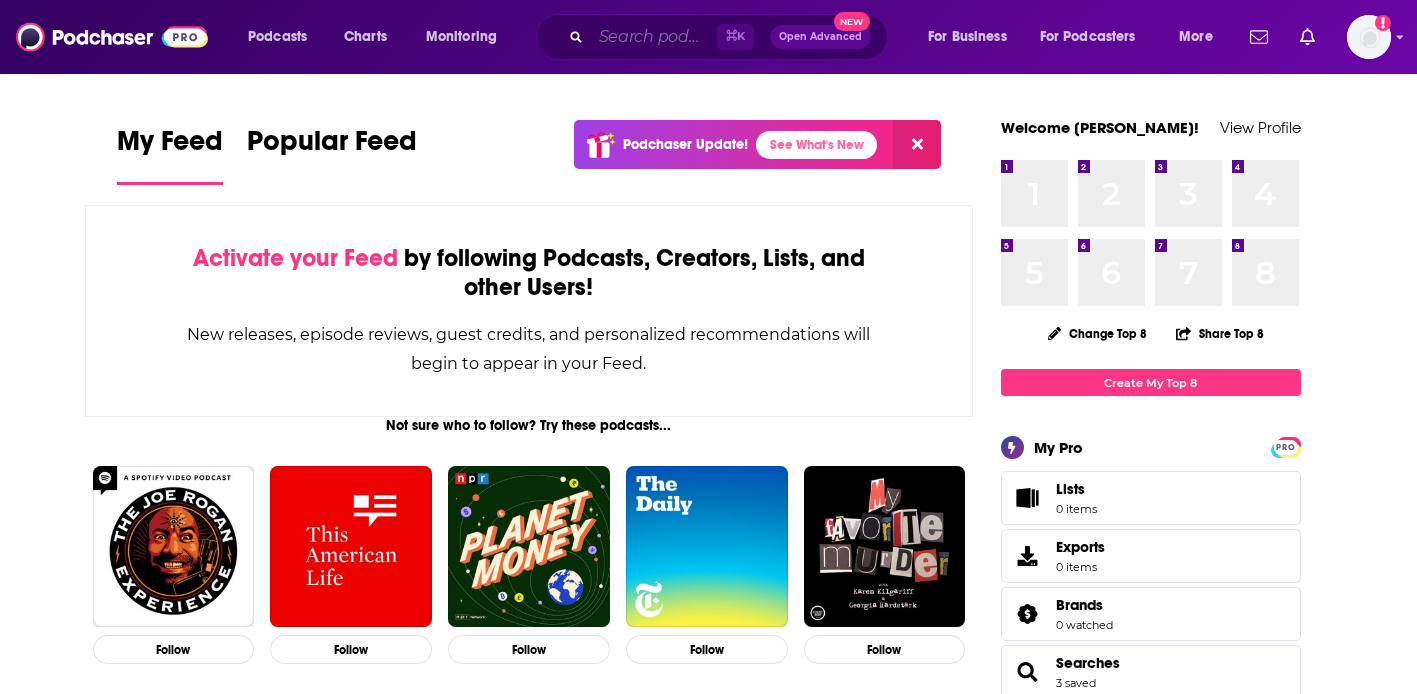 click at bounding box center (654, 37) 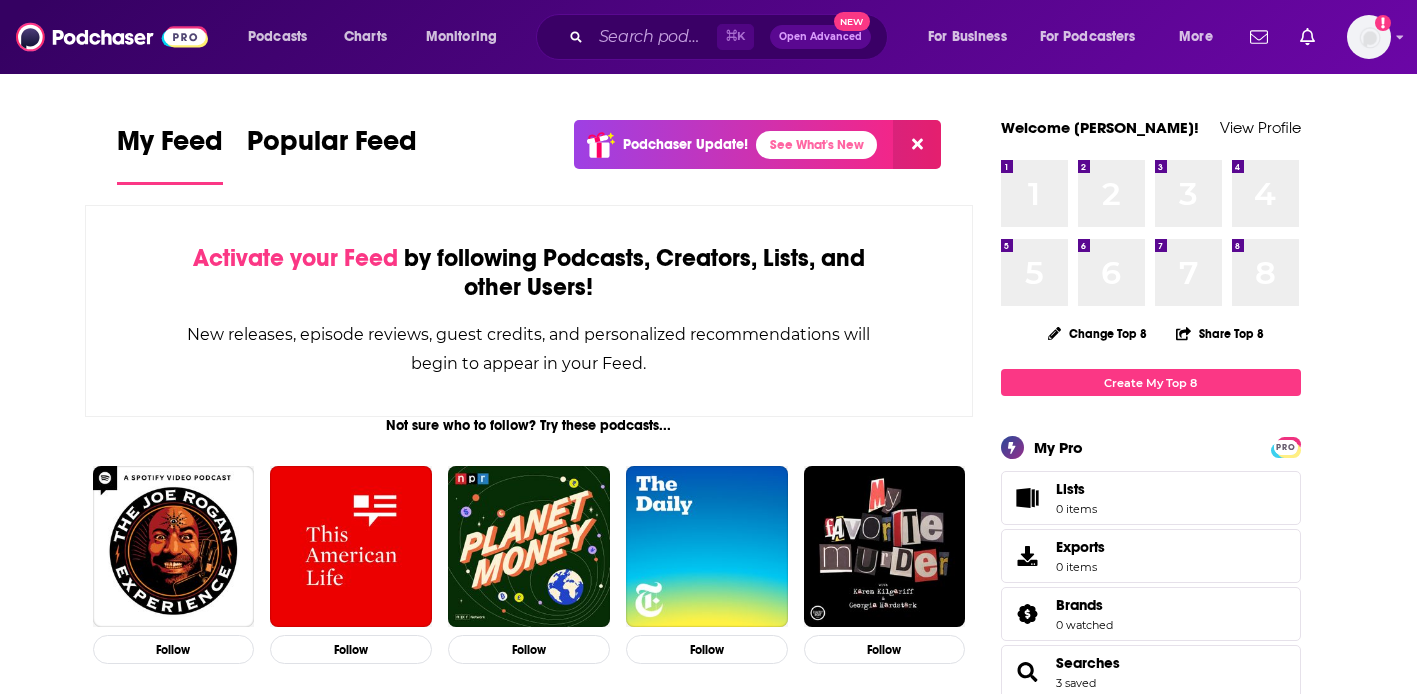click on "Activate your Feed   by following Podcasts, Creators, Lists, and other Users!" at bounding box center [529, 273] 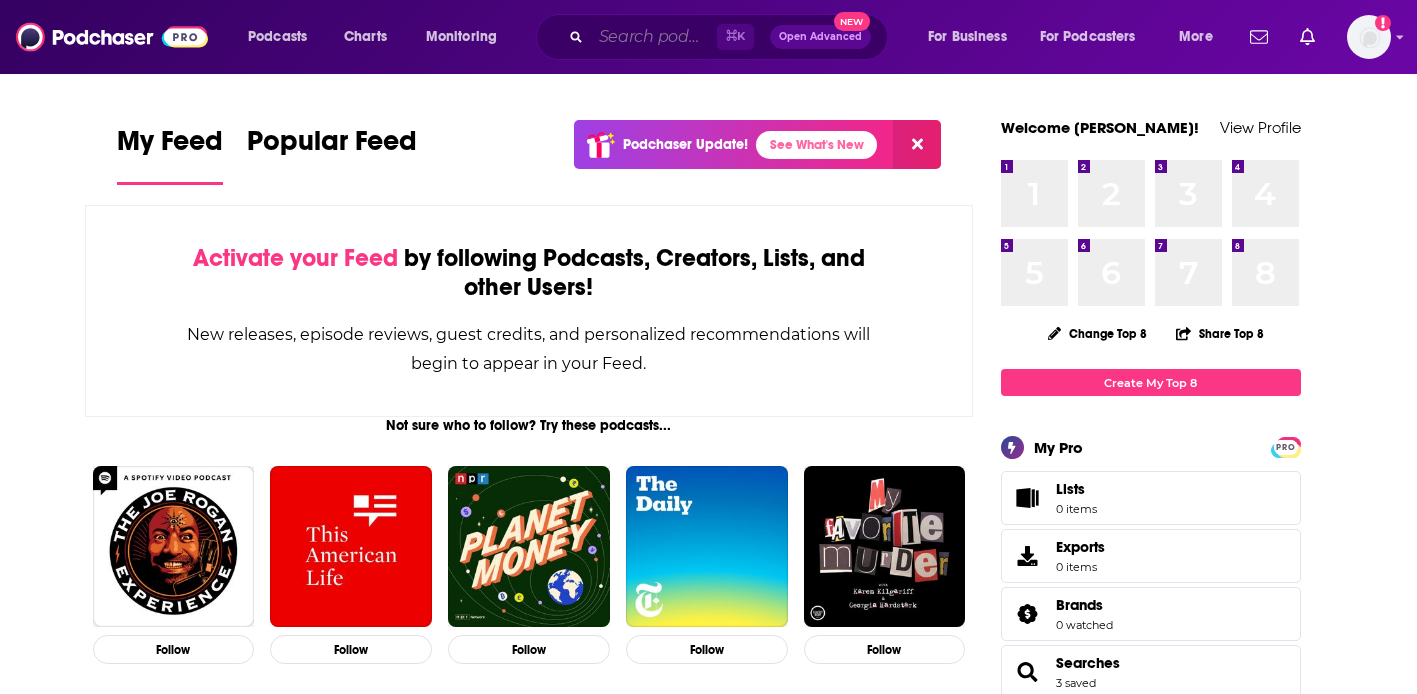 click at bounding box center (654, 37) 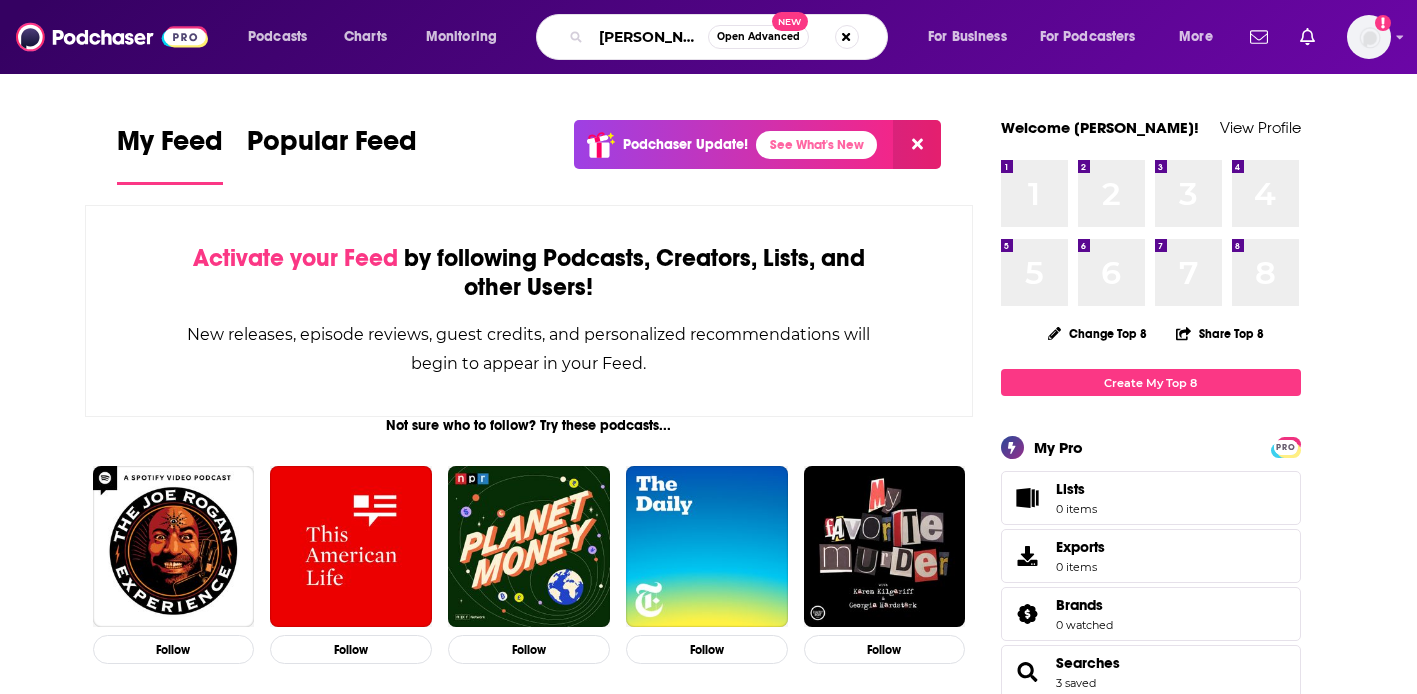 type on "HBR ideacast" 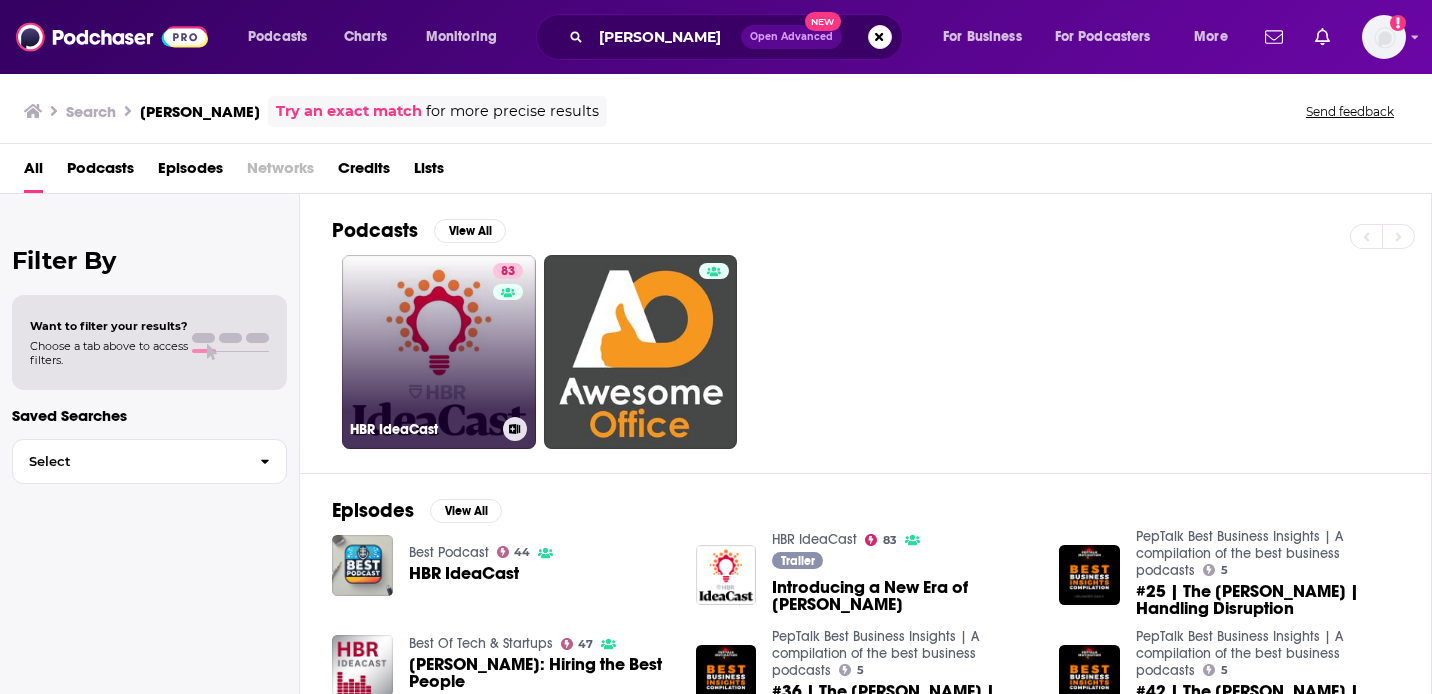 click on "83 HBR IdeaCast" at bounding box center (439, 352) 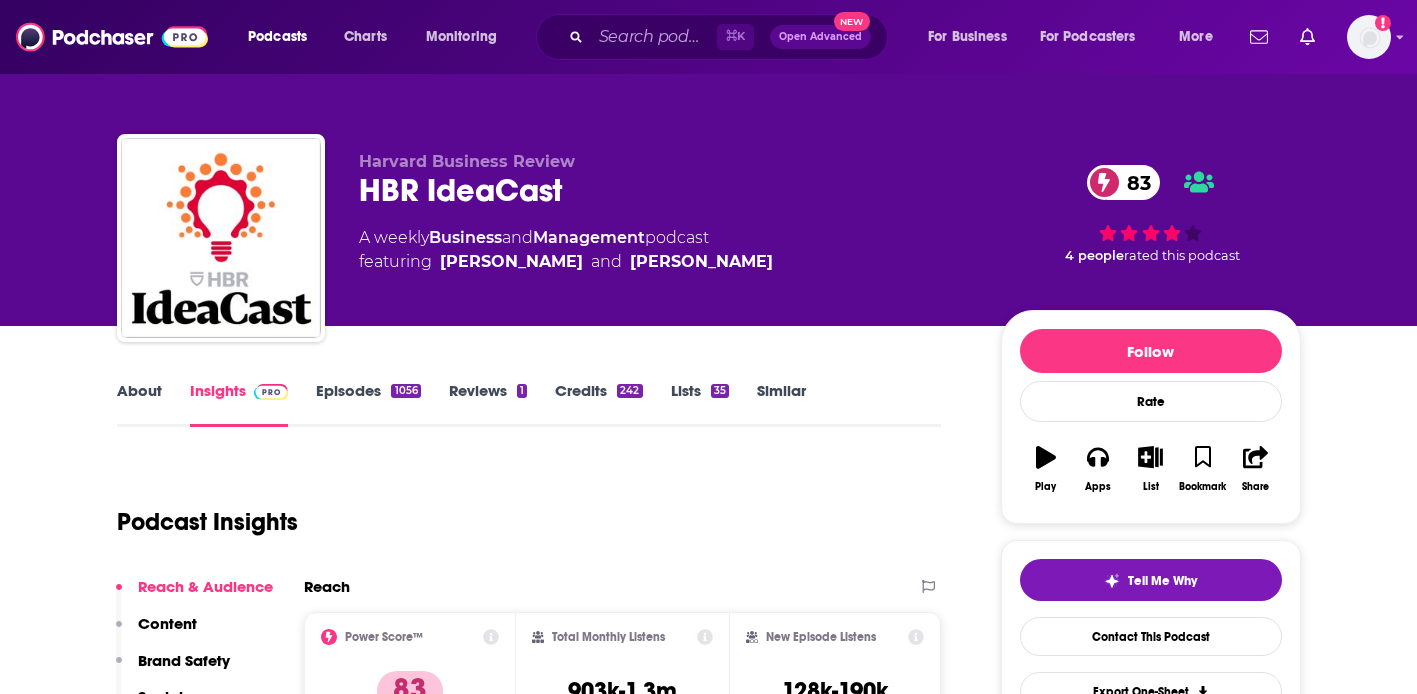 click on "Episodes 1056" at bounding box center [368, 404] 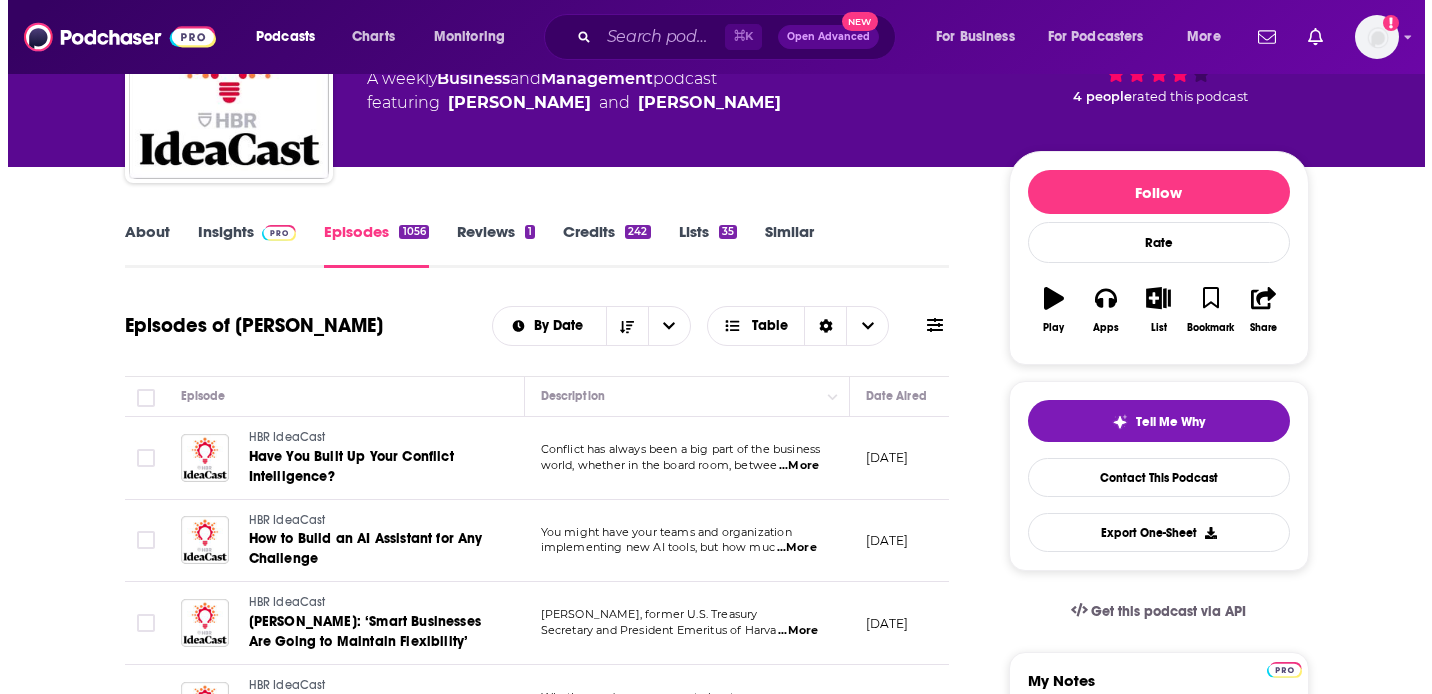 scroll, scrollTop: 0, scrollLeft: 0, axis: both 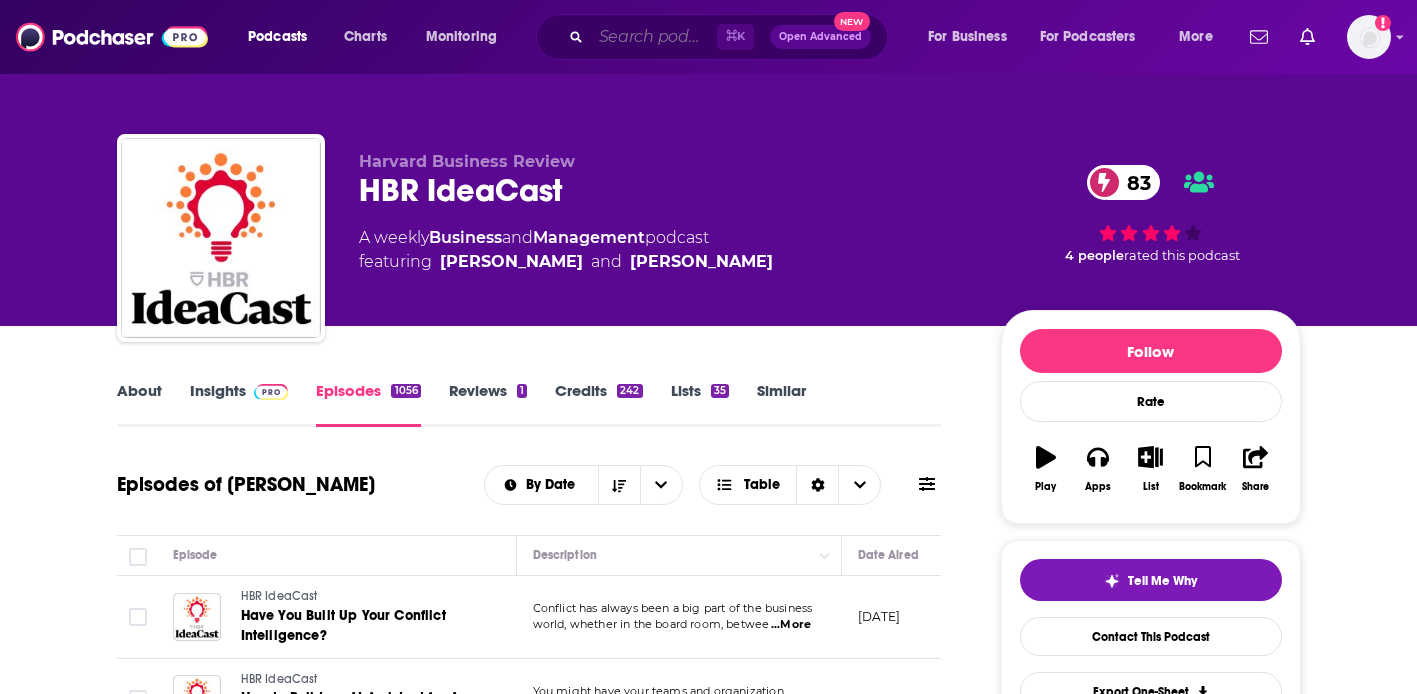 click at bounding box center (654, 37) 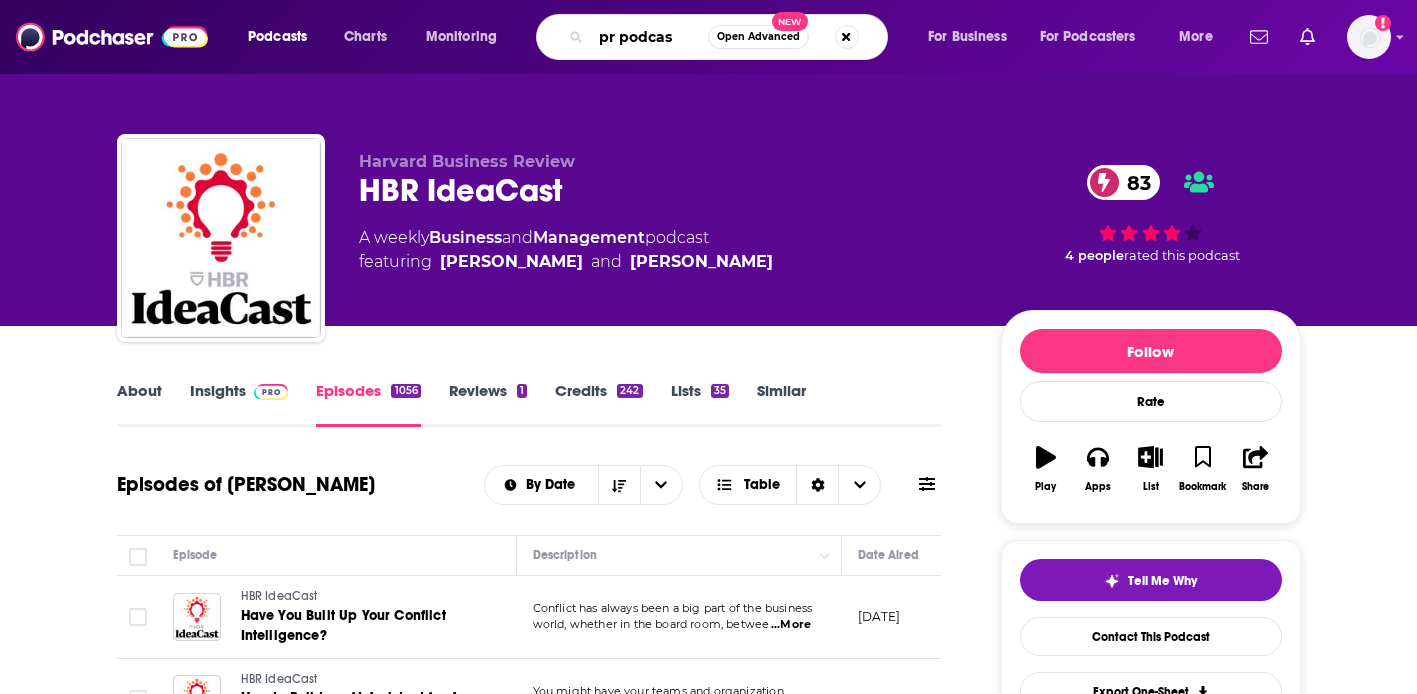 type on "pr podcast" 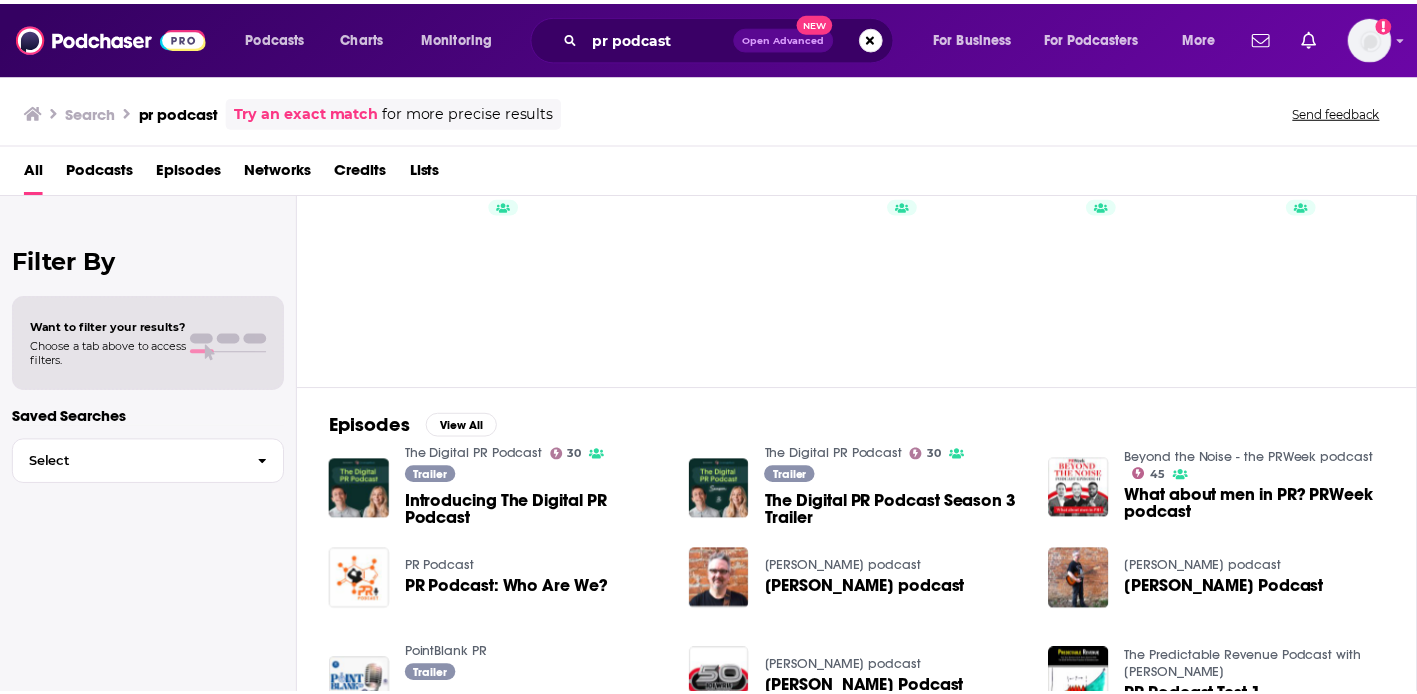 scroll, scrollTop: 0, scrollLeft: 0, axis: both 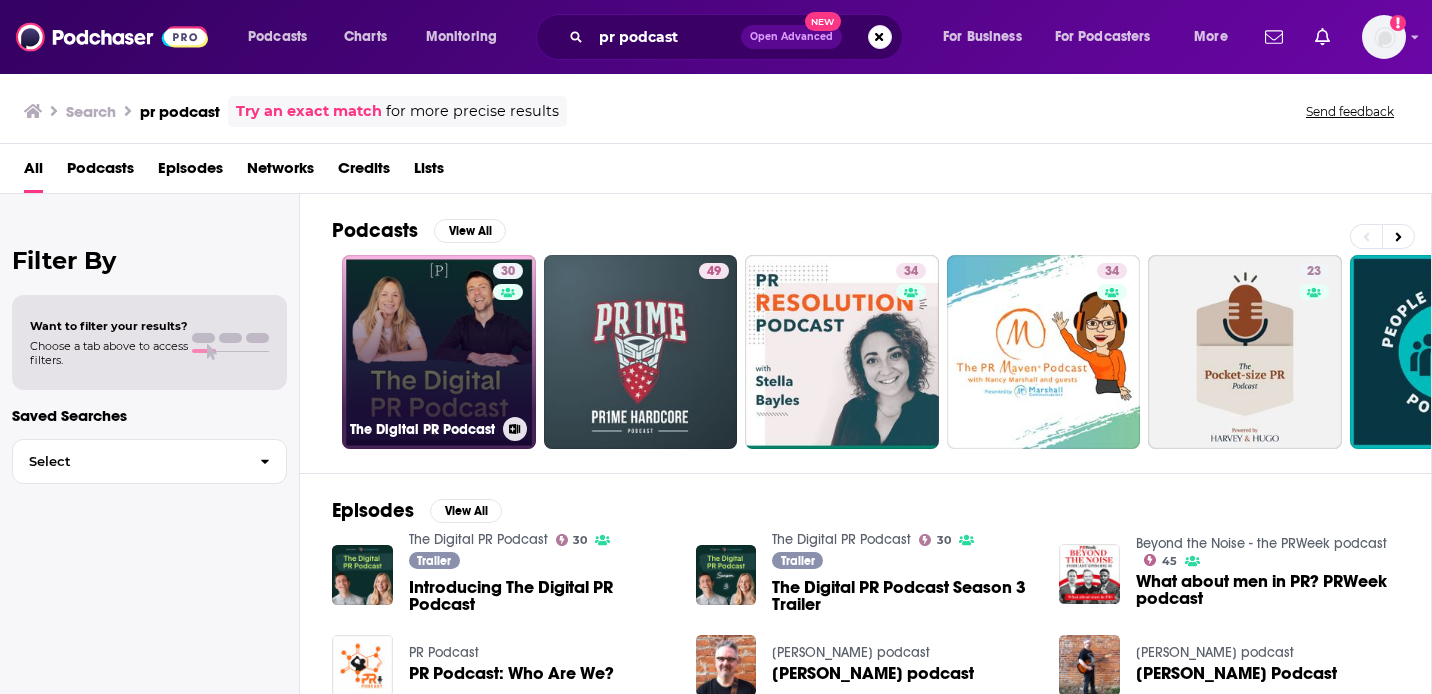 click on "30 The Digital PR Podcast" at bounding box center [439, 352] 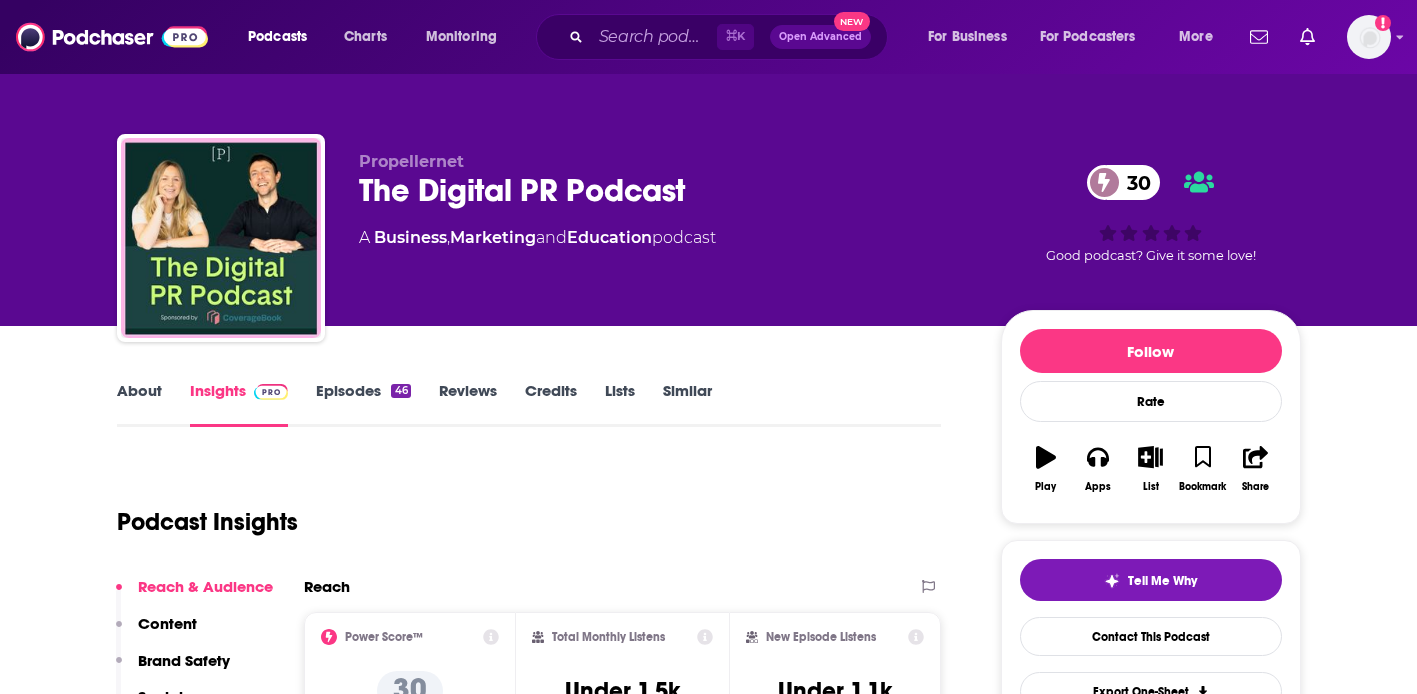 scroll, scrollTop: 163, scrollLeft: 0, axis: vertical 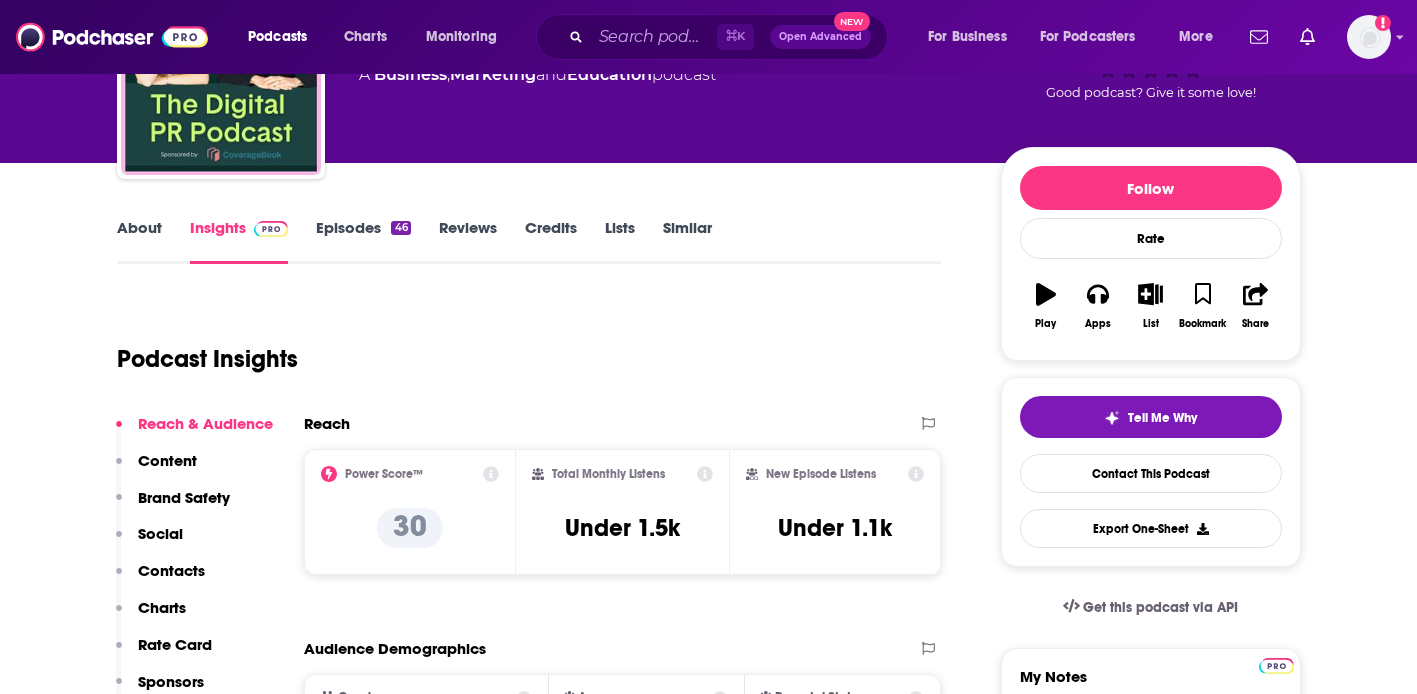 click on "Episodes 46" at bounding box center (363, 241) 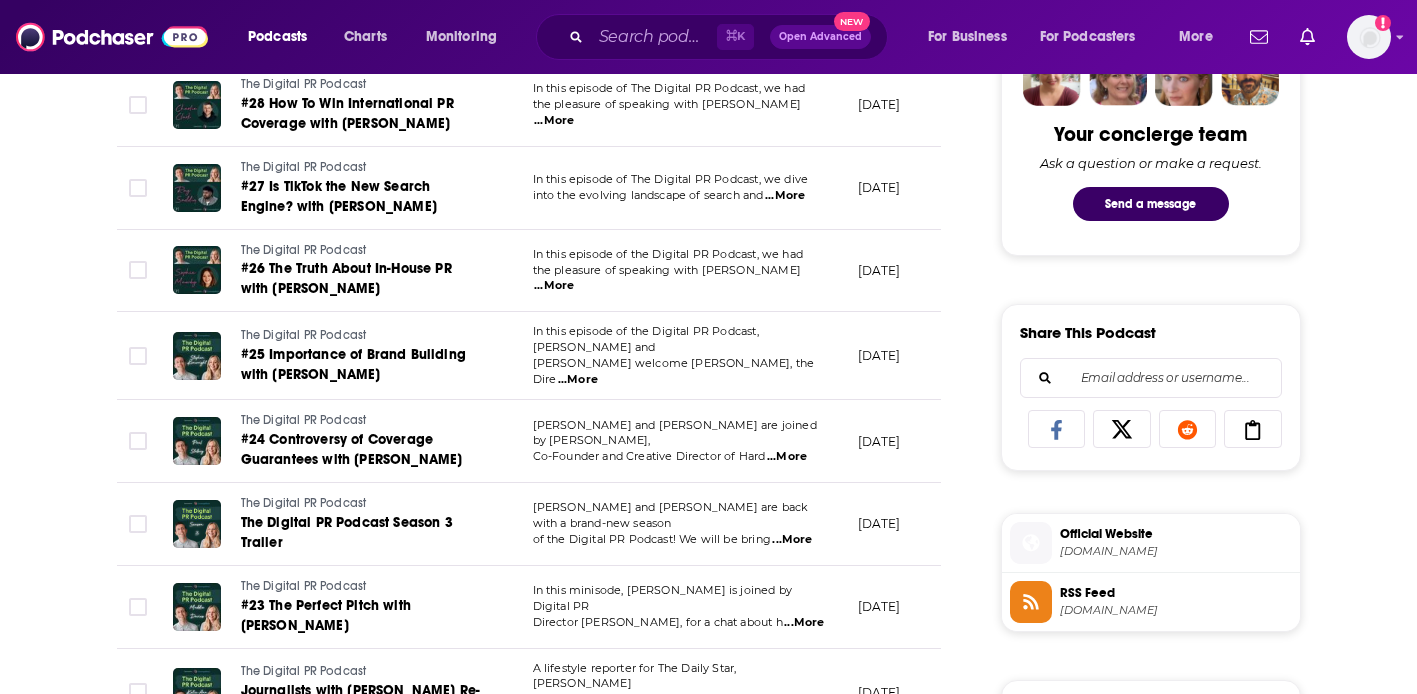 scroll, scrollTop: 0, scrollLeft: 0, axis: both 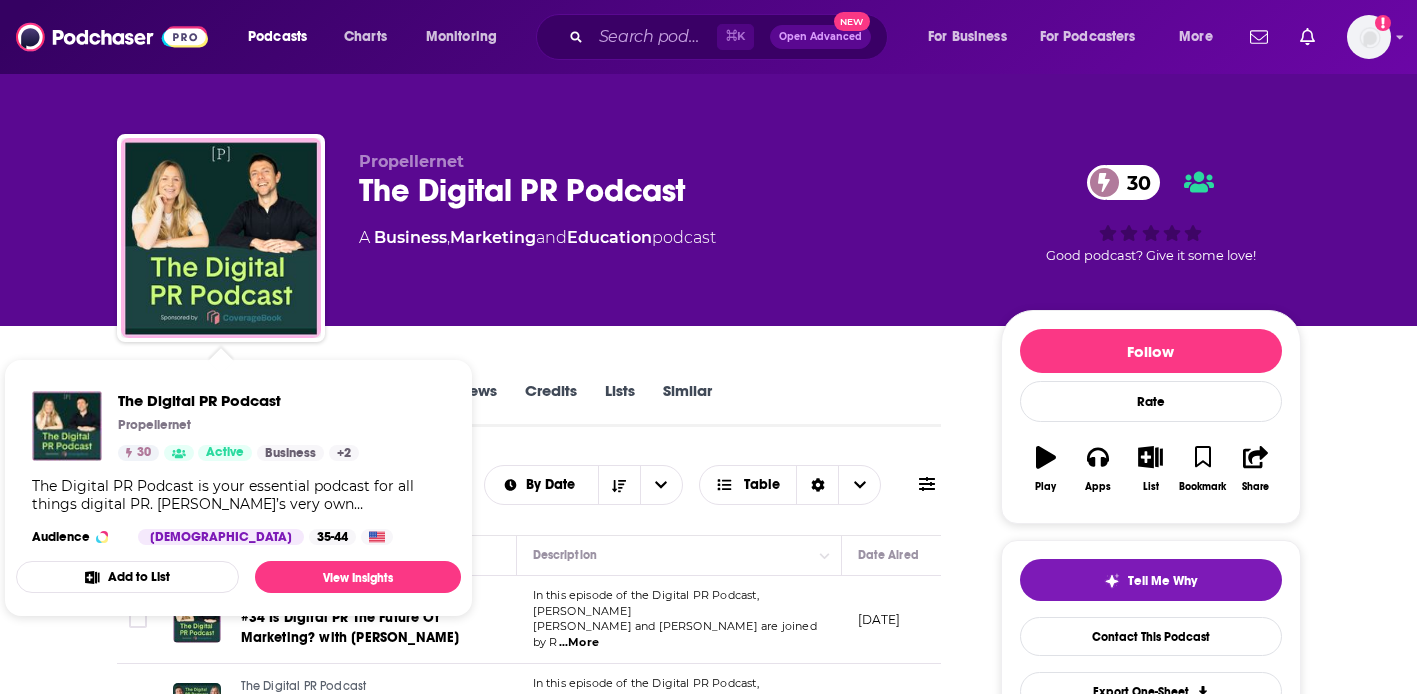 click on "The Digital PR Podcast is your essential podcast for all things digital PR. Join Propellernet’s very own Louise Parker and Steve Baker as your hosts who will be chatting with a variety of guest speakers and top industry experts. Make sure to tune in every other week for the latest trends, expert insights, and actionable tips for all things PR. We can’t wait for you to join the conversation." at bounding box center [238, 495] 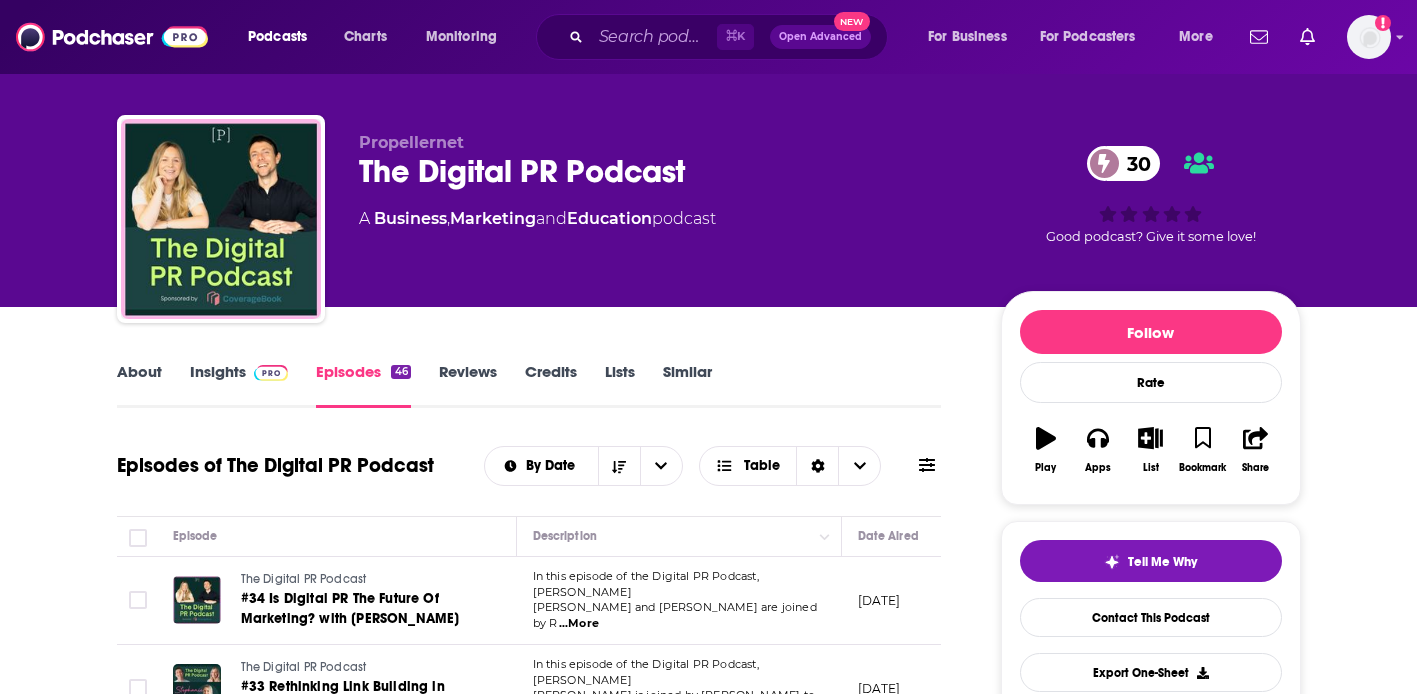 scroll, scrollTop: 21, scrollLeft: 0, axis: vertical 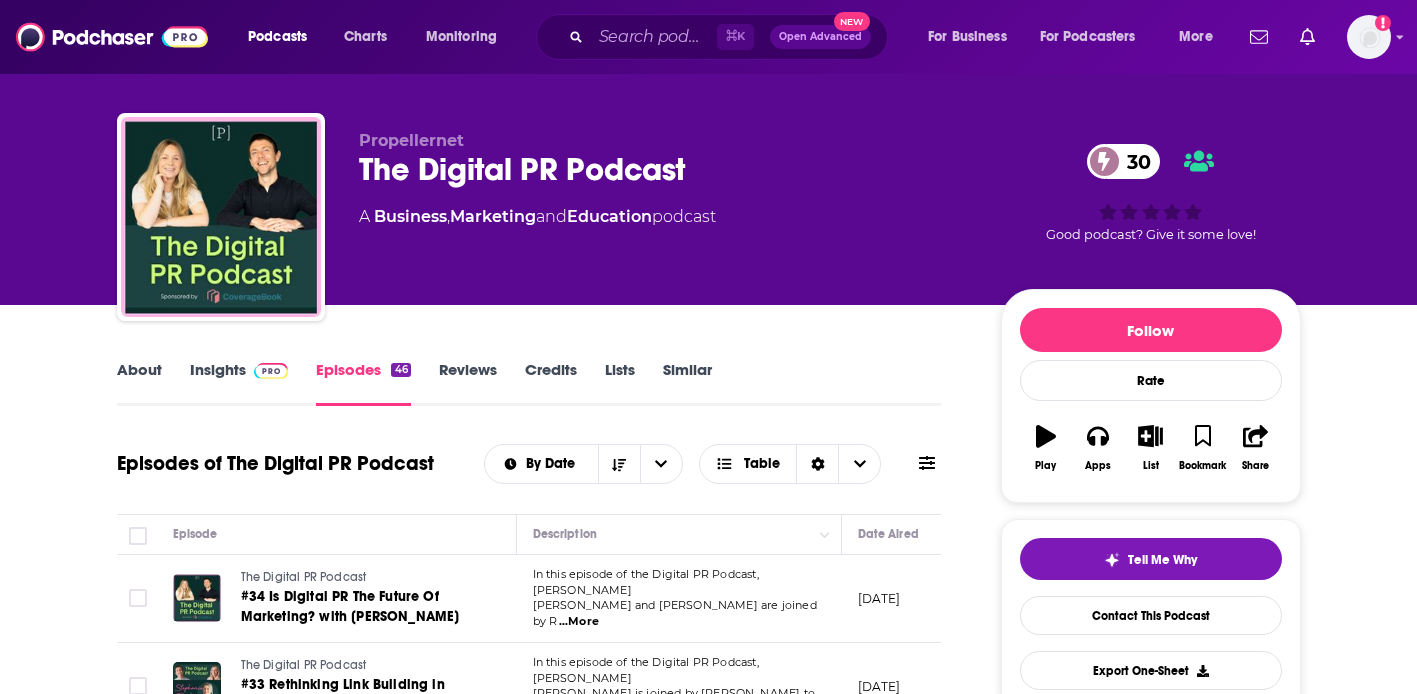 drag, startPoint x: 438, startPoint y: 286, endPoint x: 423, endPoint y: 269, distance: 22.671568 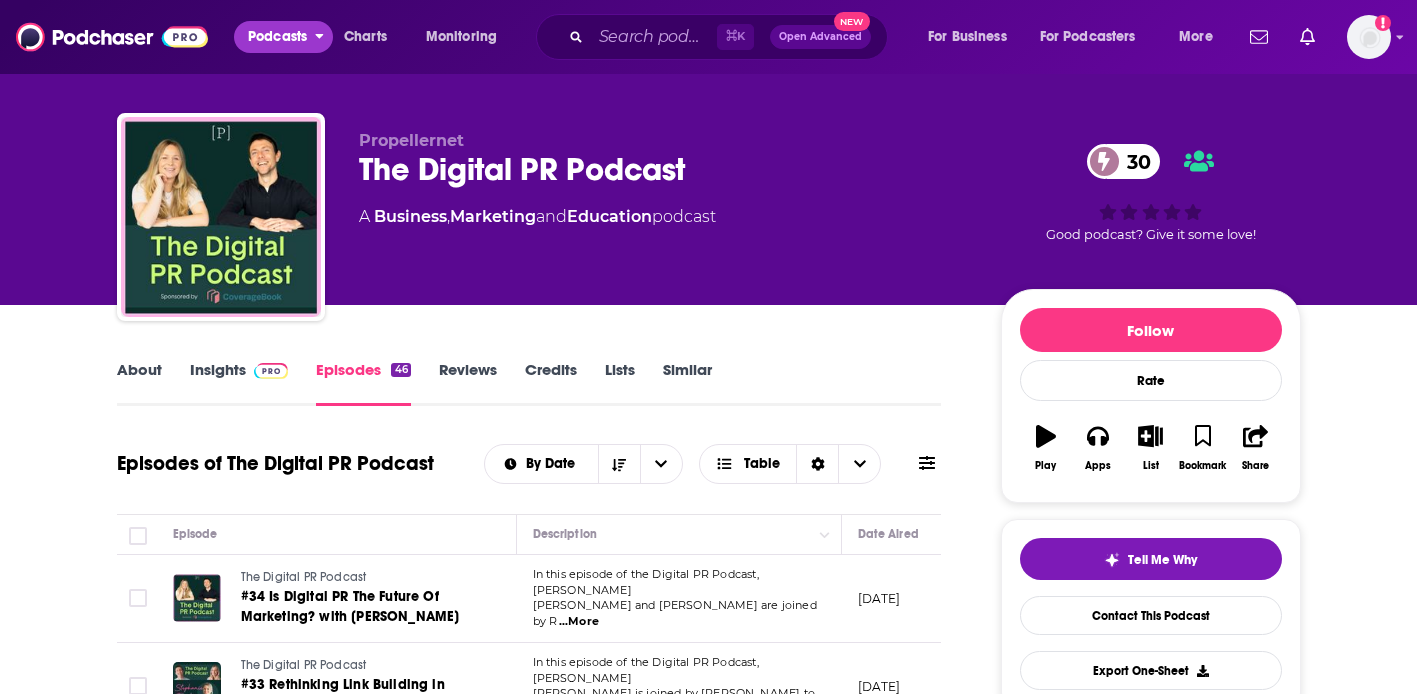 click on "Podcasts" at bounding box center (277, 37) 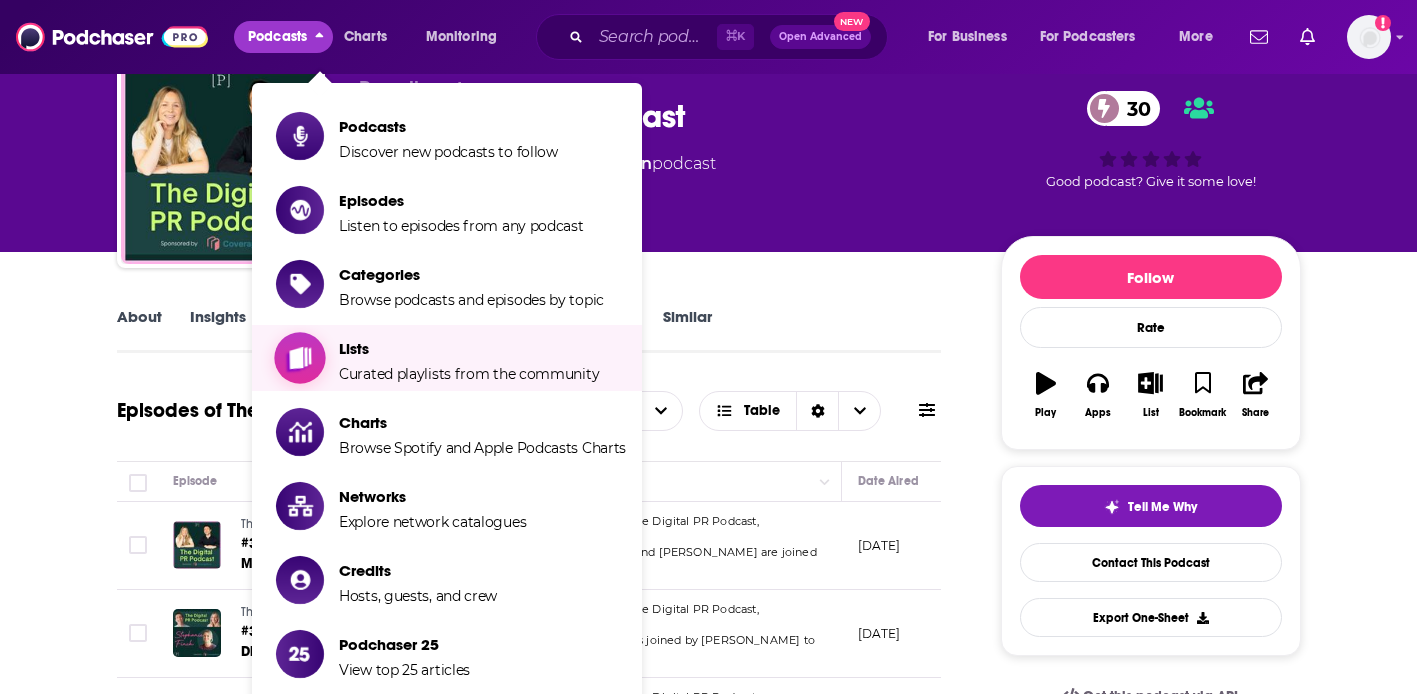 scroll, scrollTop: 103, scrollLeft: 0, axis: vertical 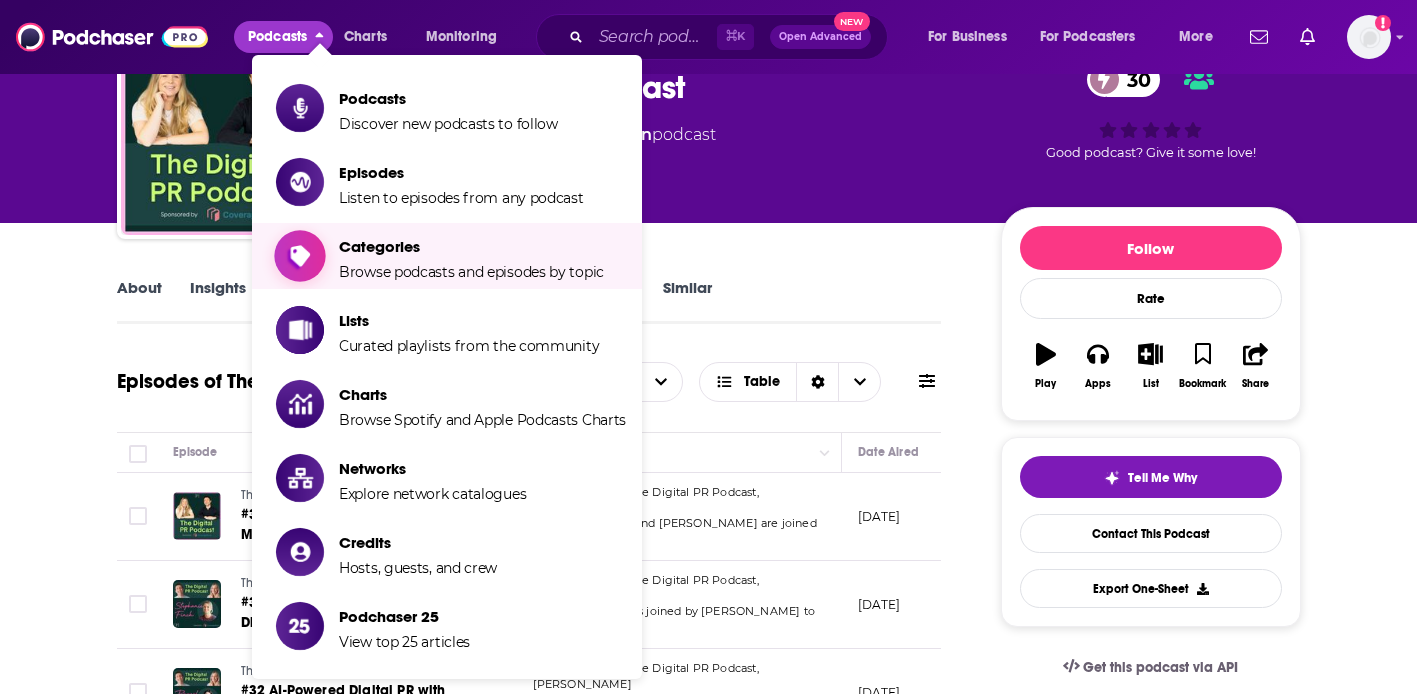 click on "Browse podcasts and episodes by topic" at bounding box center (471, 272) 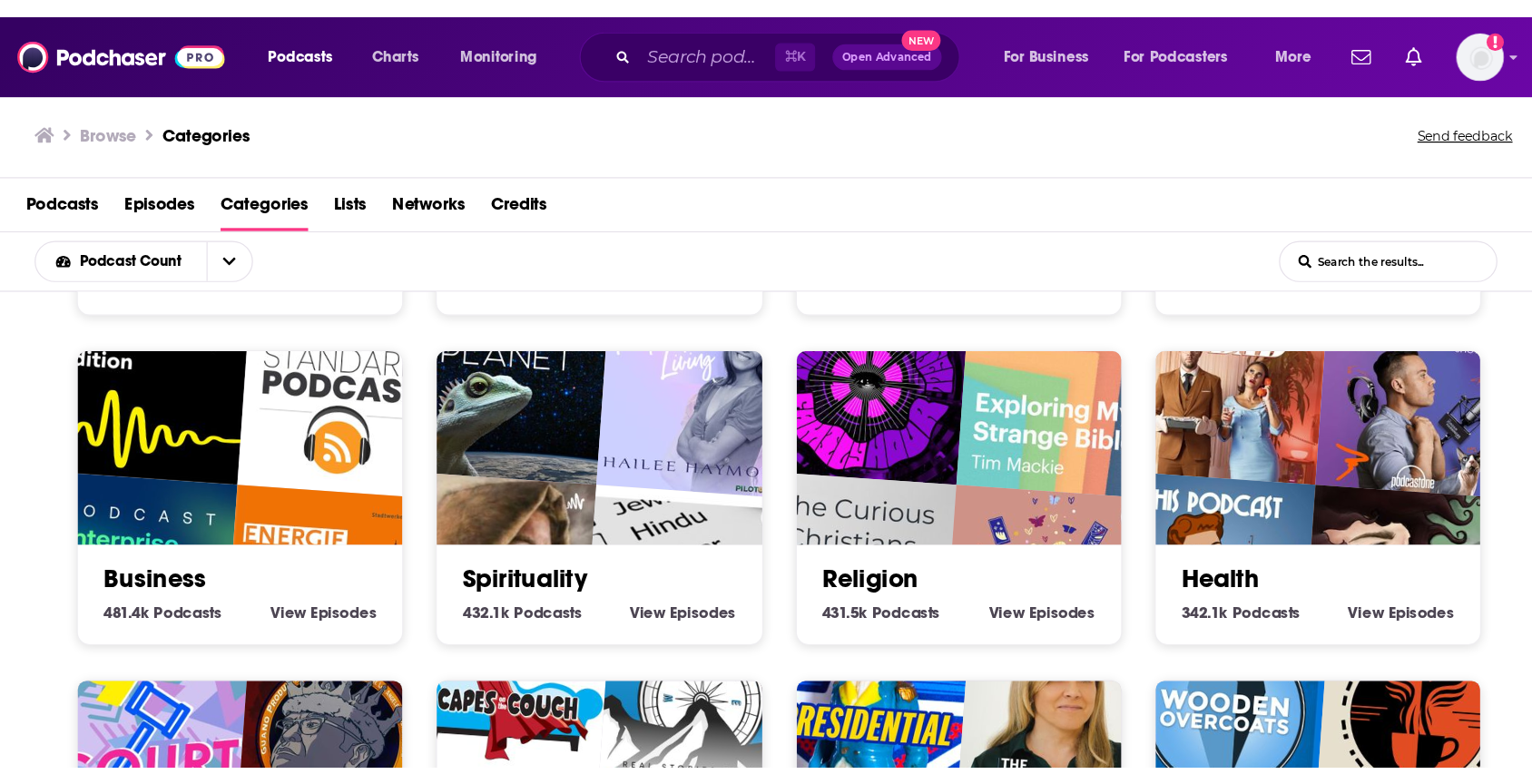 scroll, scrollTop: 389, scrollLeft: 0, axis: vertical 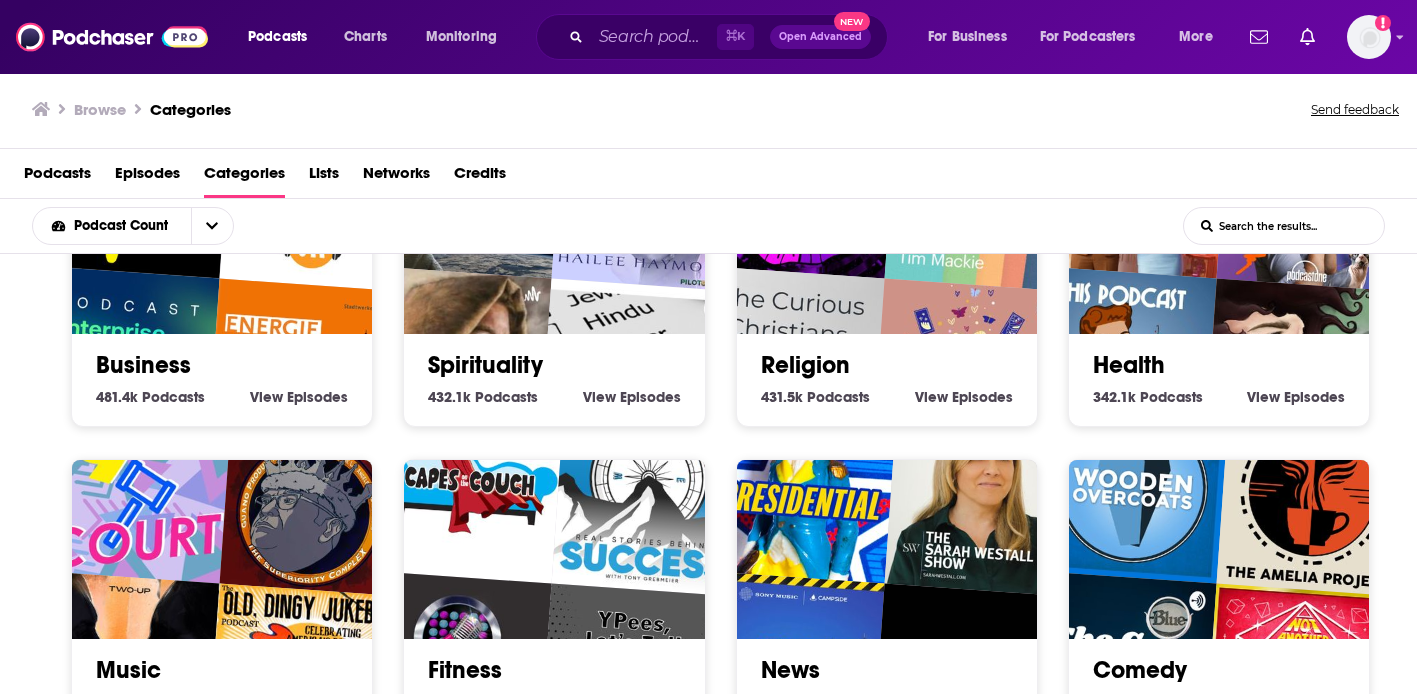 click on "Business" at bounding box center (222, 365) 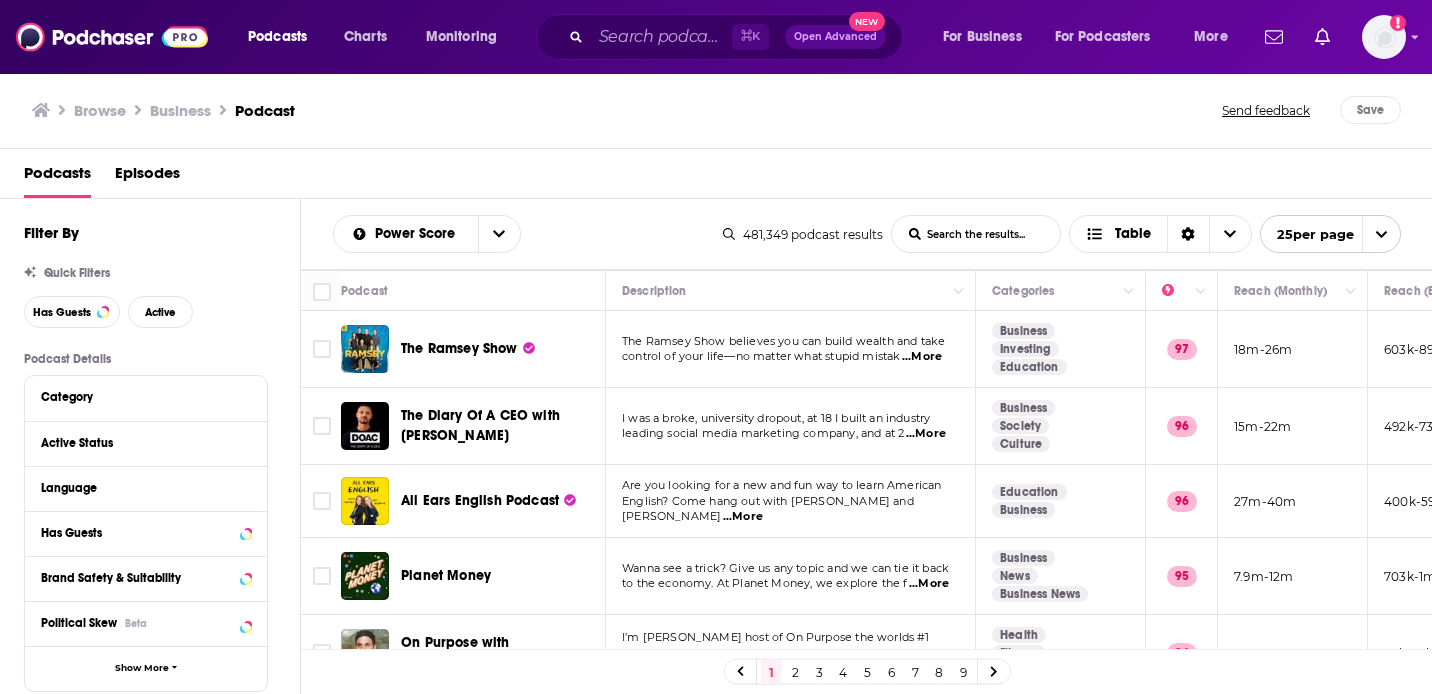 click on "Podcasts Episodes" at bounding box center [720, 177] 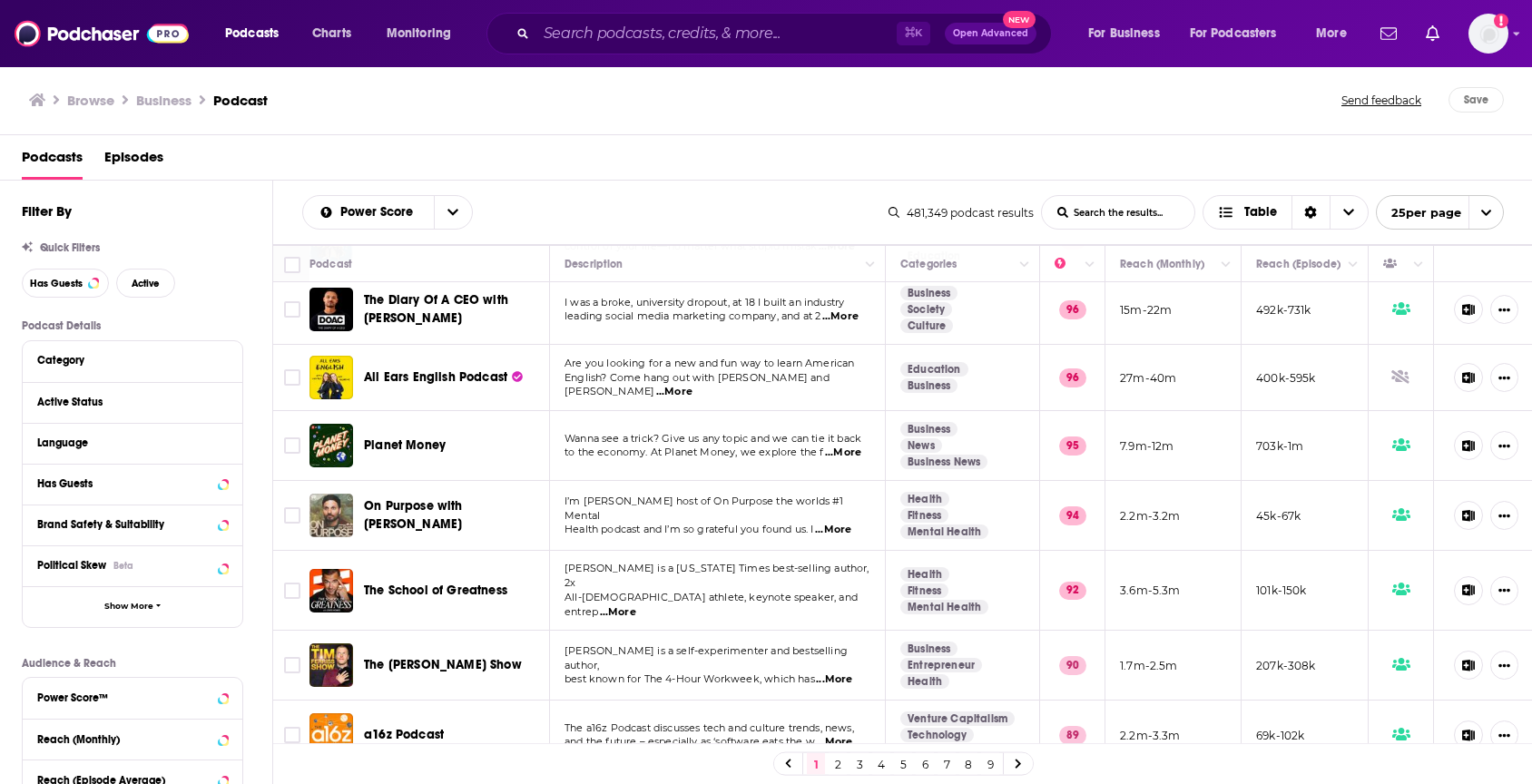 scroll, scrollTop: 0, scrollLeft: 0, axis: both 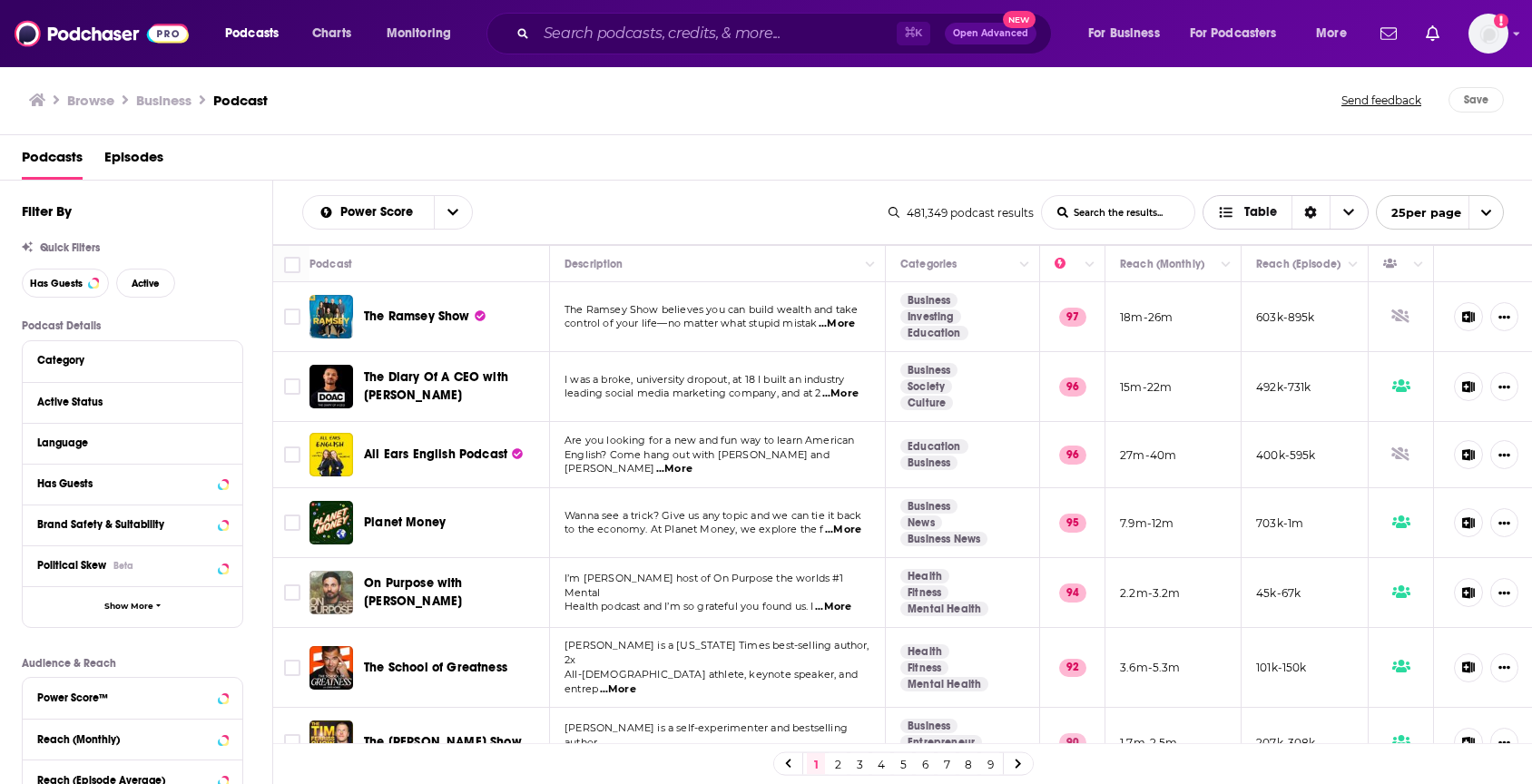 click on "Table" at bounding box center [1261, 212] 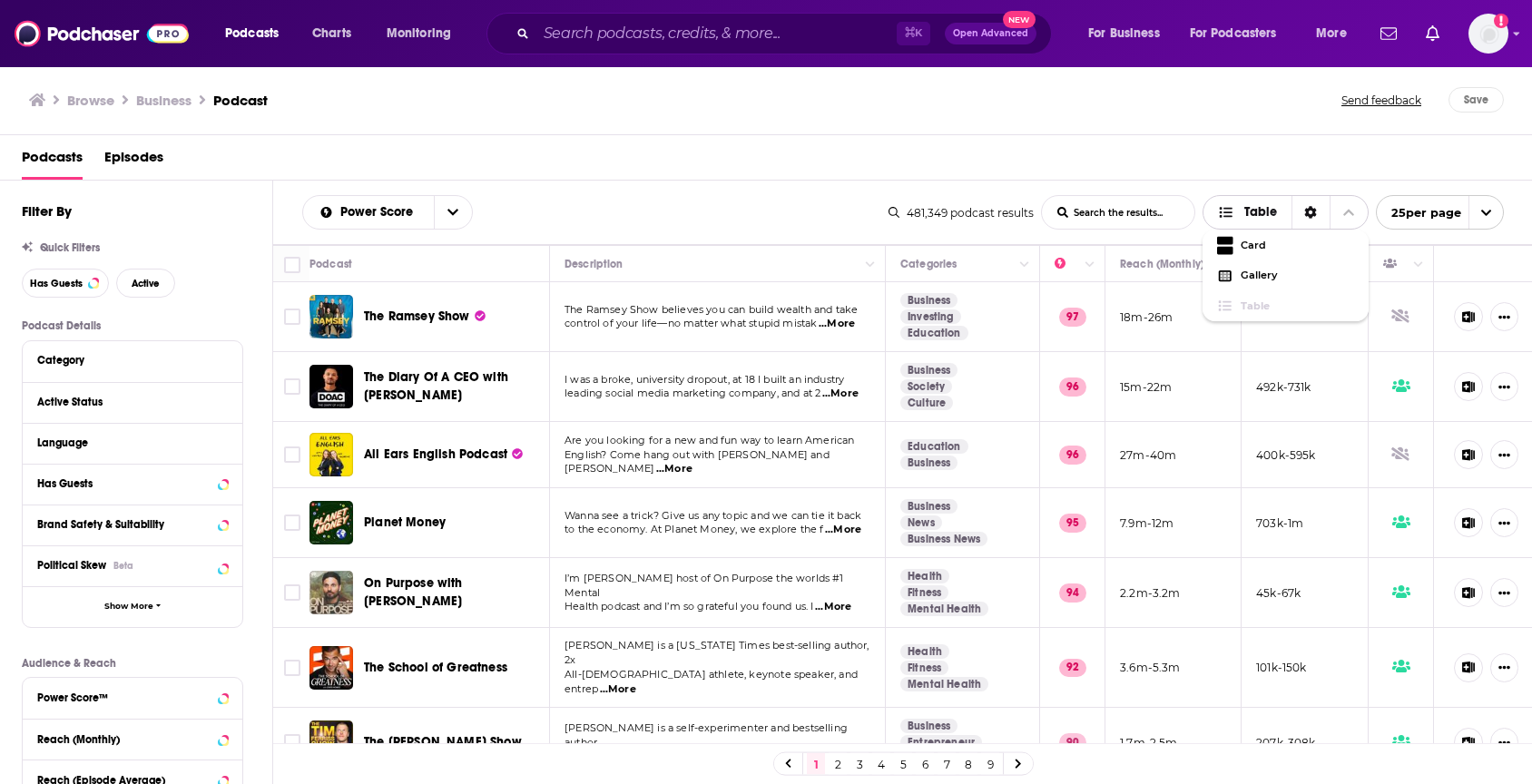 click on "Table" at bounding box center [1261, 212] 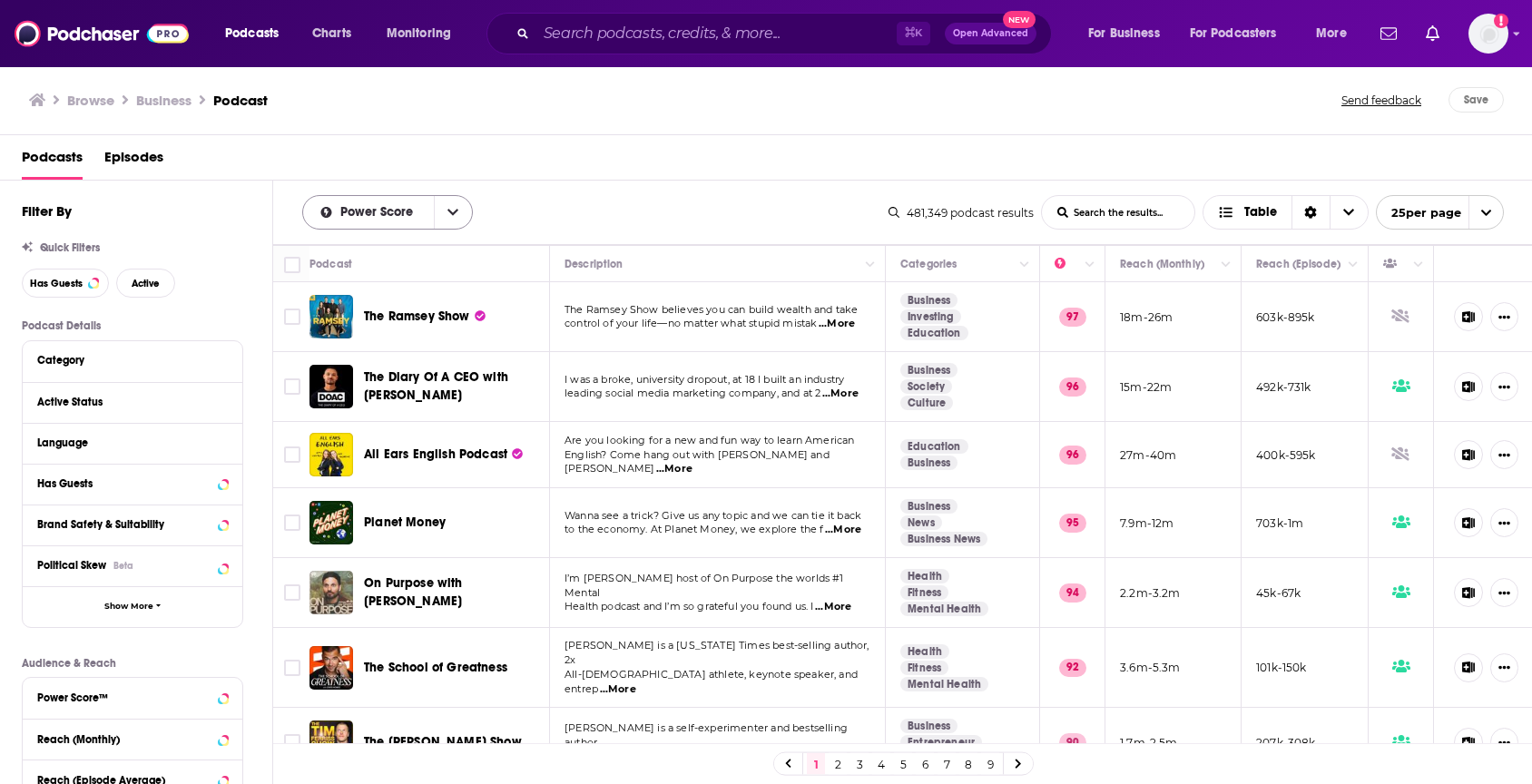click at bounding box center (453, 212) 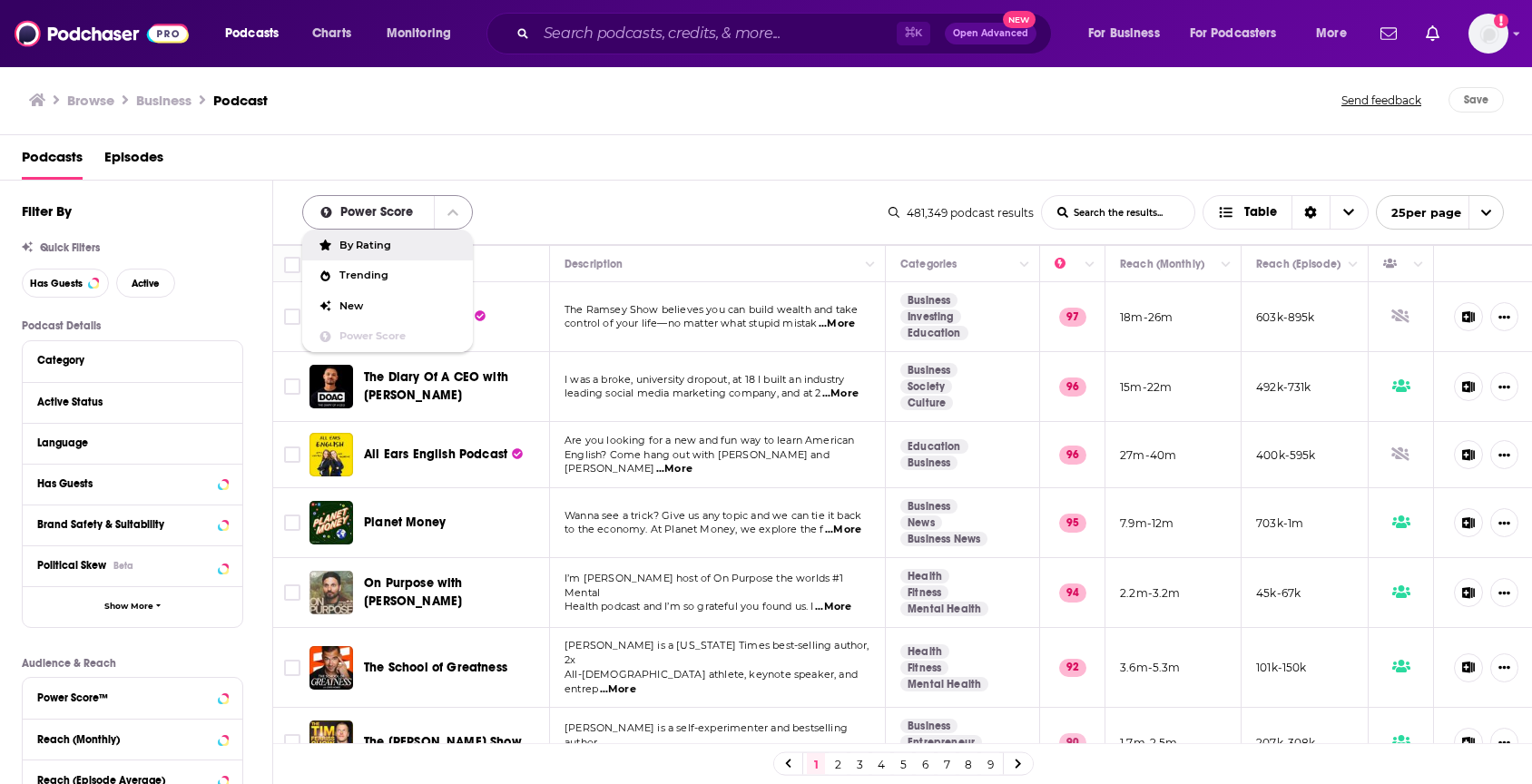click at bounding box center (453, 212) 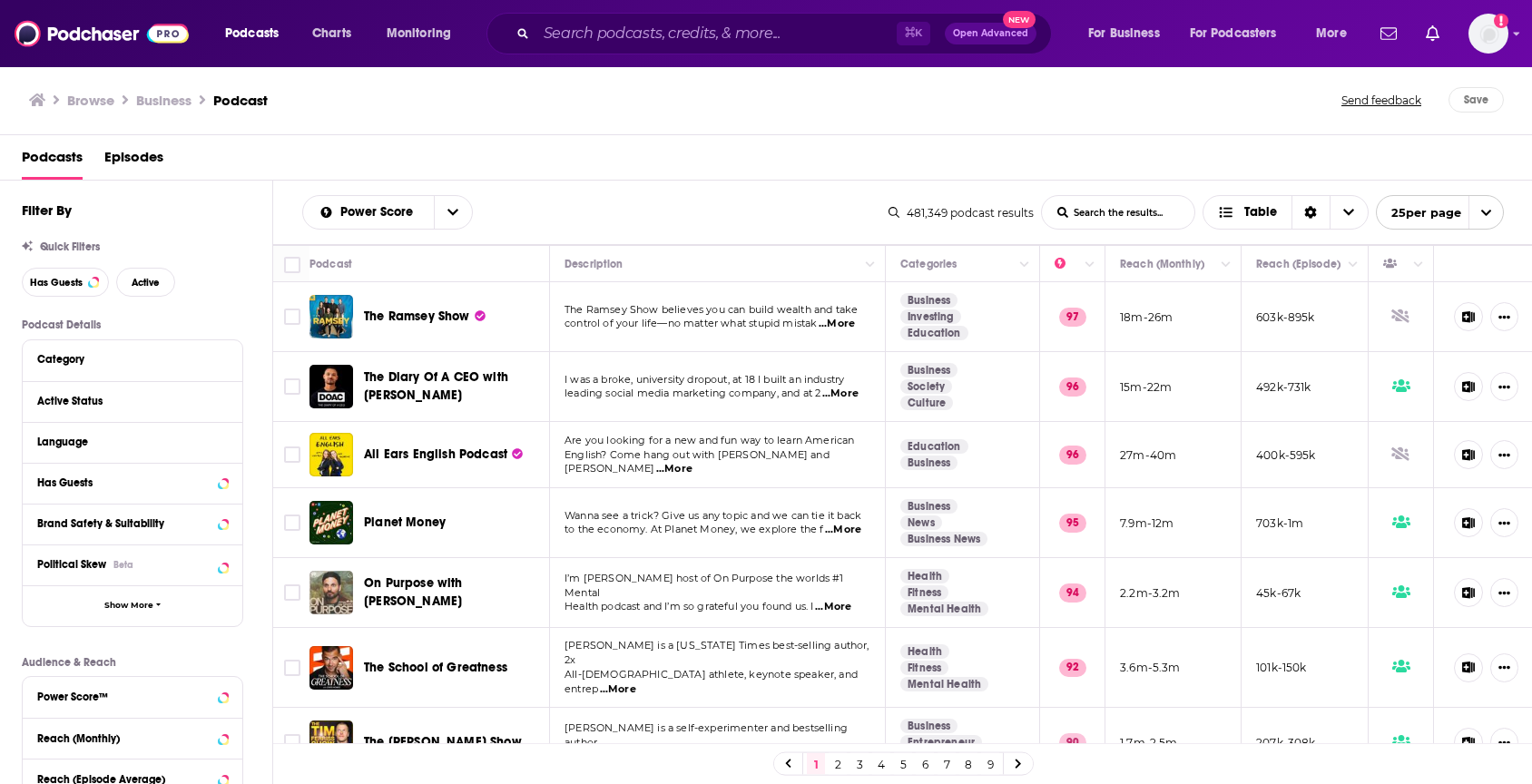 scroll, scrollTop: 0, scrollLeft: 0, axis: both 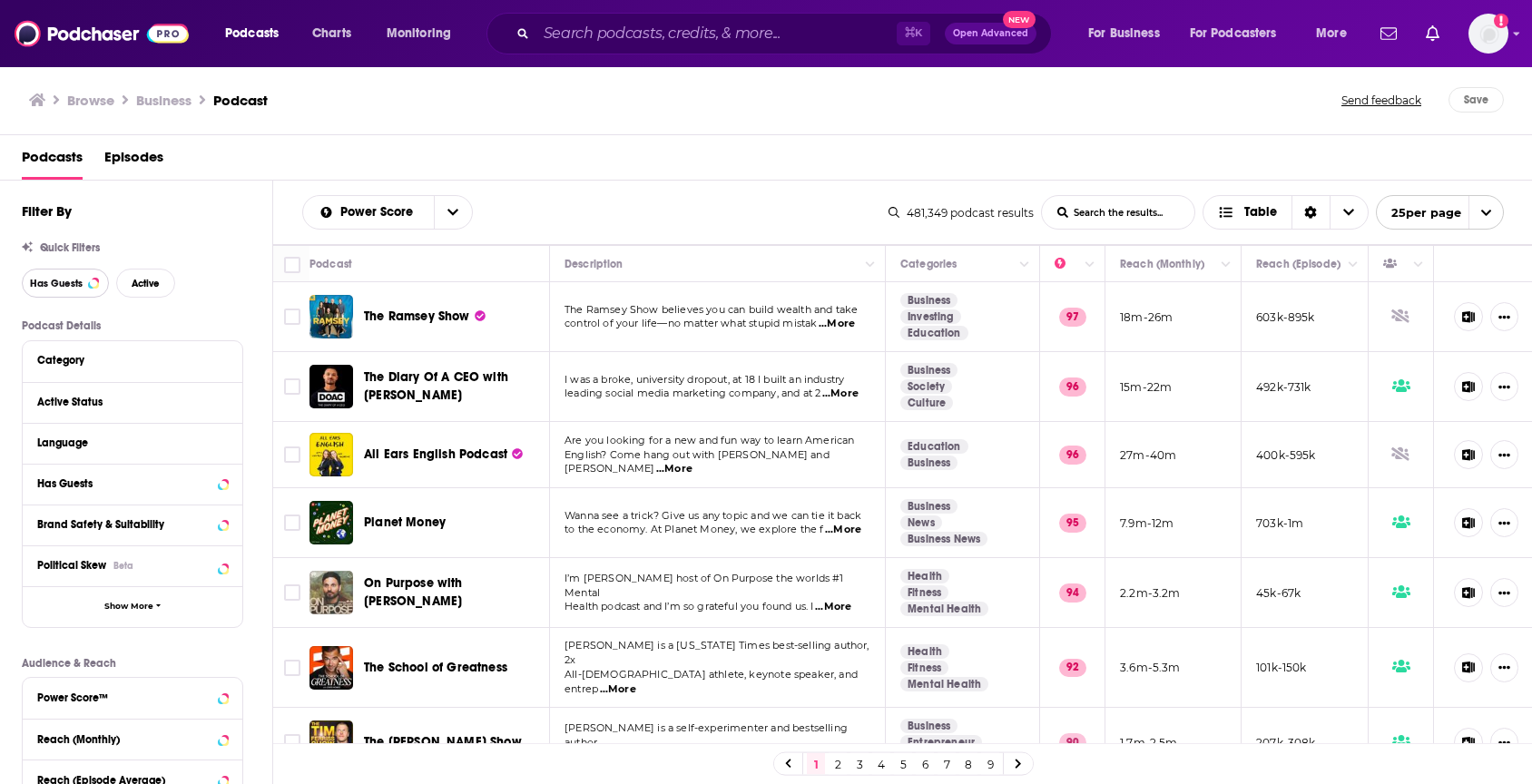 click on "Has Guests" at bounding box center [56, 283] 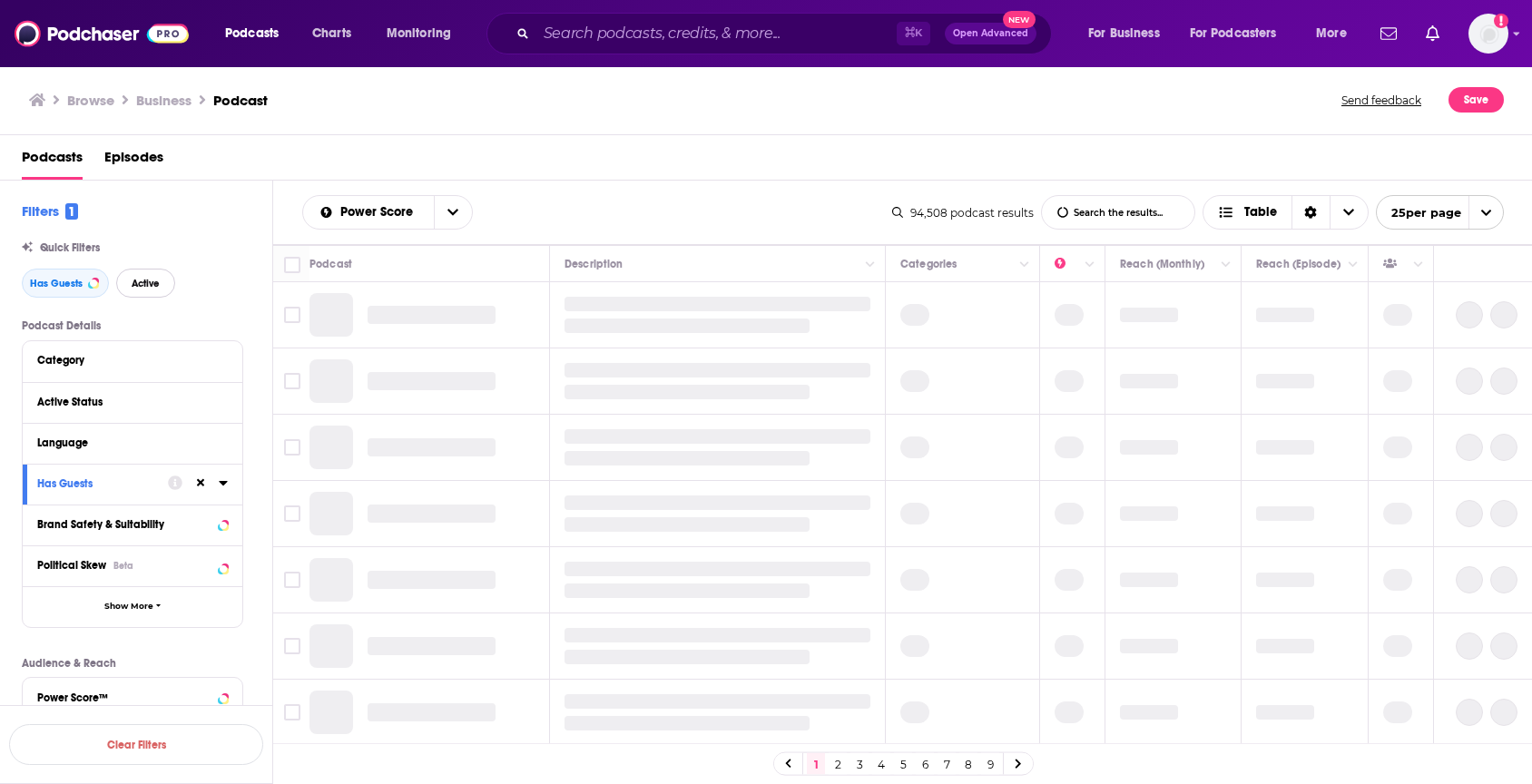 click on "Active" at bounding box center (145, 283) 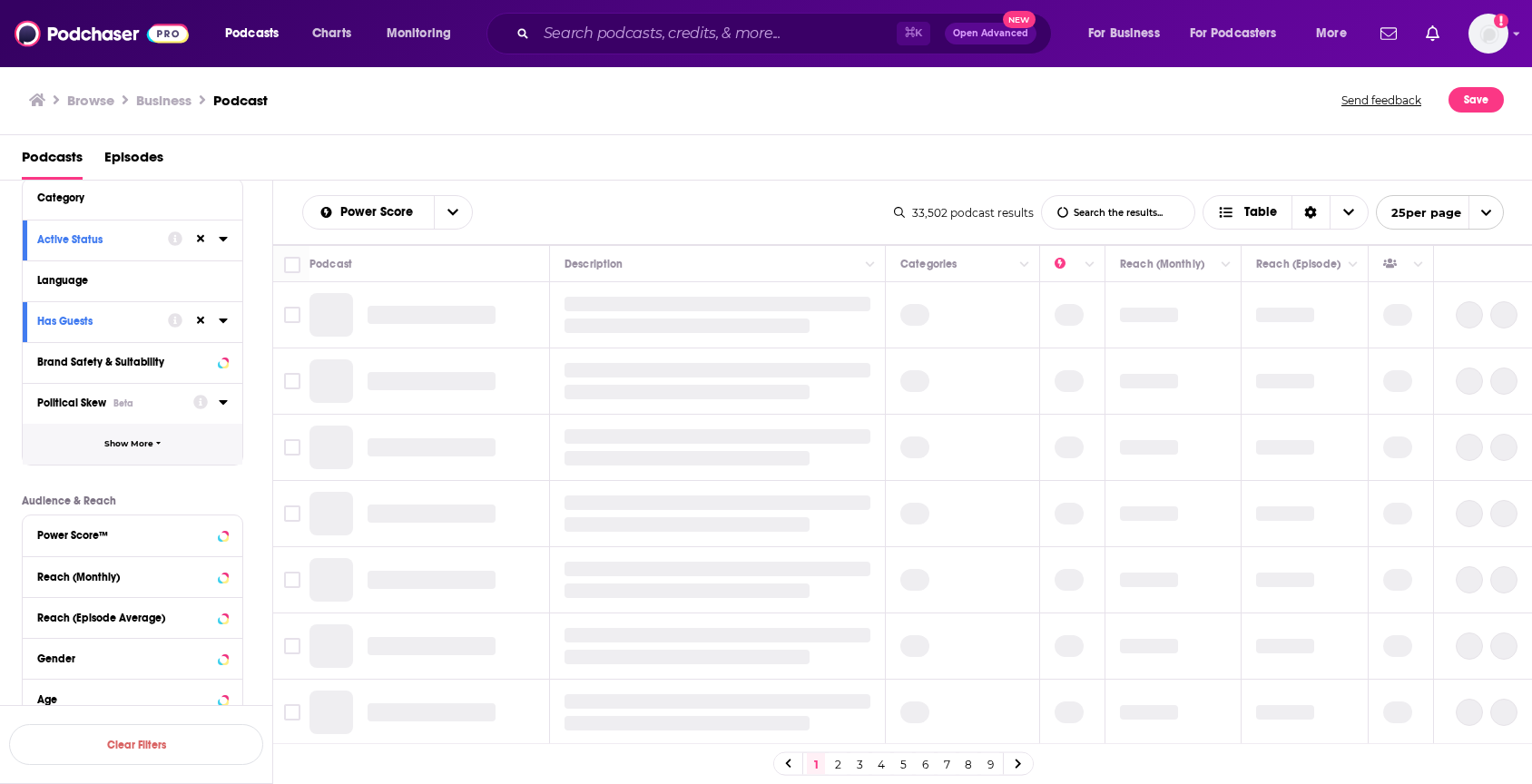 scroll, scrollTop: 165, scrollLeft: 0, axis: vertical 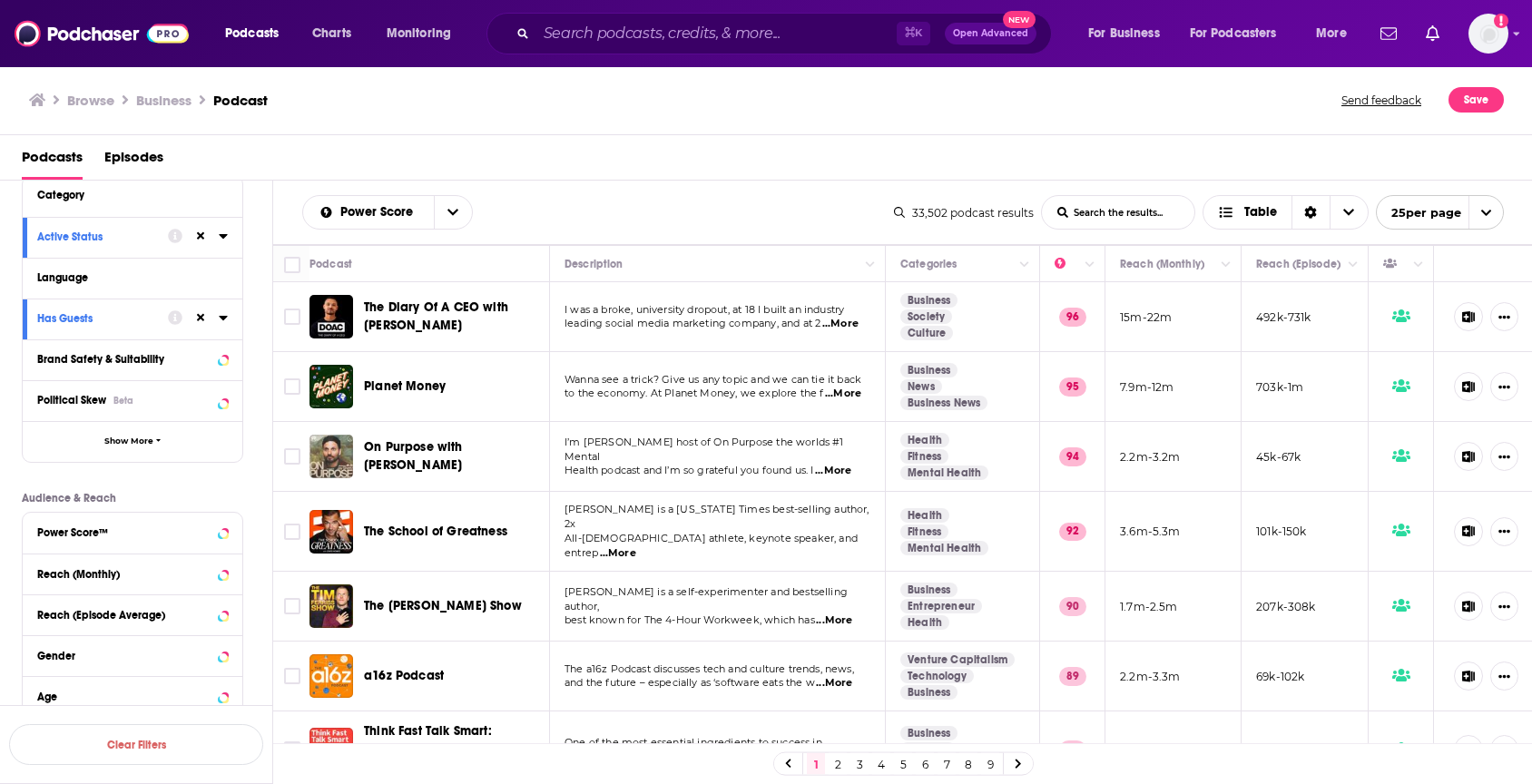 click 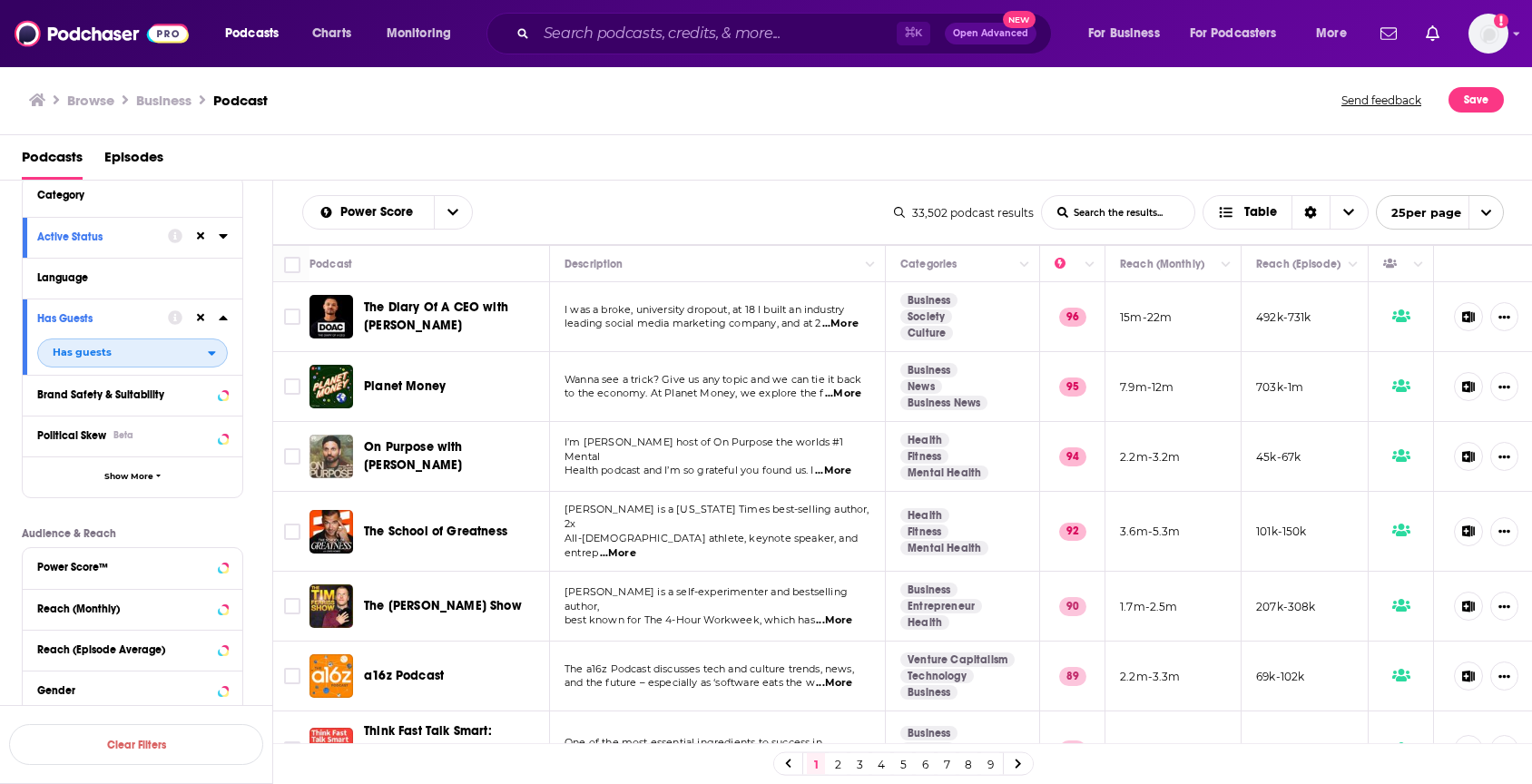 click 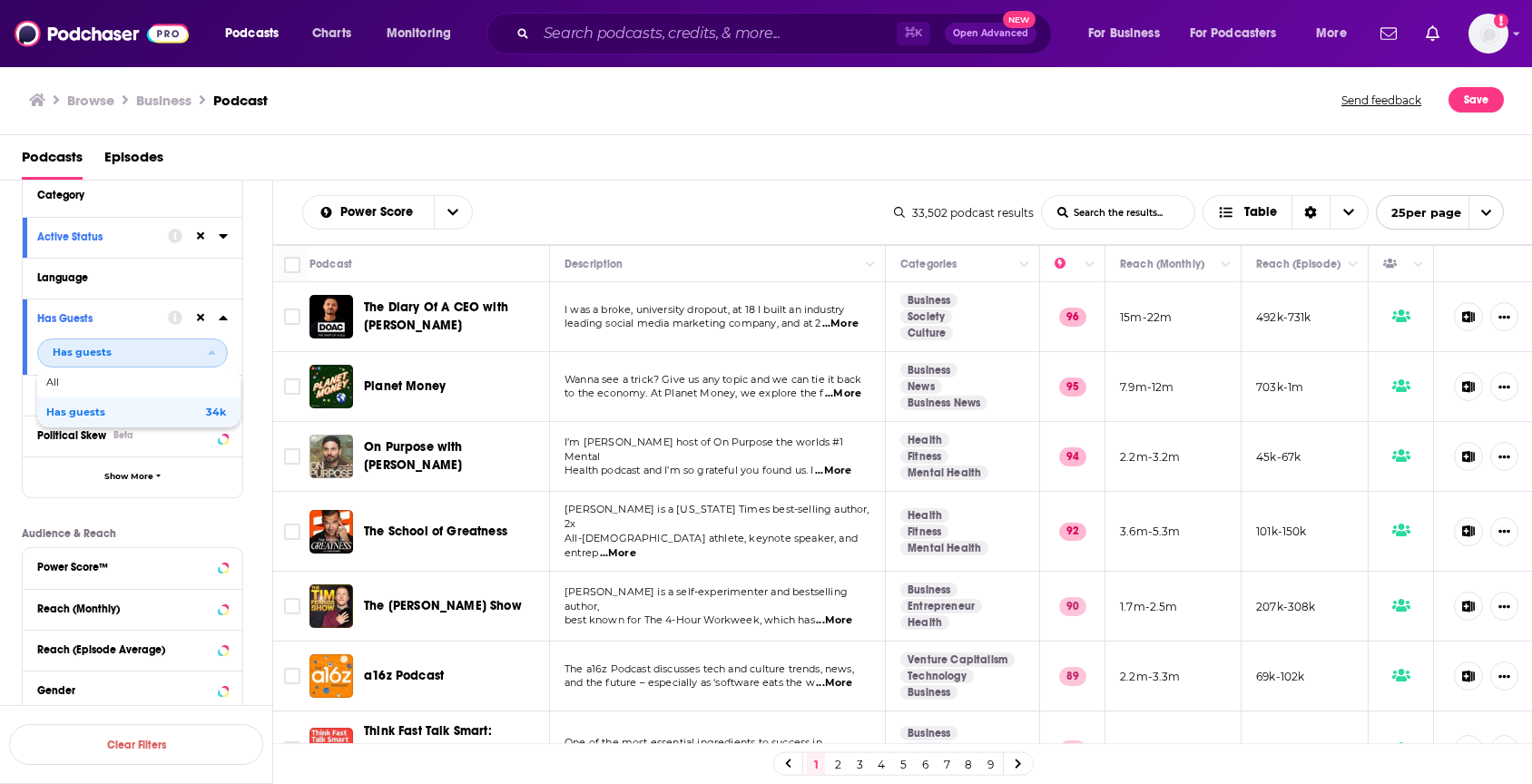 click 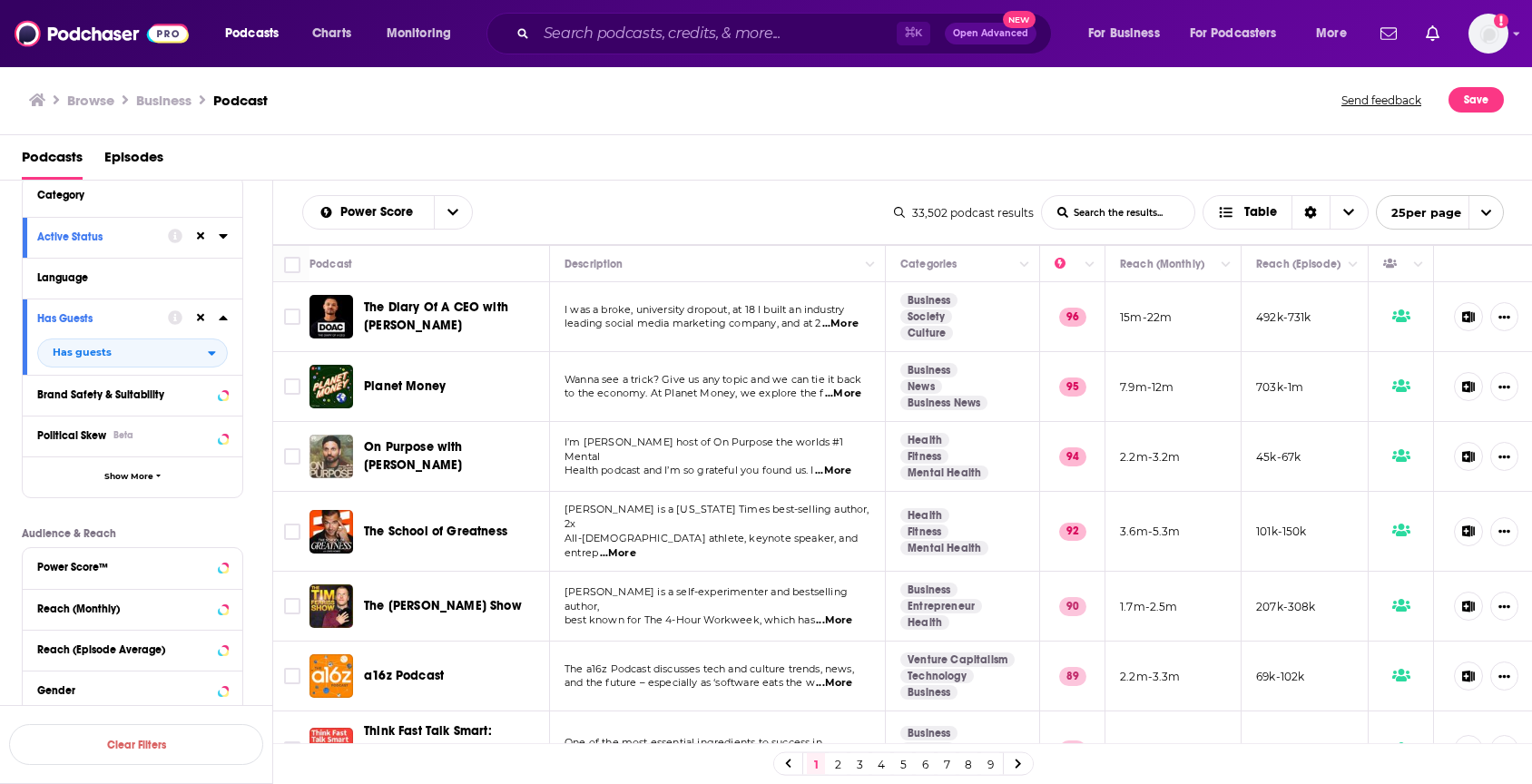 click 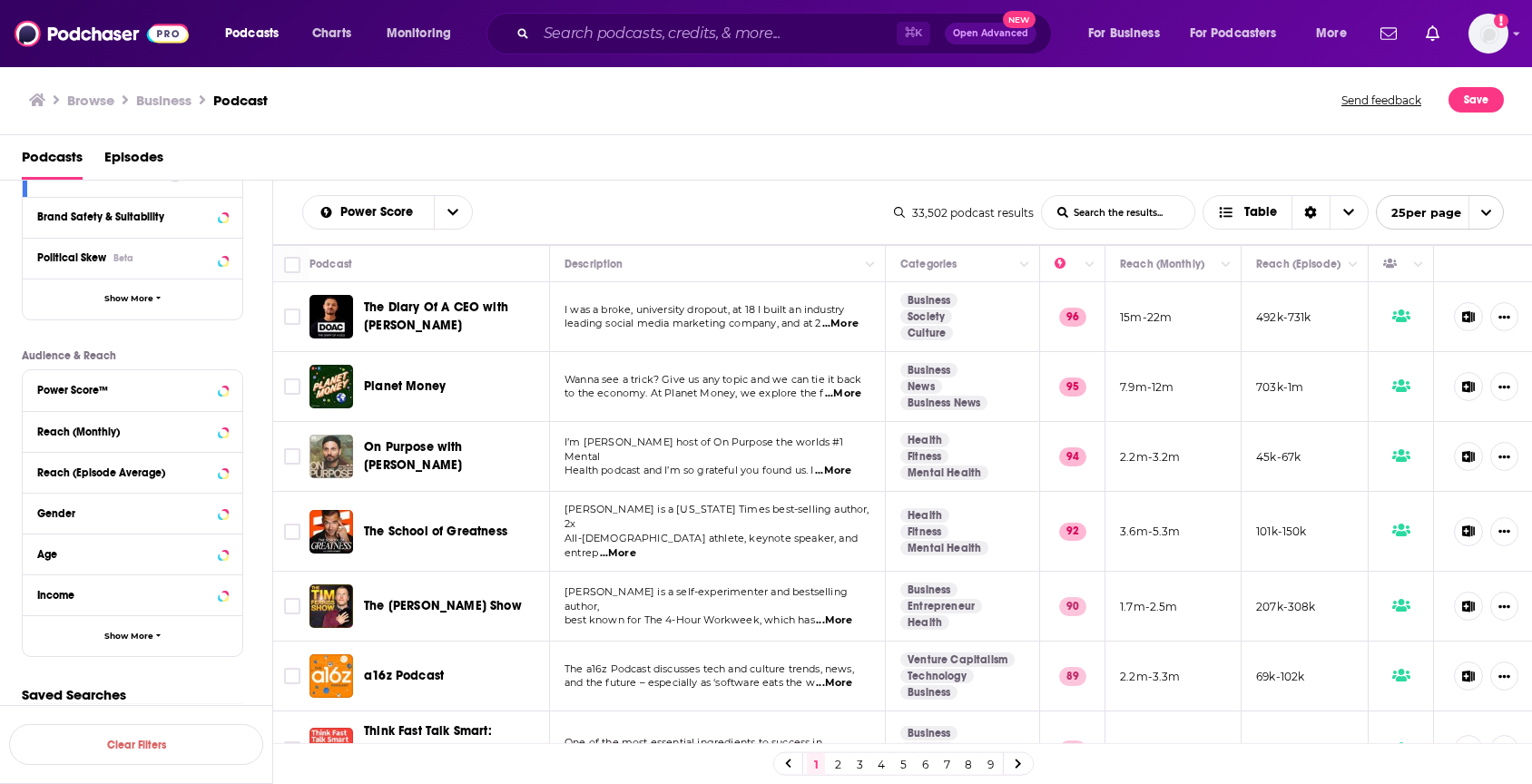 scroll, scrollTop: 314, scrollLeft: 0, axis: vertical 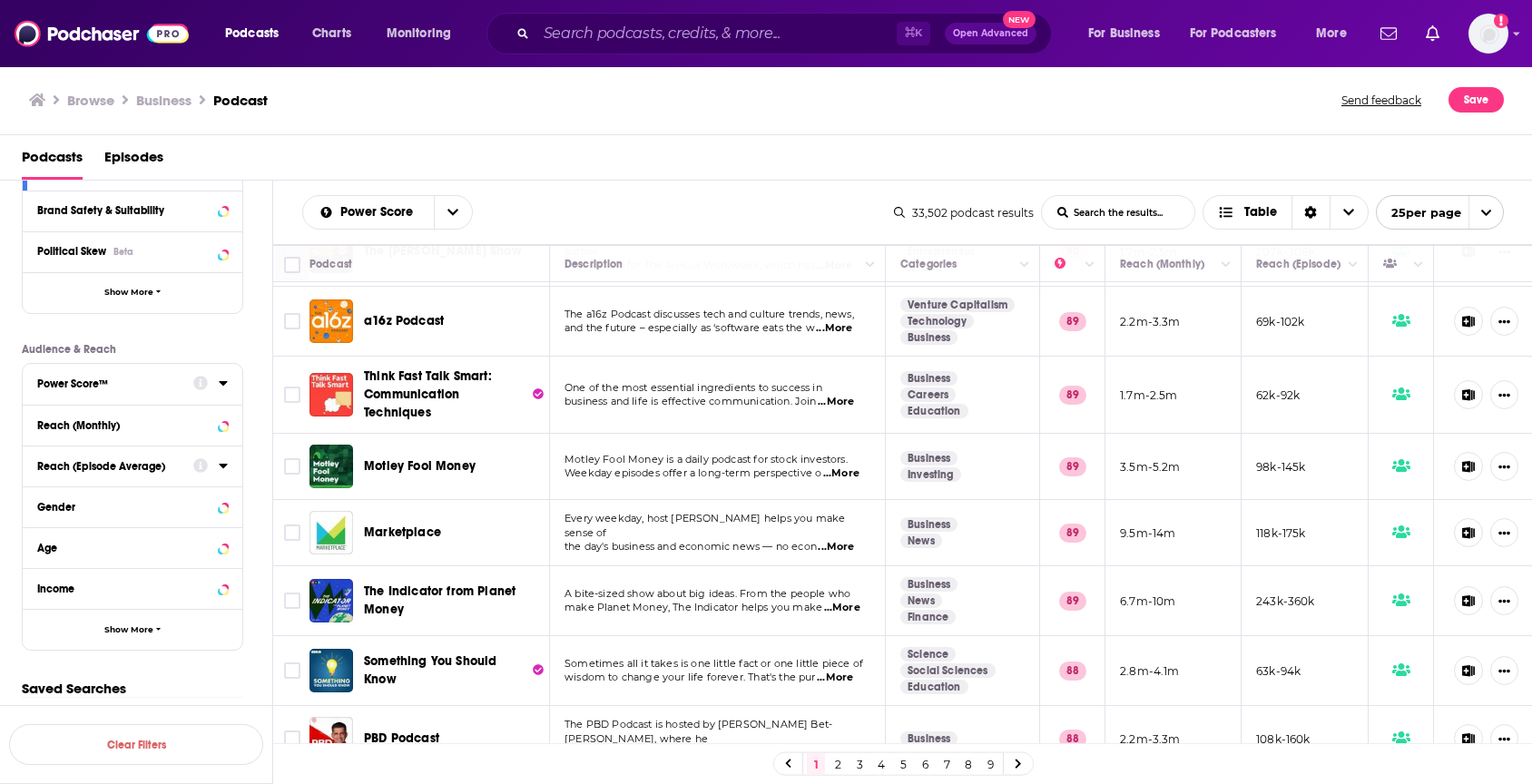 click on "...More" at bounding box center (834, 328) 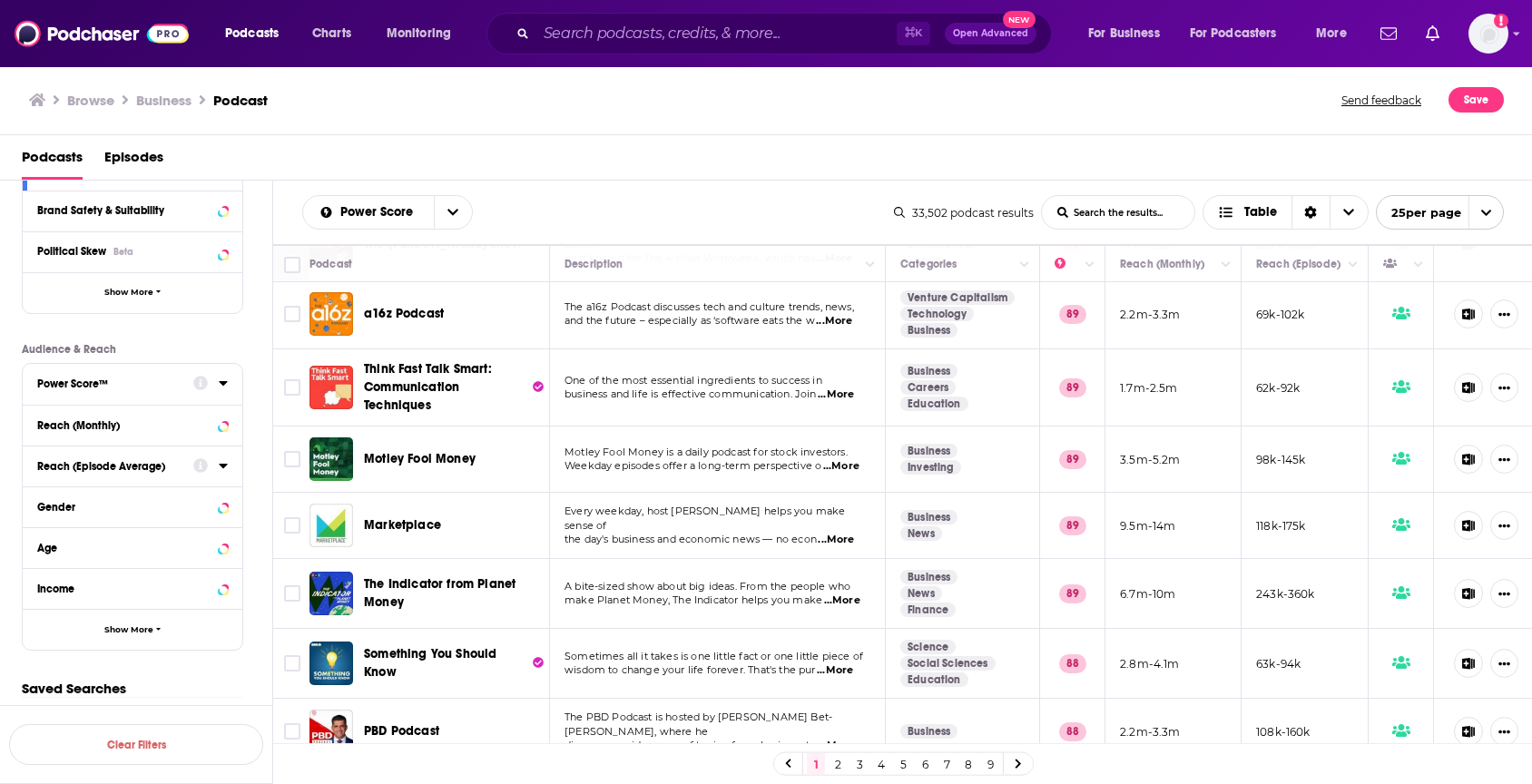scroll, scrollTop: 373, scrollLeft: 0, axis: vertical 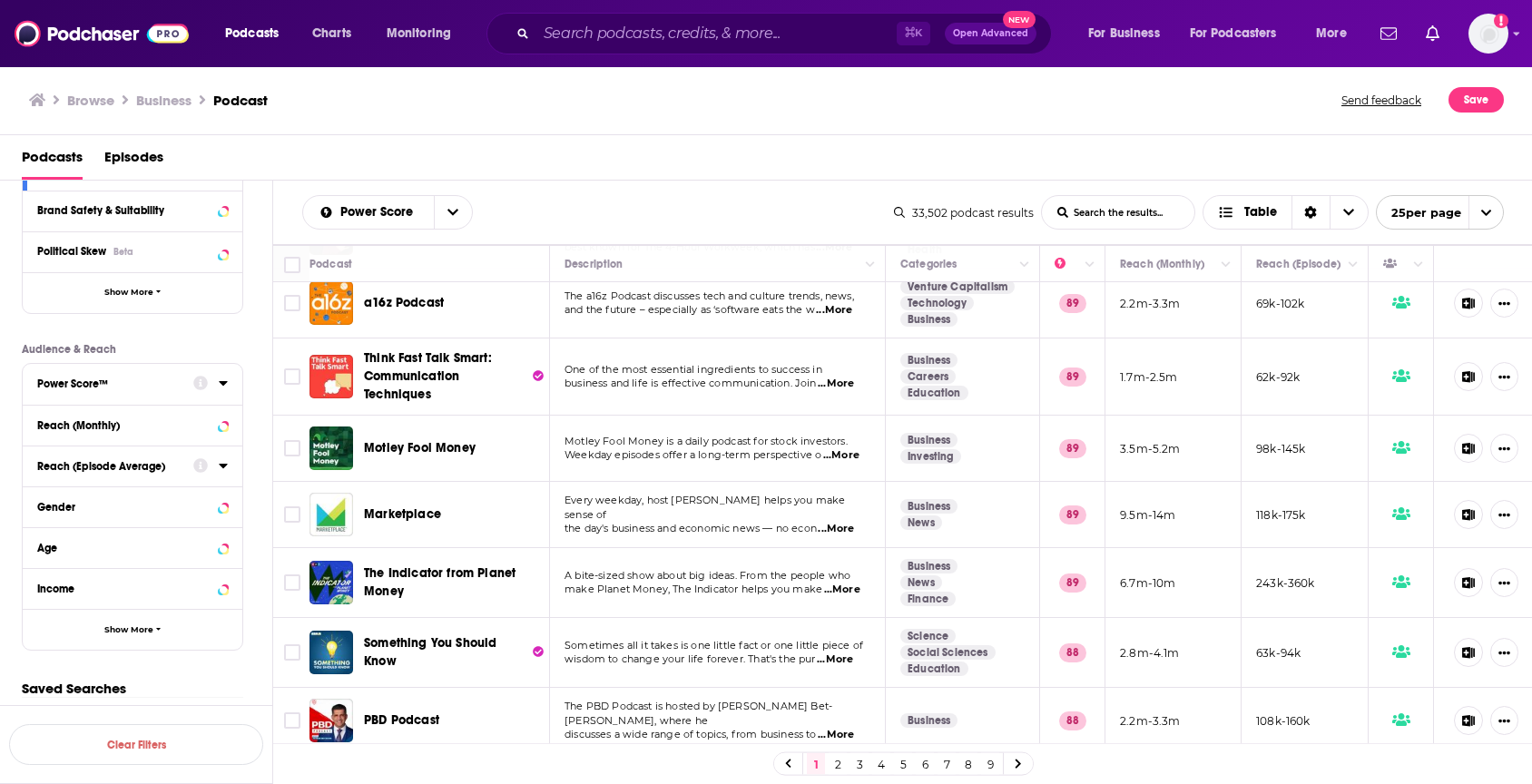 click on "...More" at bounding box center [836, 384] 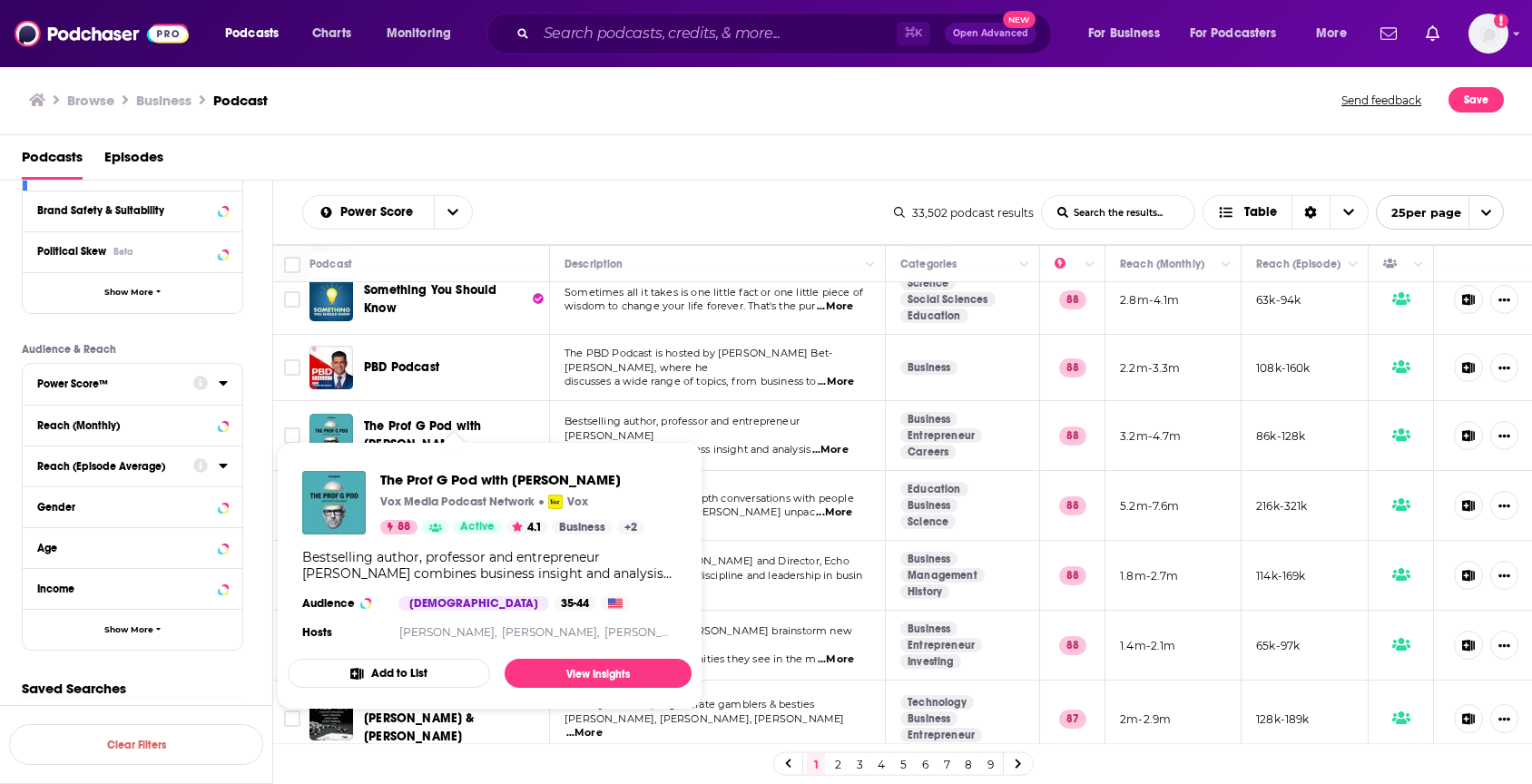 scroll, scrollTop: 747, scrollLeft: 0, axis: vertical 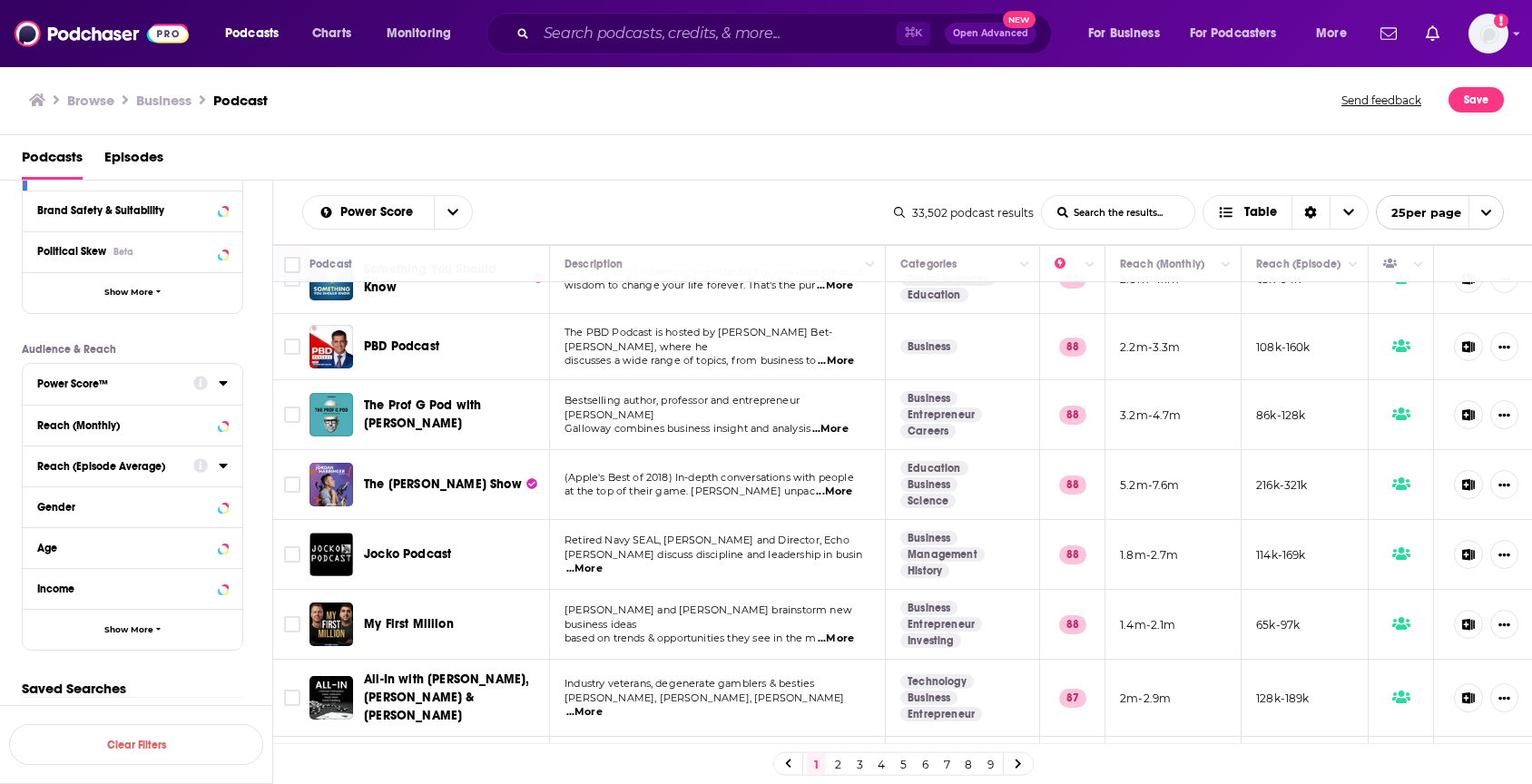 click on "...More" at bounding box center (830, 429) 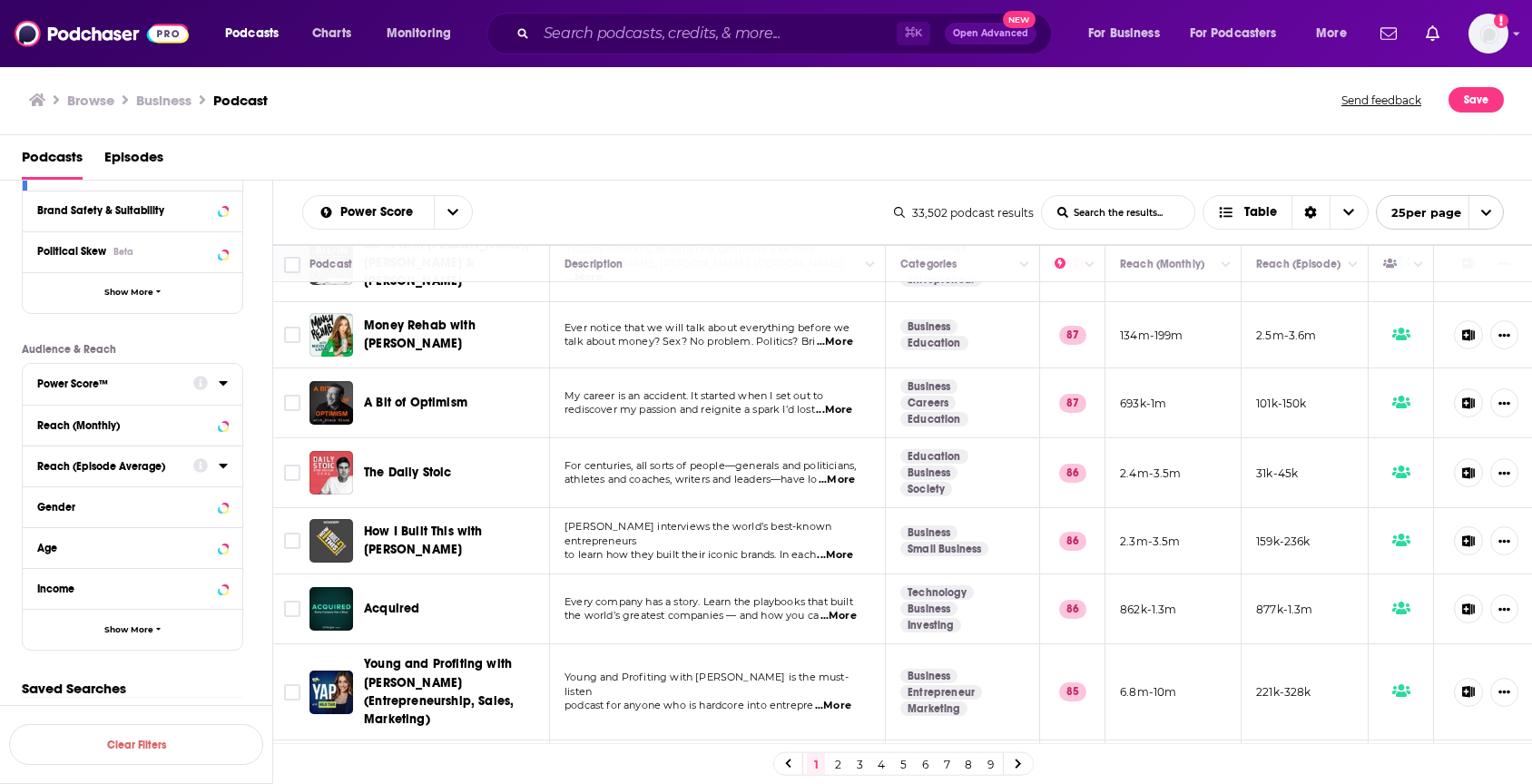 scroll, scrollTop: 1182, scrollLeft: 0, axis: vertical 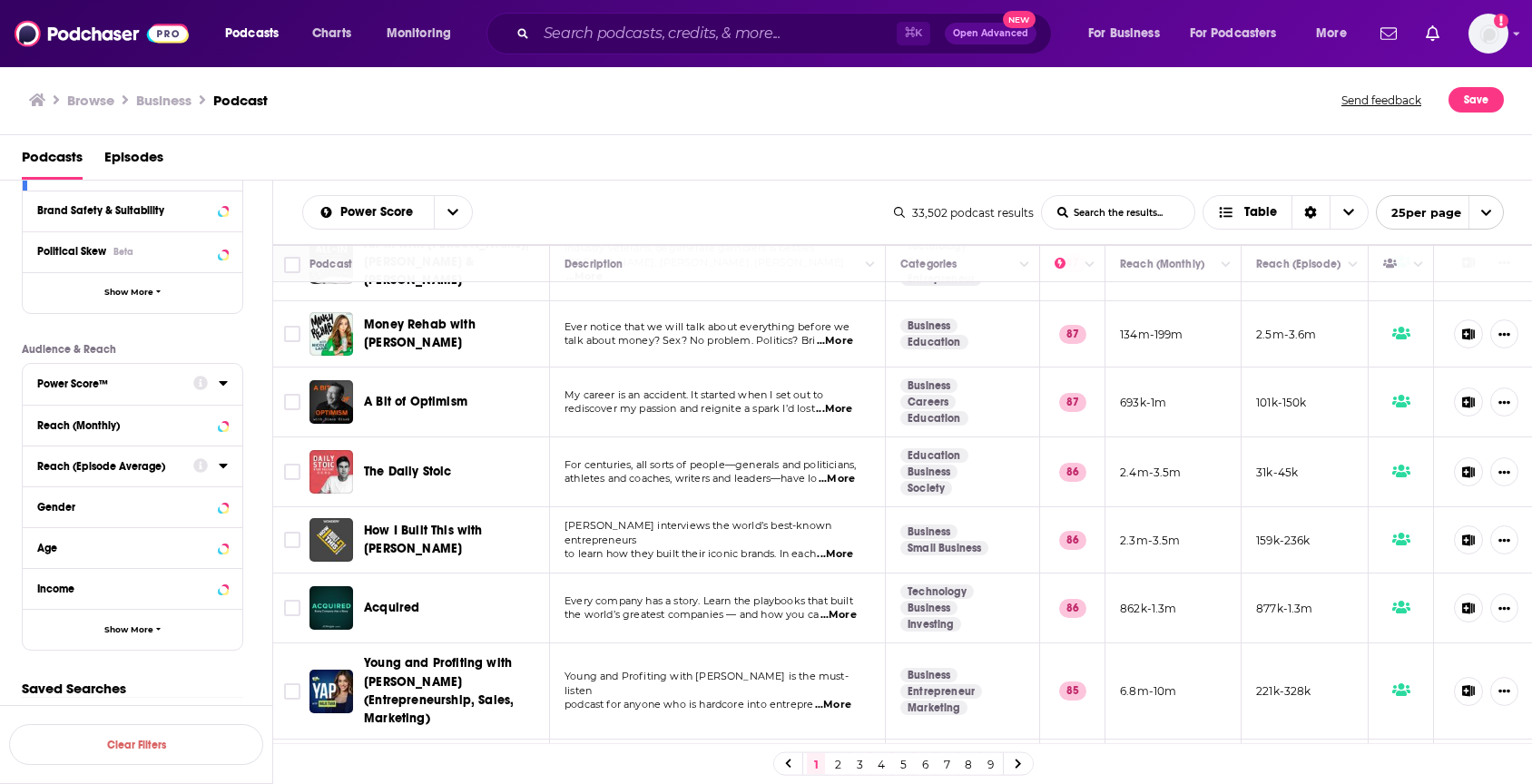 click on "...More" at bounding box center [835, 341] 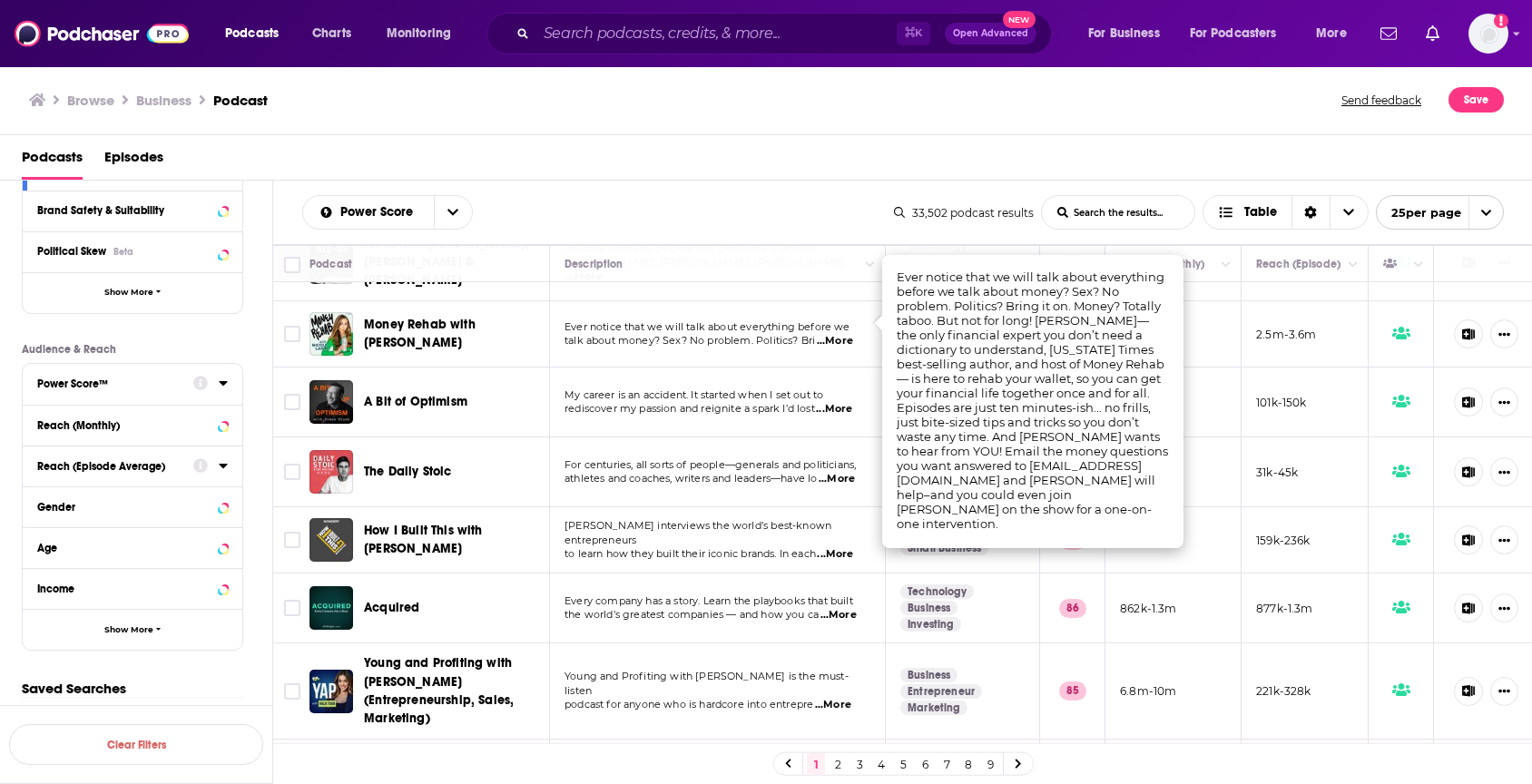 click on "talk about money? Sex? No problem. Politics? Bri" at bounding box center (690, 340) 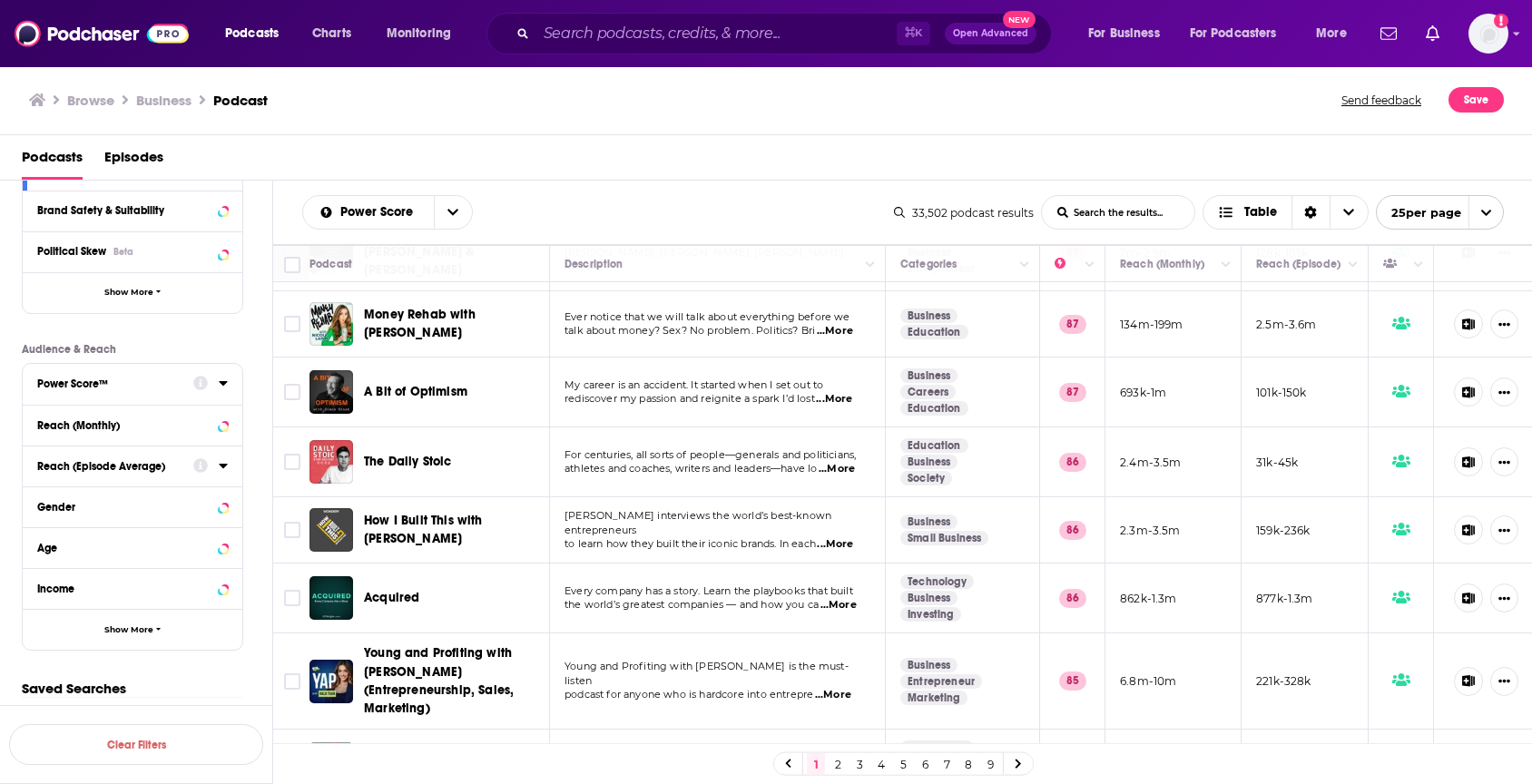 scroll, scrollTop: 1206, scrollLeft: 0, axis: vertical 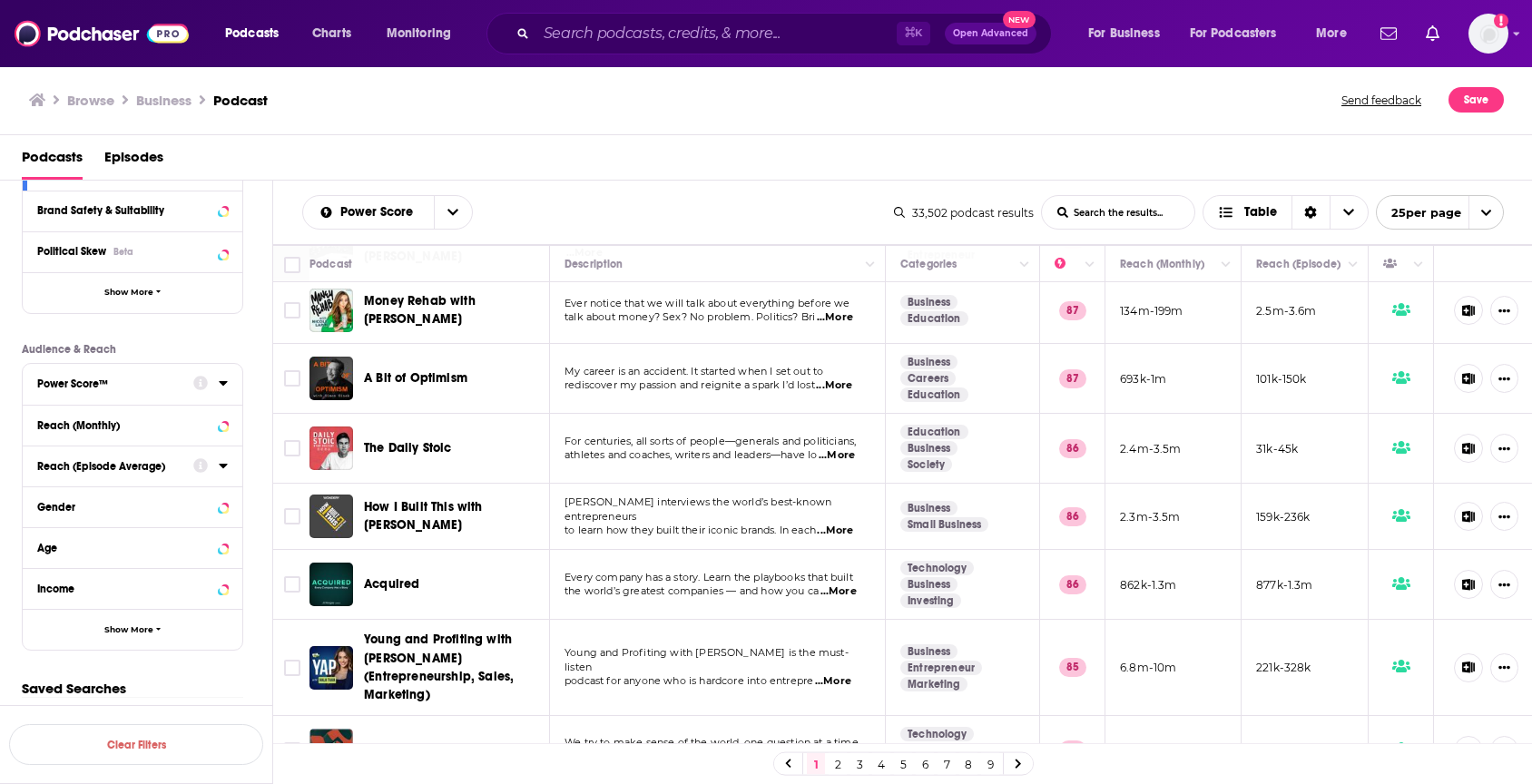 click on "rediscover my passion and reignite a spark I’d lost   ...More" at bounding box center (717, 386) 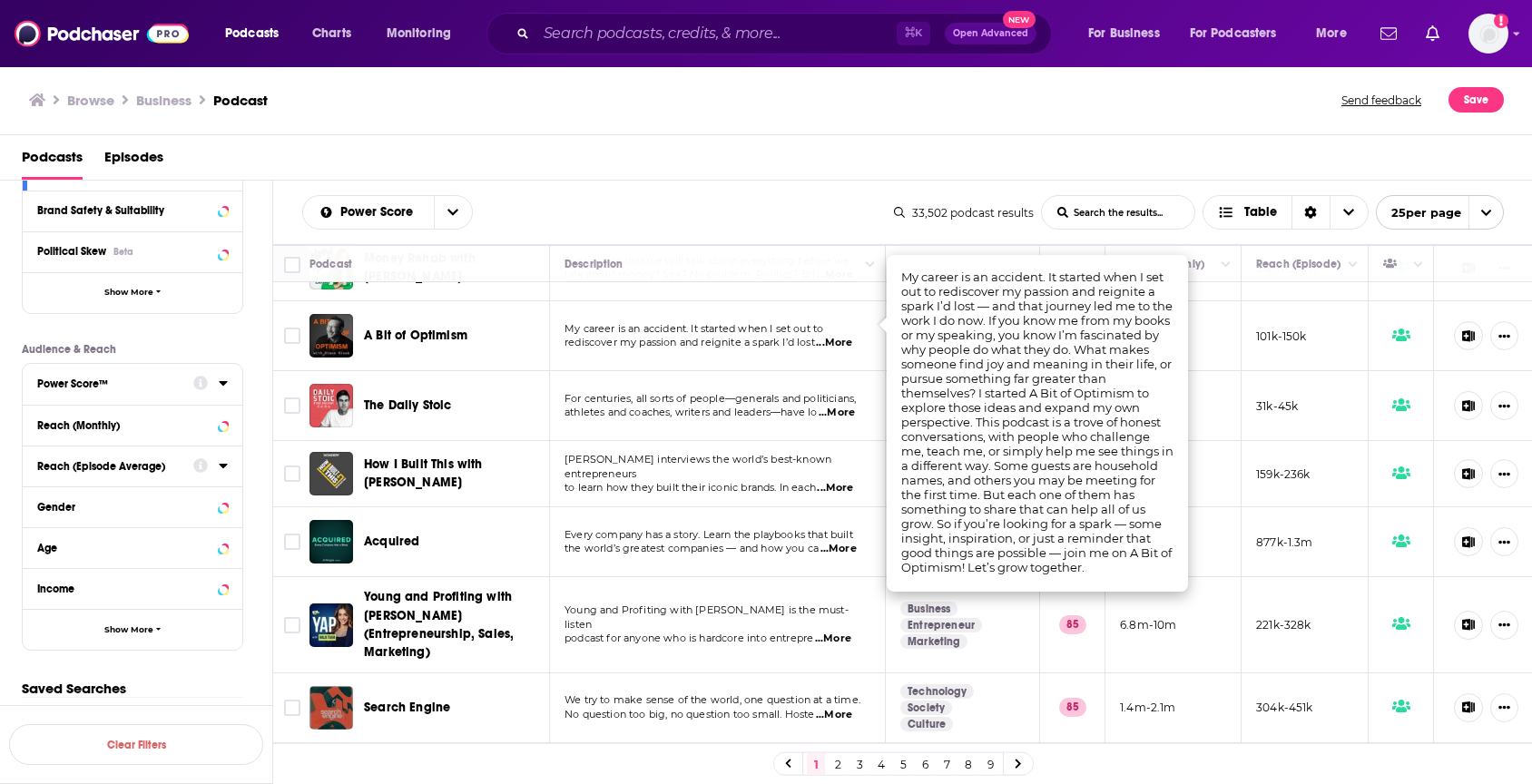 click on "athletes and coaches, writers and leaders—have lo" at bounding box center [691, 412] 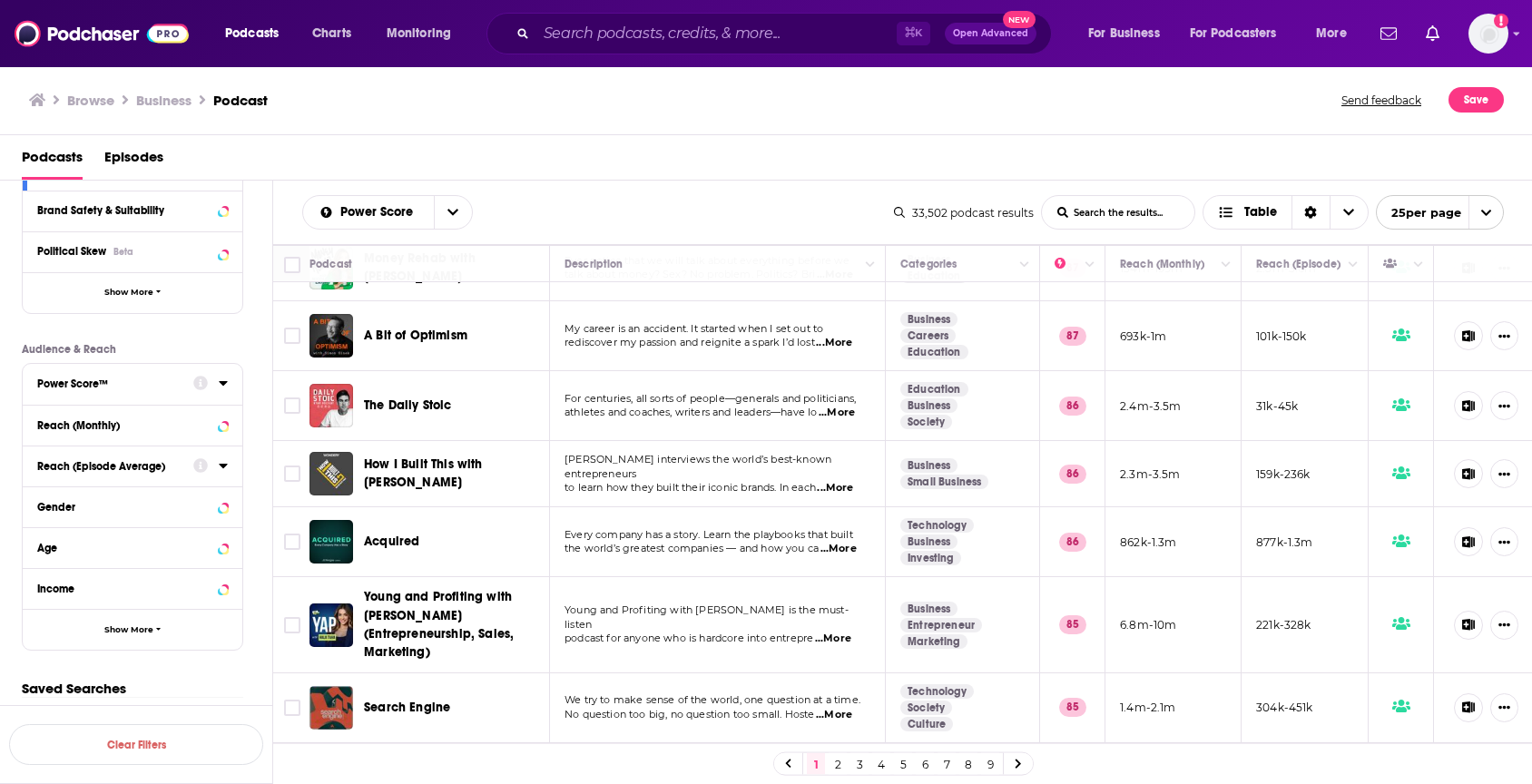 scroll, scrollTop: 1290, scrollLeft: 0, axis: vertical 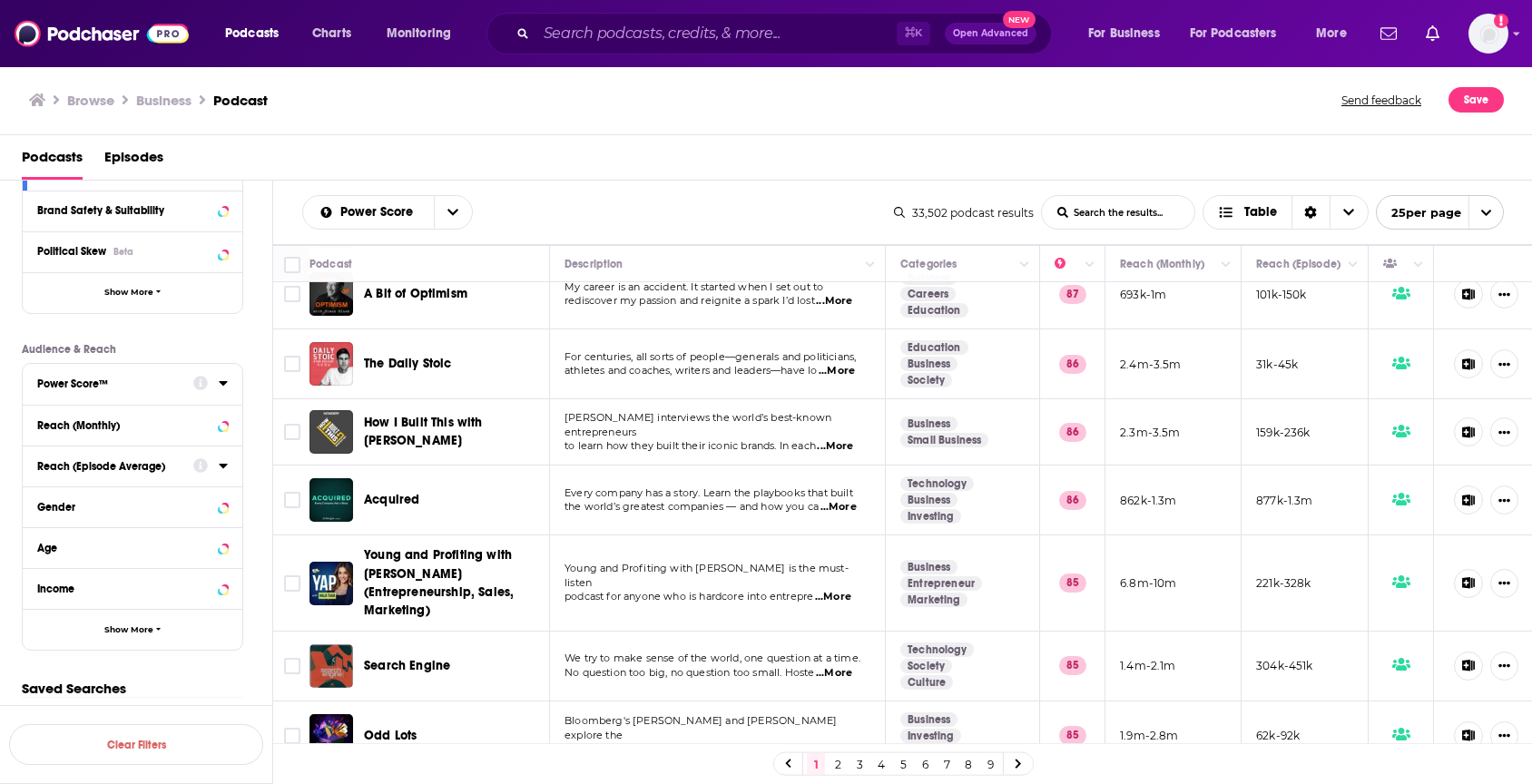 click on "...More" at bounding box center [838, 750] 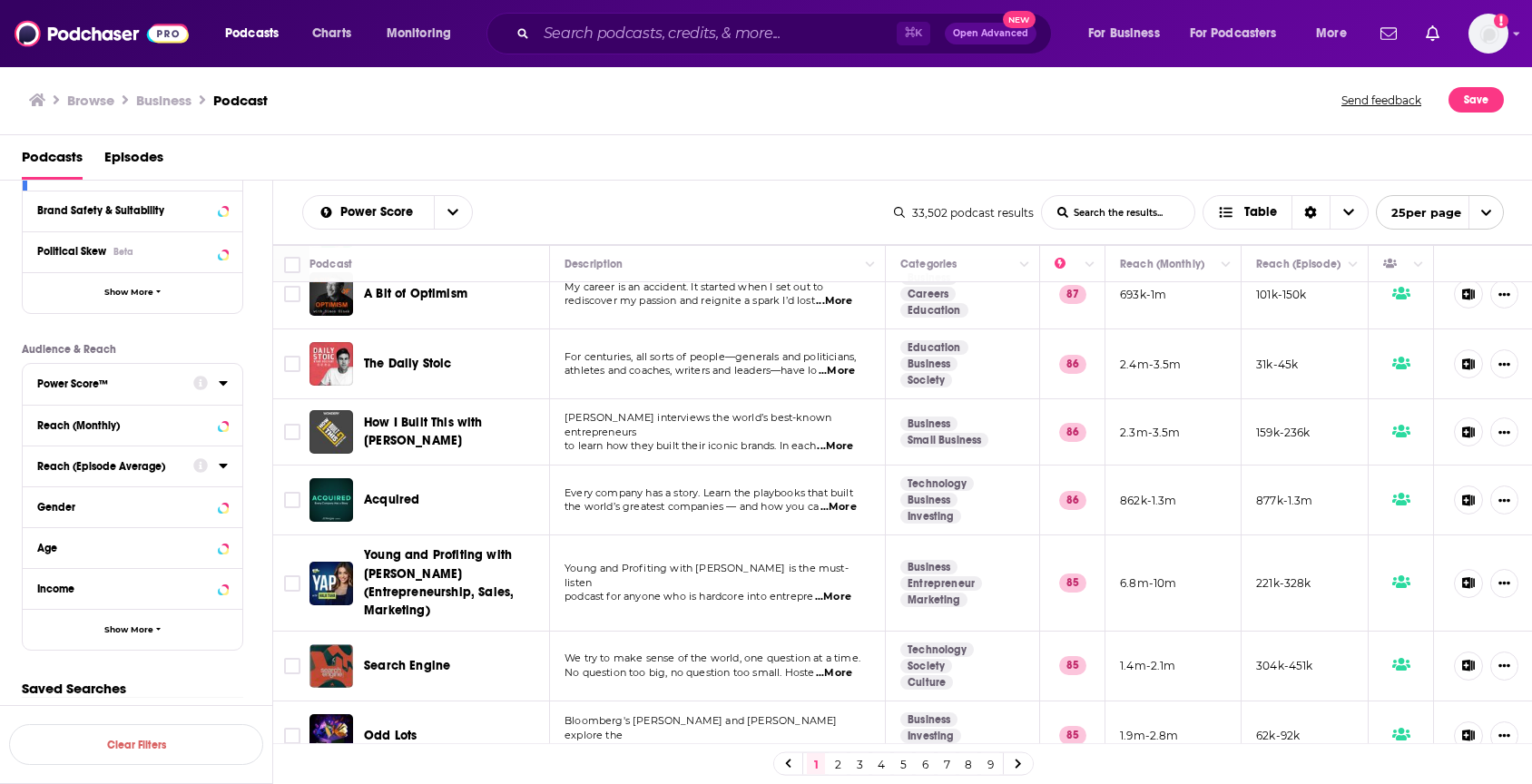 click on "2" at bounding box center (838, 764) 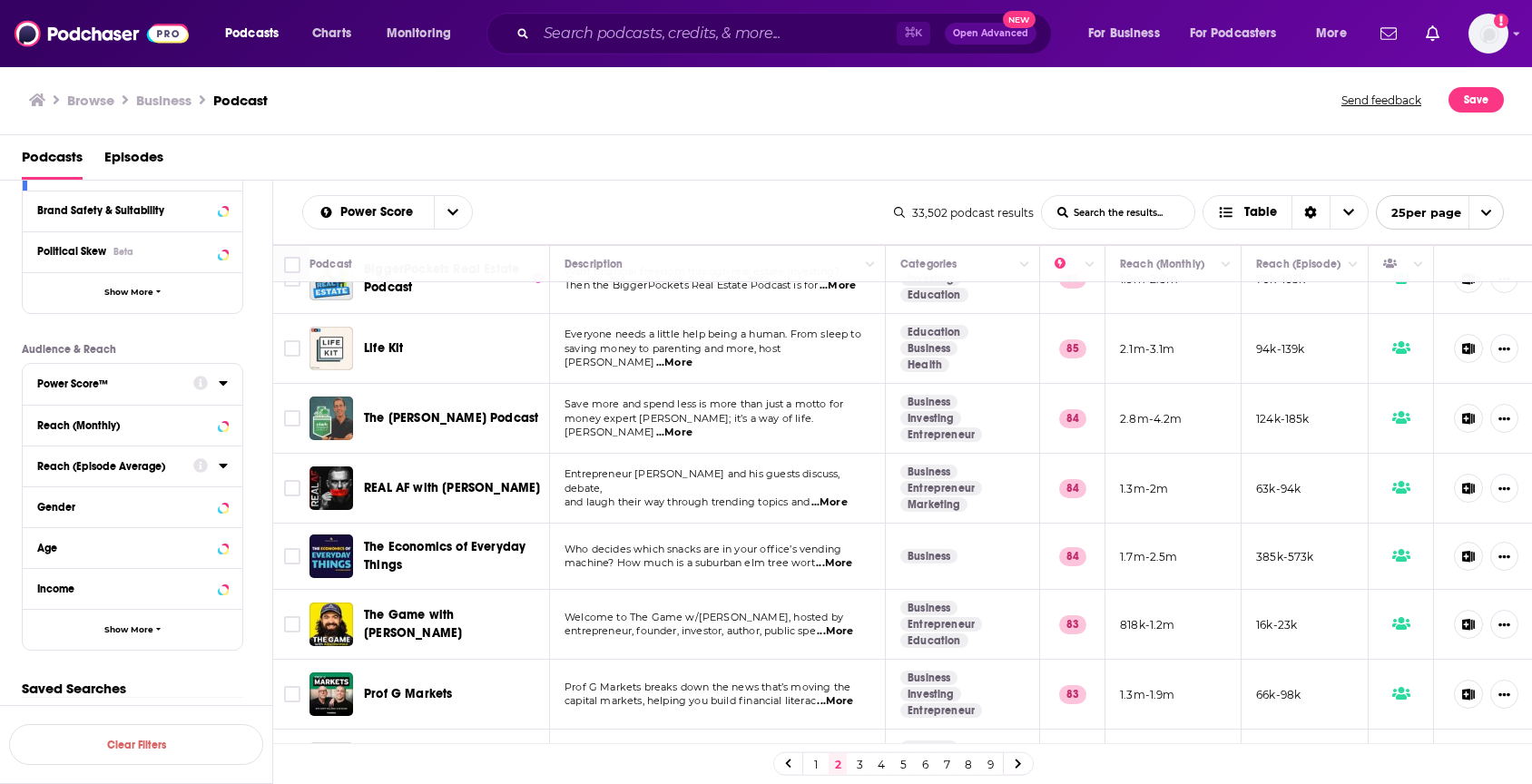 scroll, scrollTop: 54, scrollLeft: 0, axis: vertical 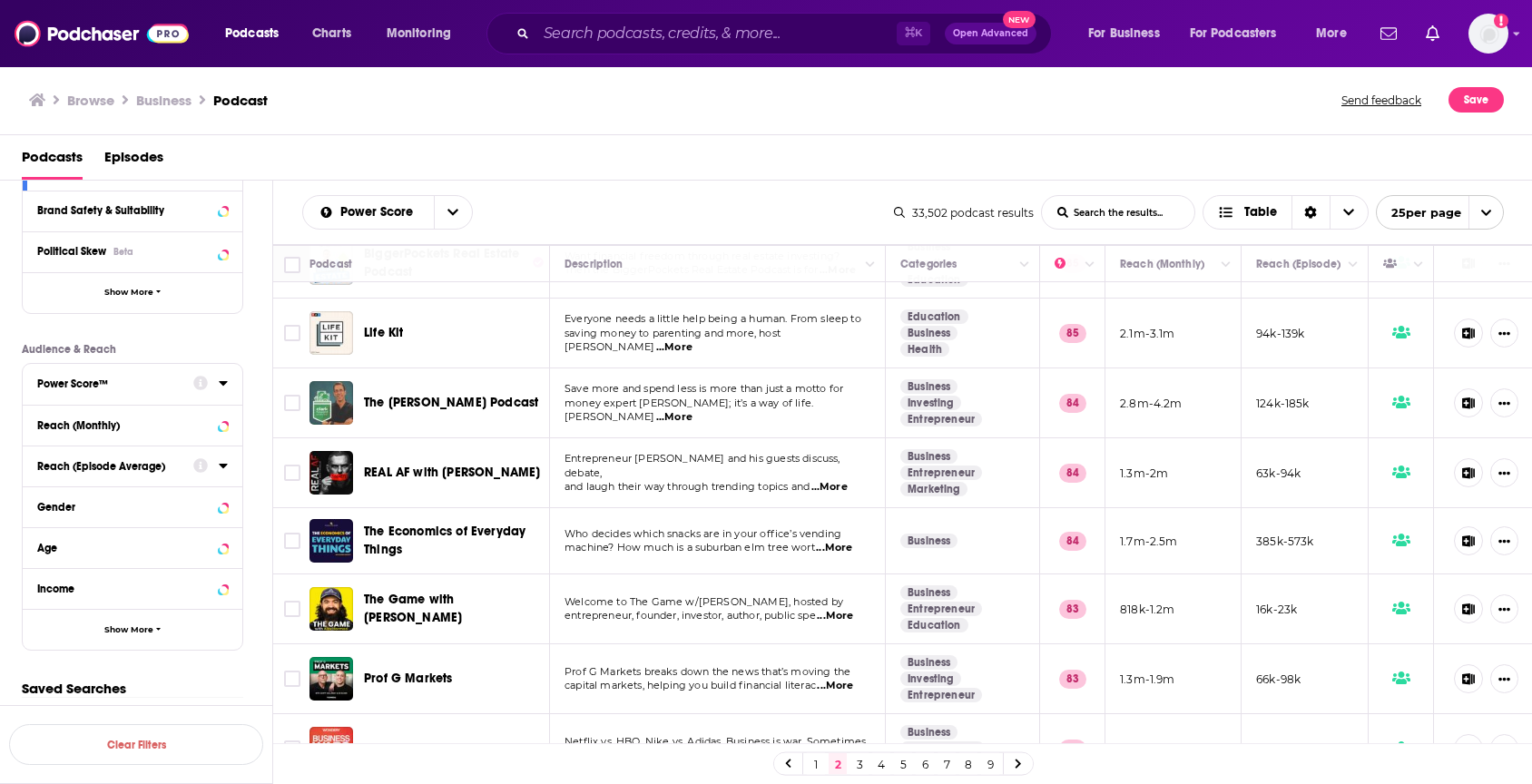 click on "...More" at bounding box center (674, 348) 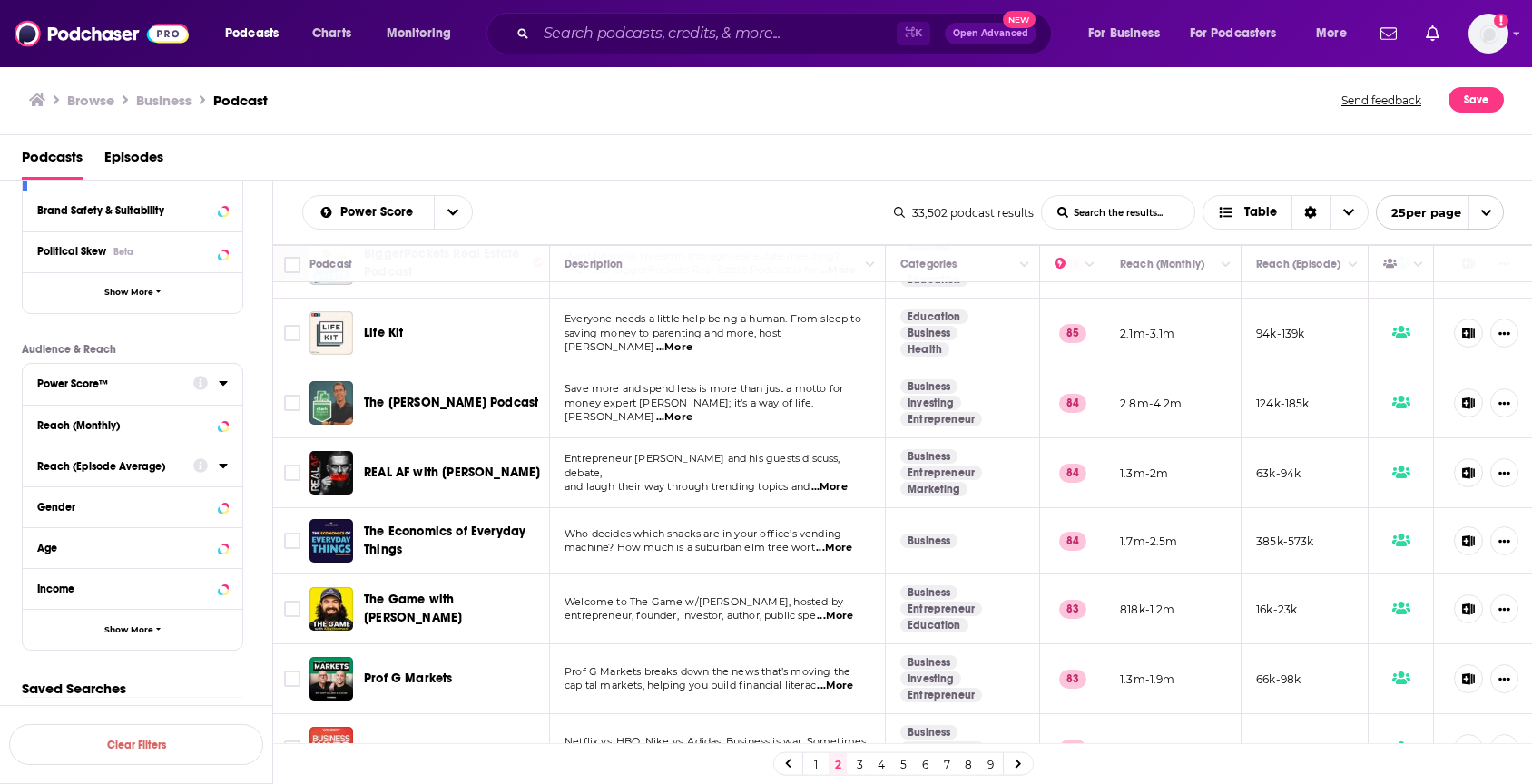 click on "saving money to parenting and more, host Mariell" at bounding box center [673, 340] 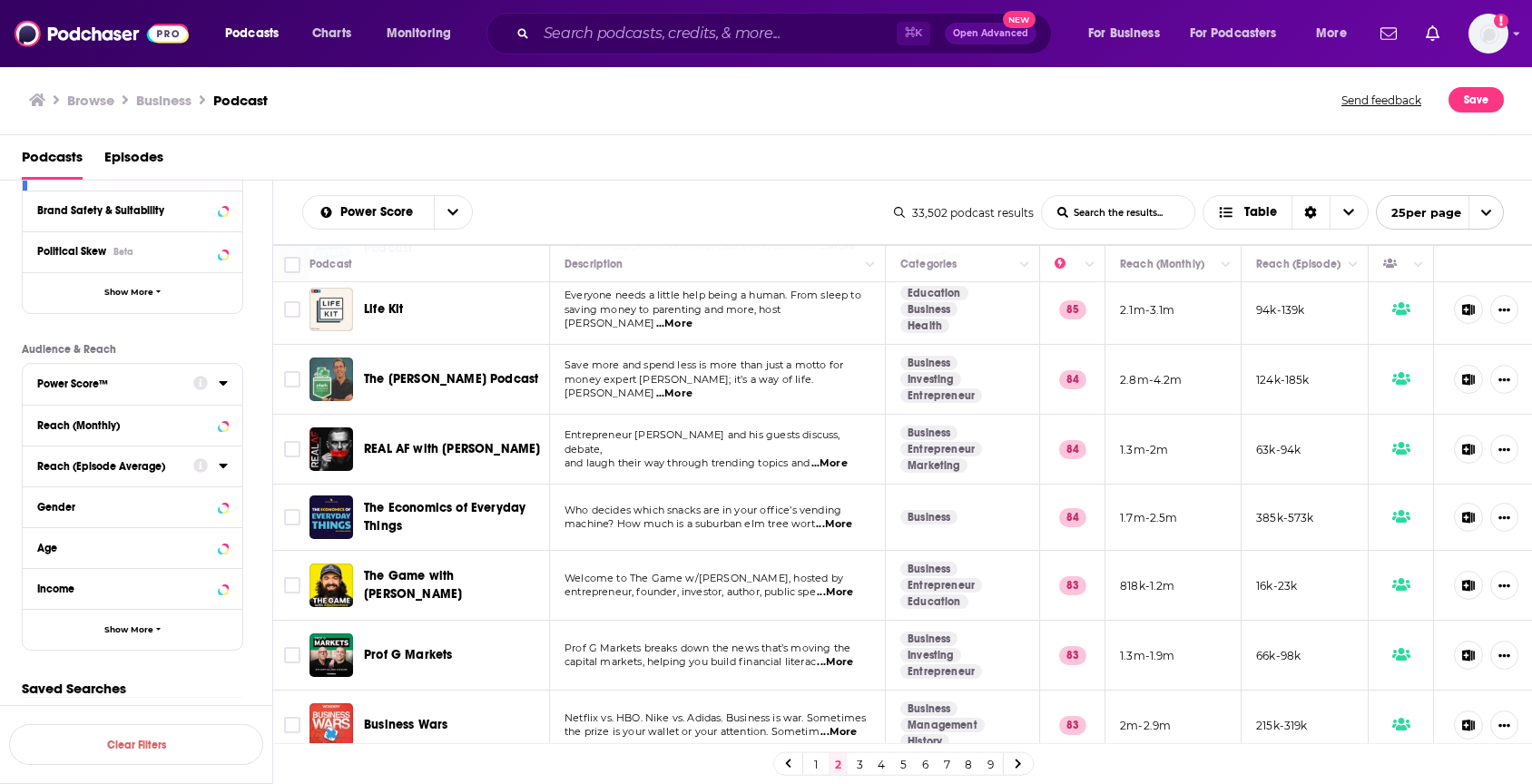 click on "...More" at bounding box center [674, 394] 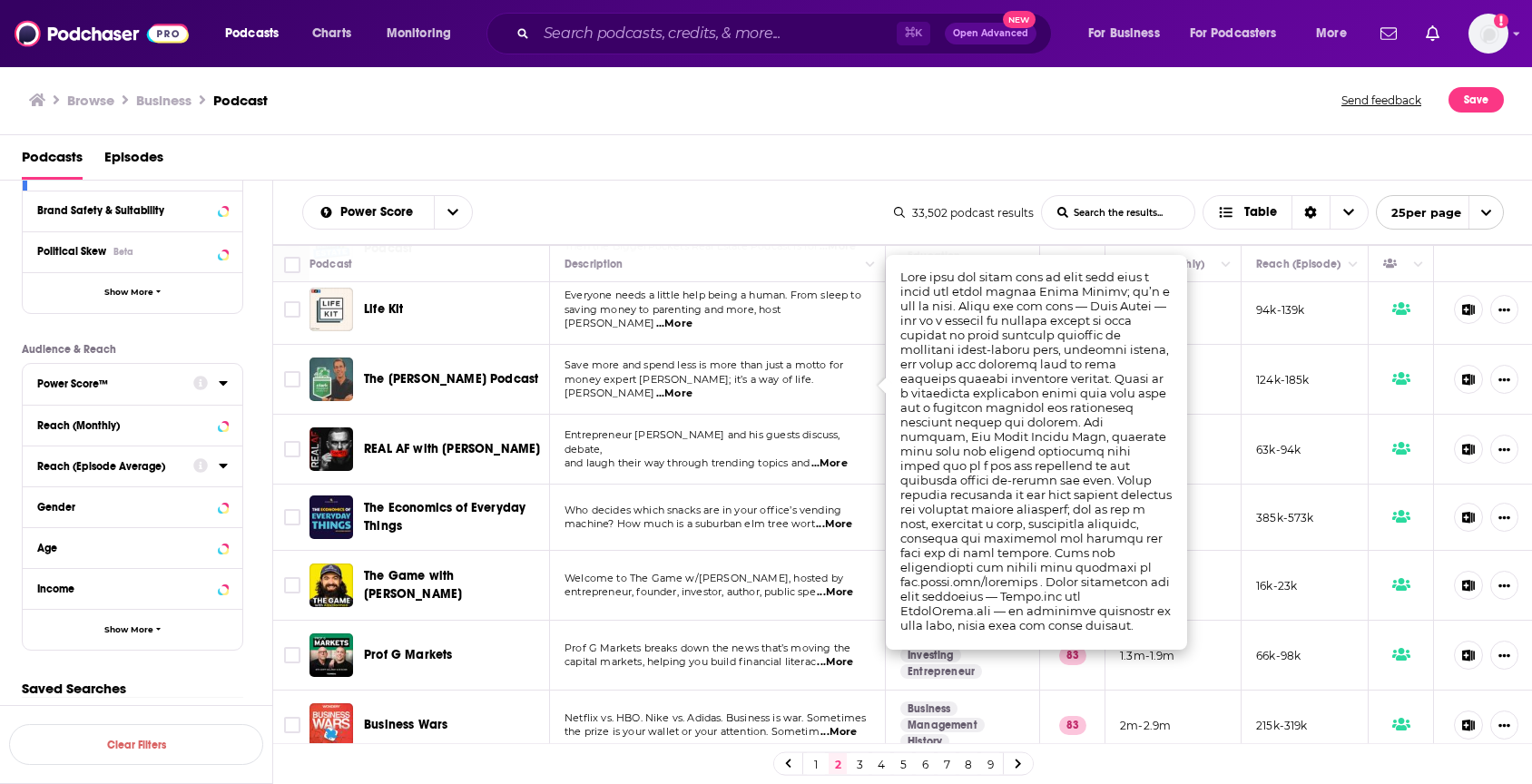 click on "money expert Clark Howard; it’s a way of life. Clark" at bounding box center [689, 387] 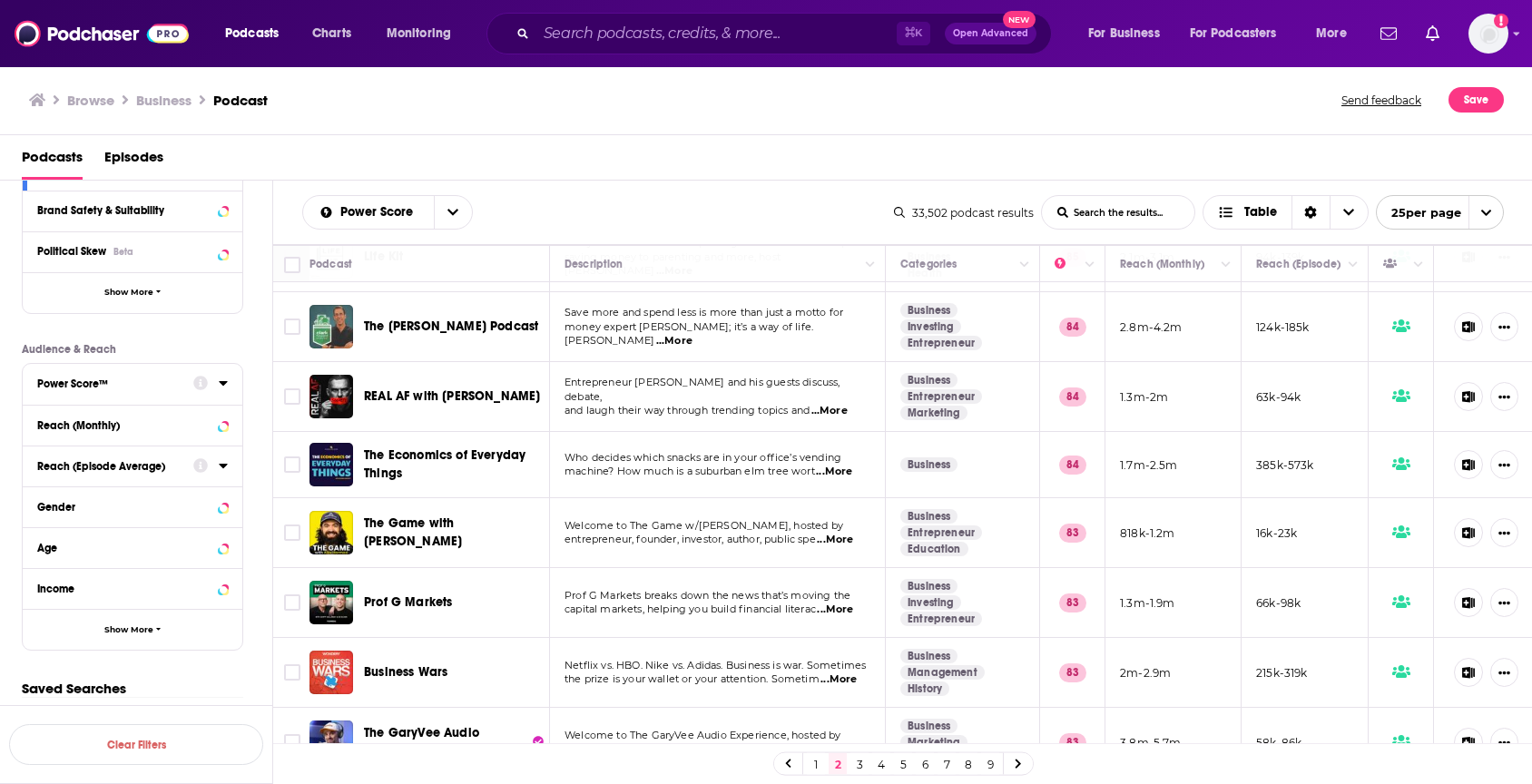 scroll, scrollTop: 142, scrollLeft: 0, axis: vertical 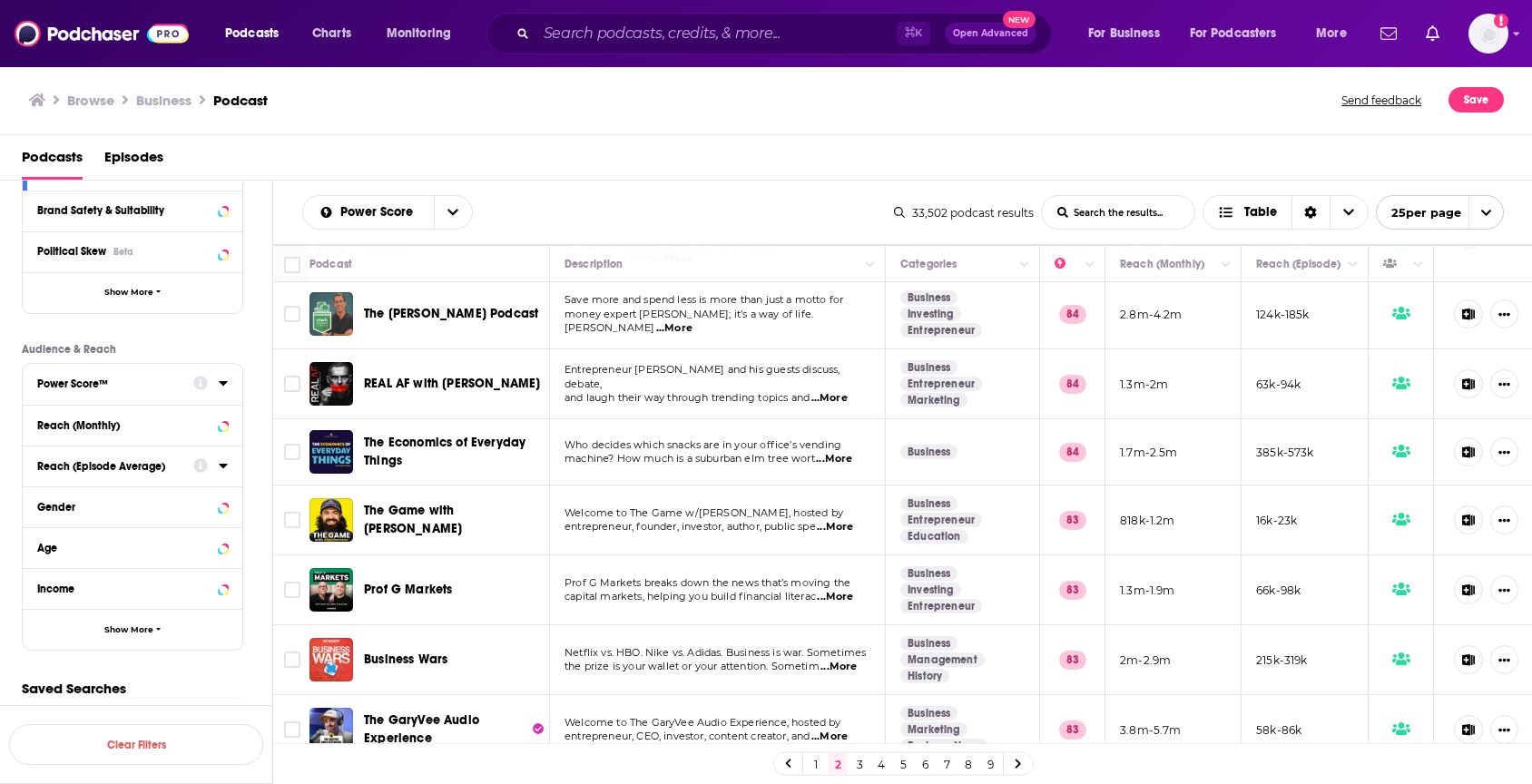 click on "...More" at bounding box center (830, 398) 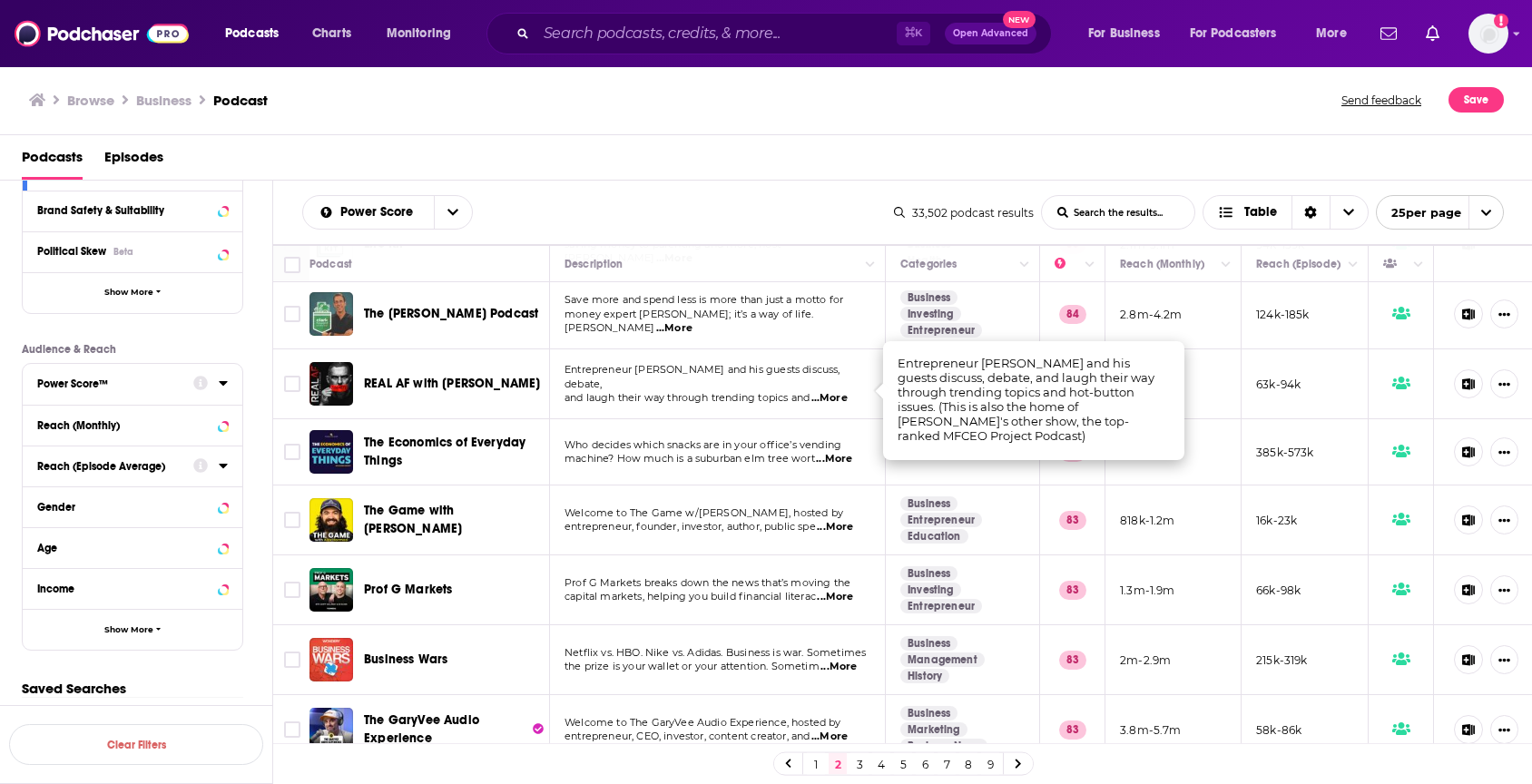 click on "Entrepreneur Andy Frisella and his guests discuss, debate," at bounding box center [702, 377] 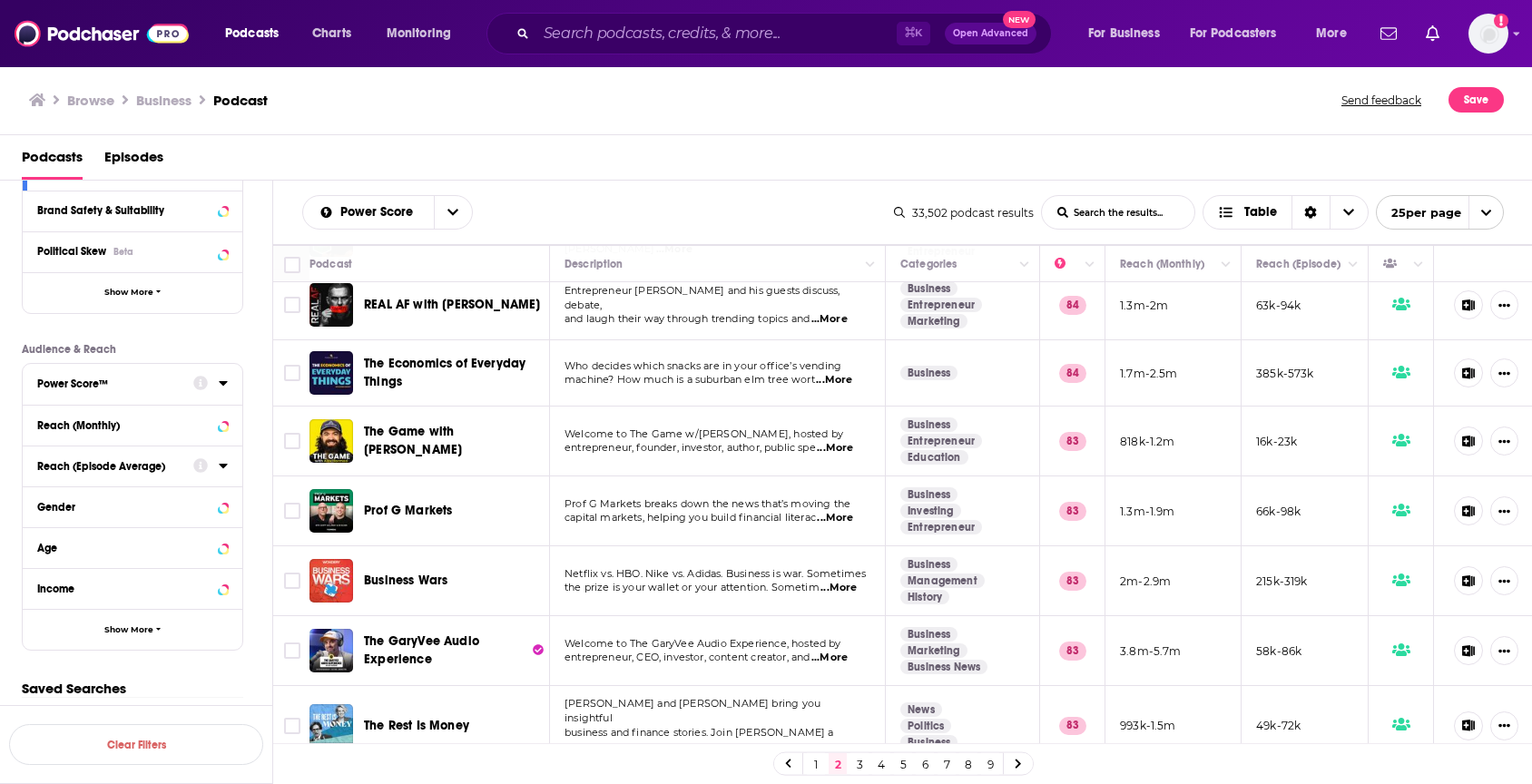 scroll, scrollTop: 220, scrollLeft: 0, axis: vertical 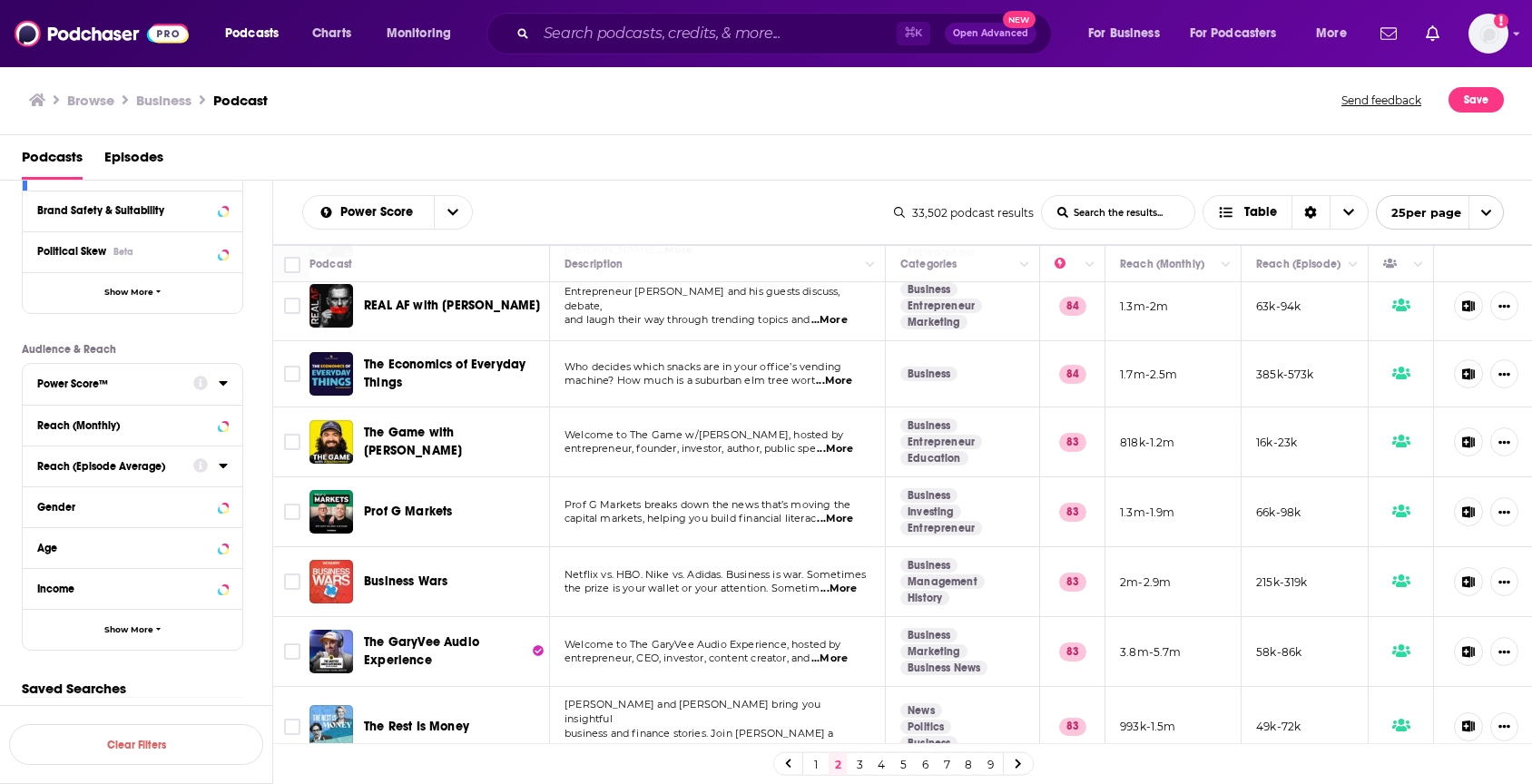 click on "...More" at bounding box center [834, 381] 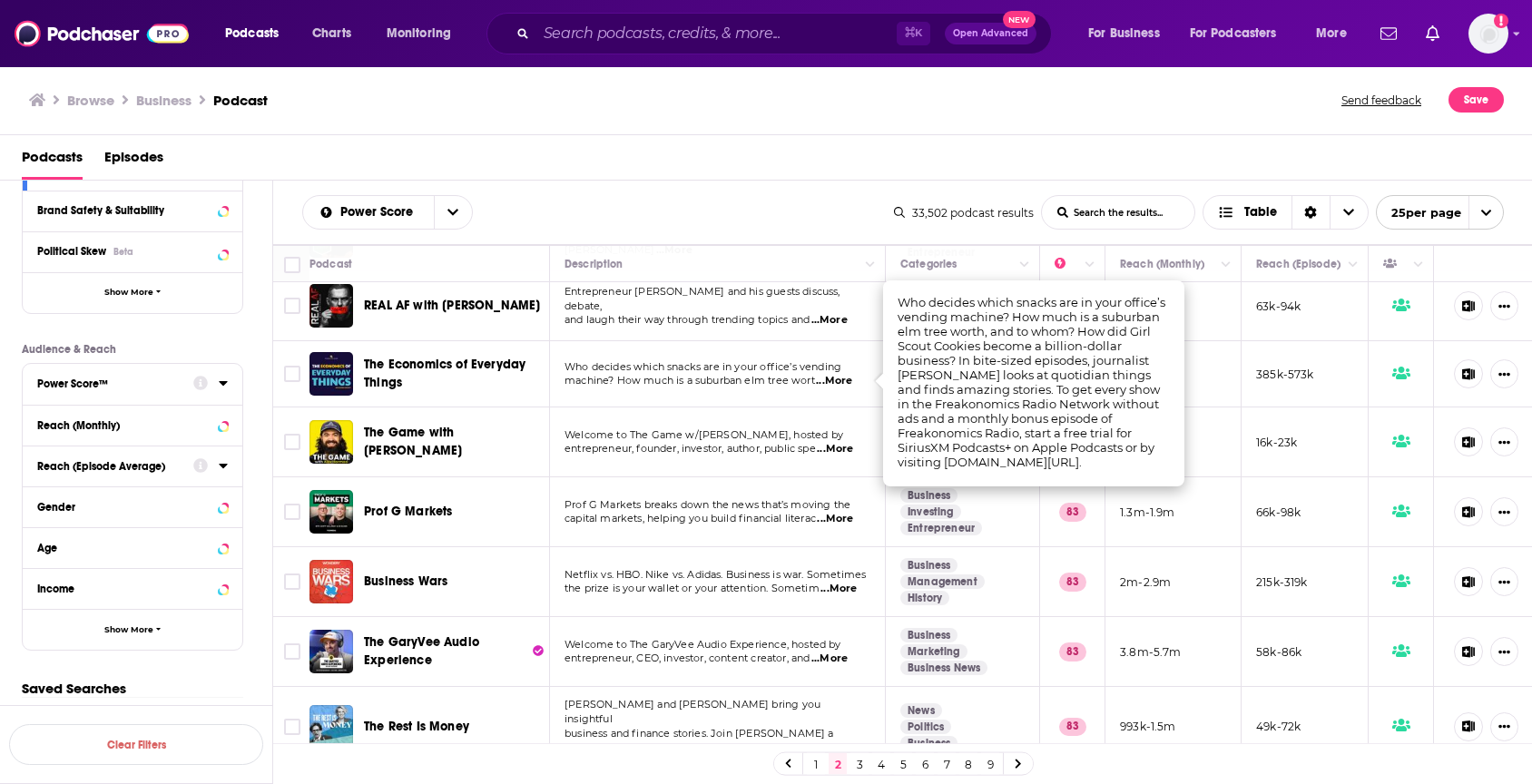 click on "Who decides which snacks are in your office’s vending" at bounding box center [702, 367] 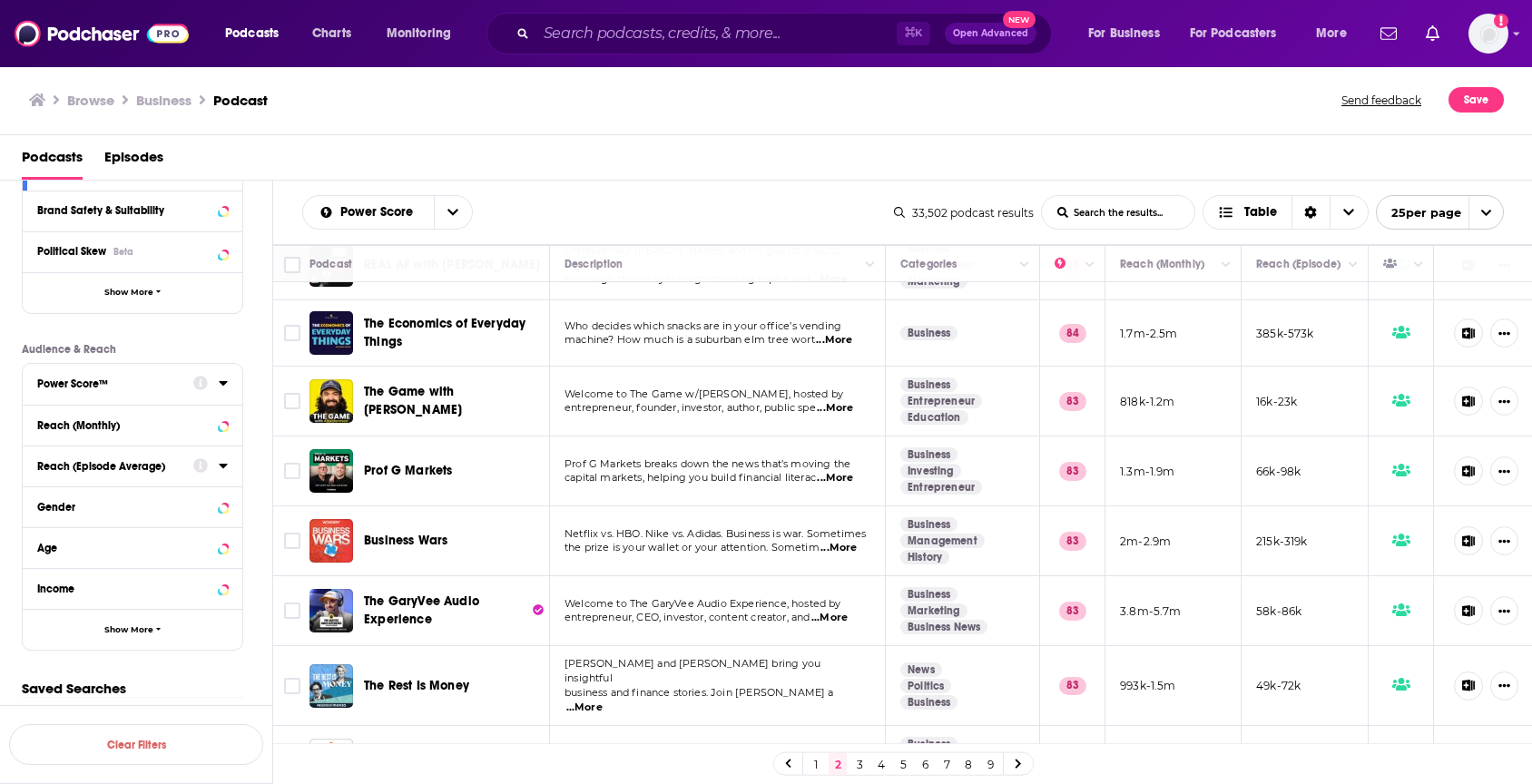 scroll, scrollTop: 370, scrollLeft: 0, axis: vertical 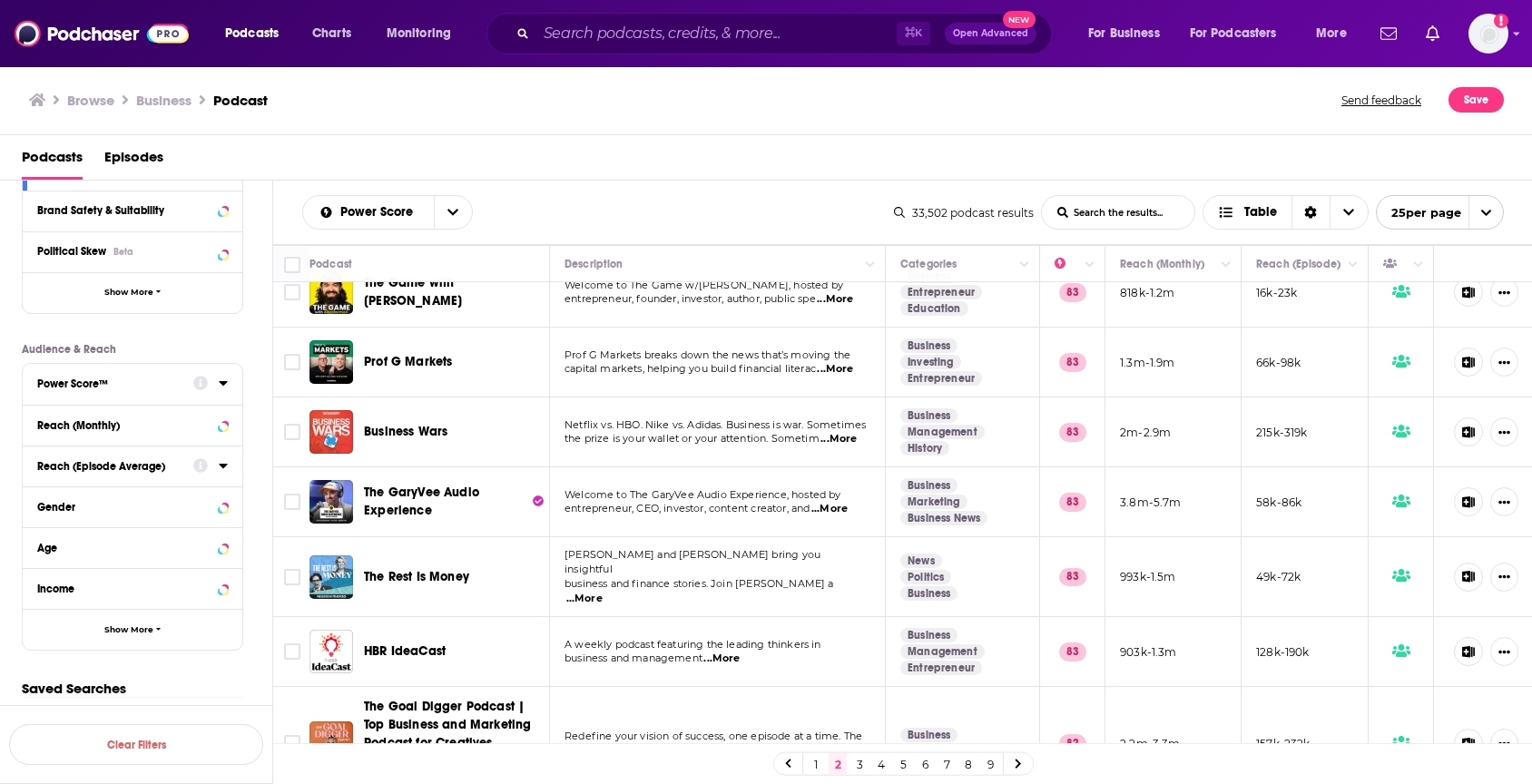 click on "...More" at bounding box center (835, 299) 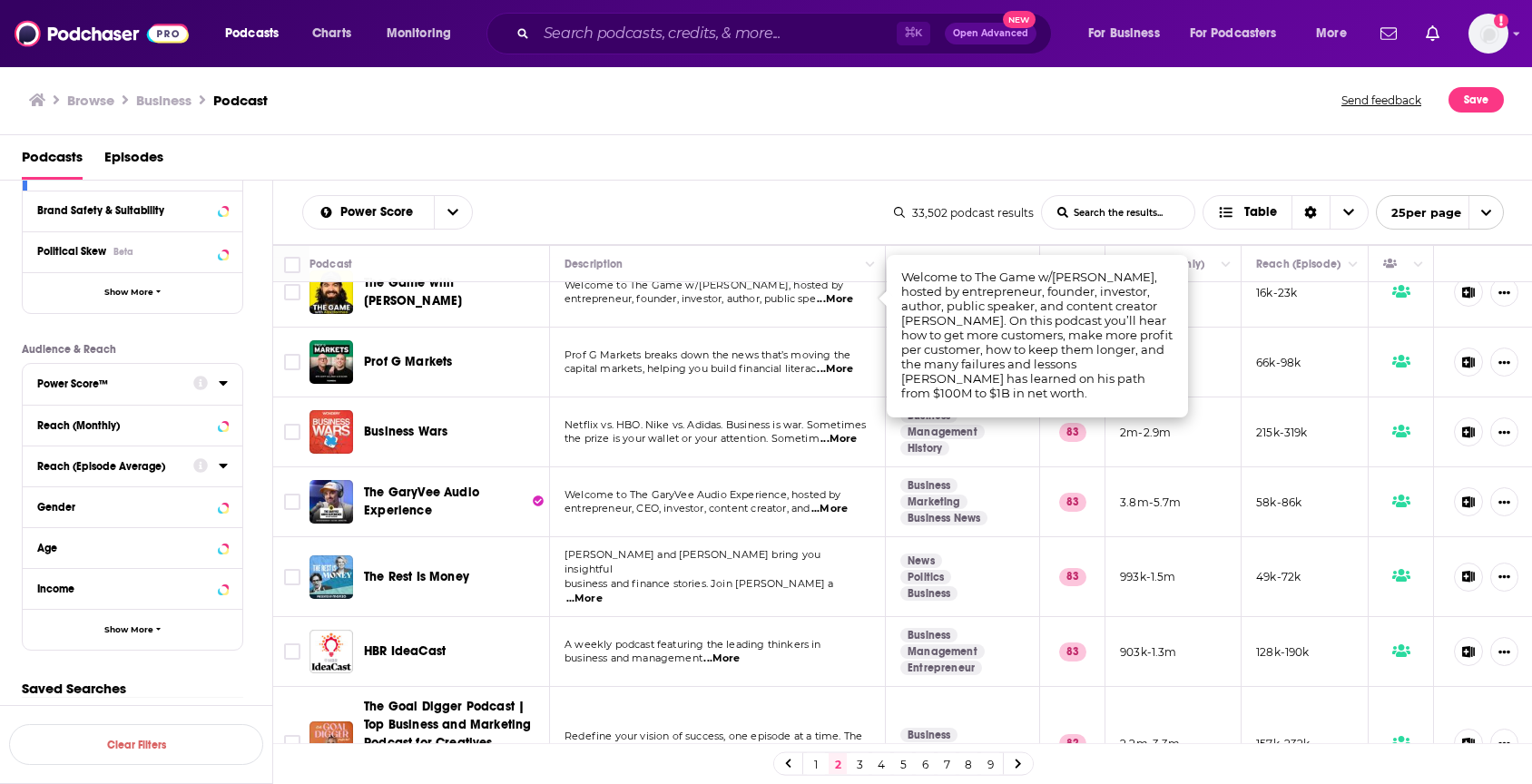 click on "entrepreneur, founder, investor, author, public spe" at bounding box center (690, 299) 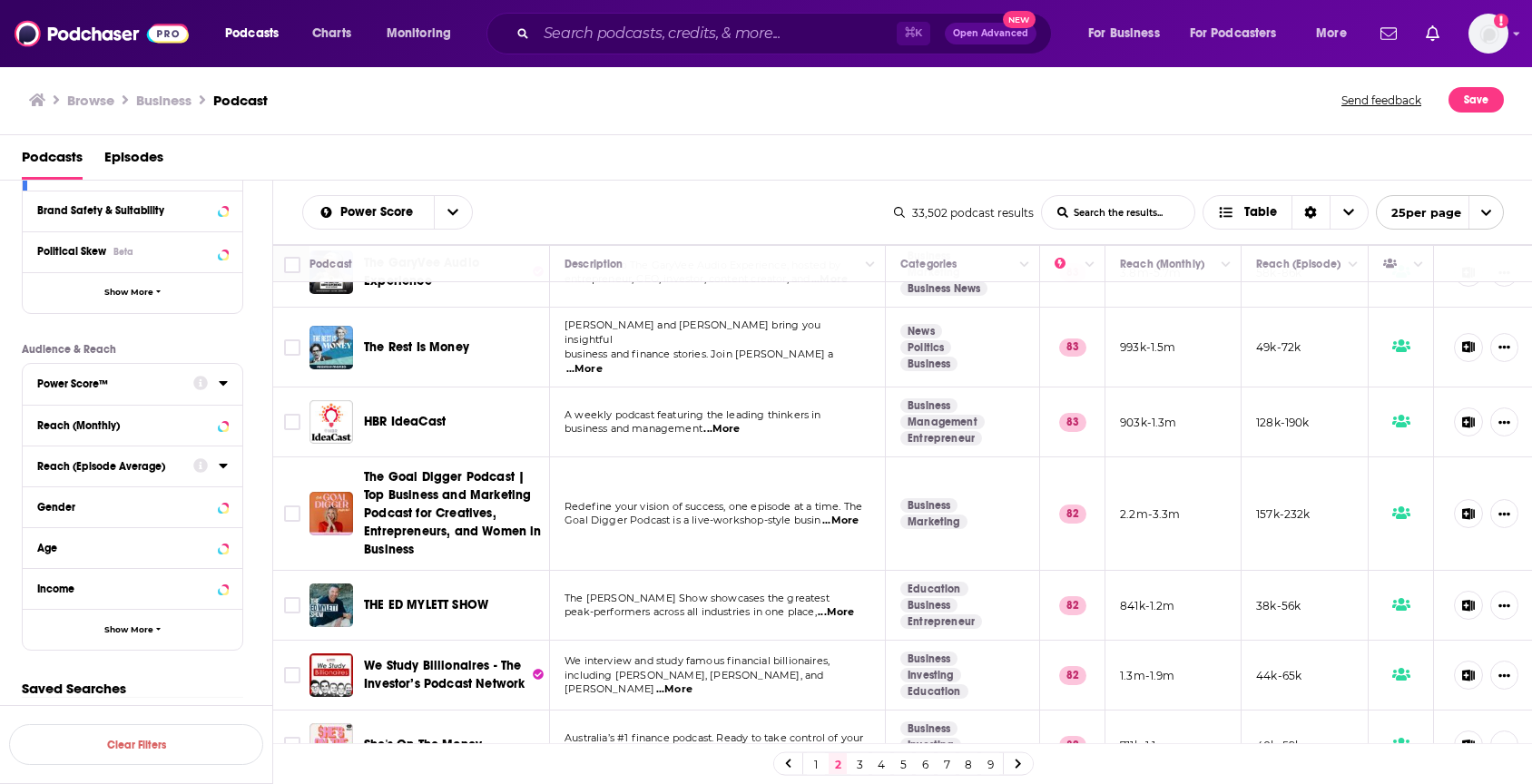scroll, scrollTop: 617, scrollLeft: 0, axis: vertical 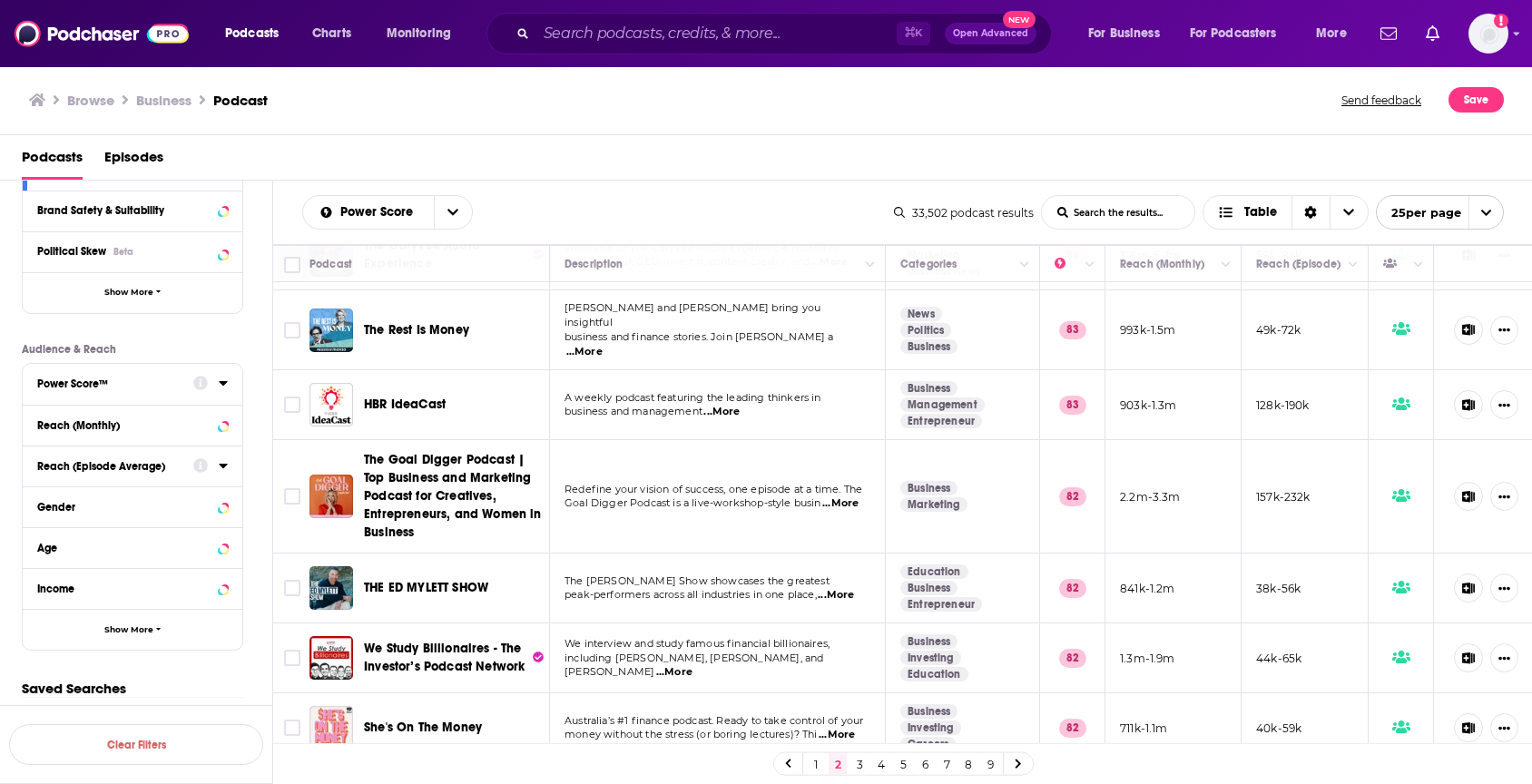 click on "...More" at bounding box center [584, 352] 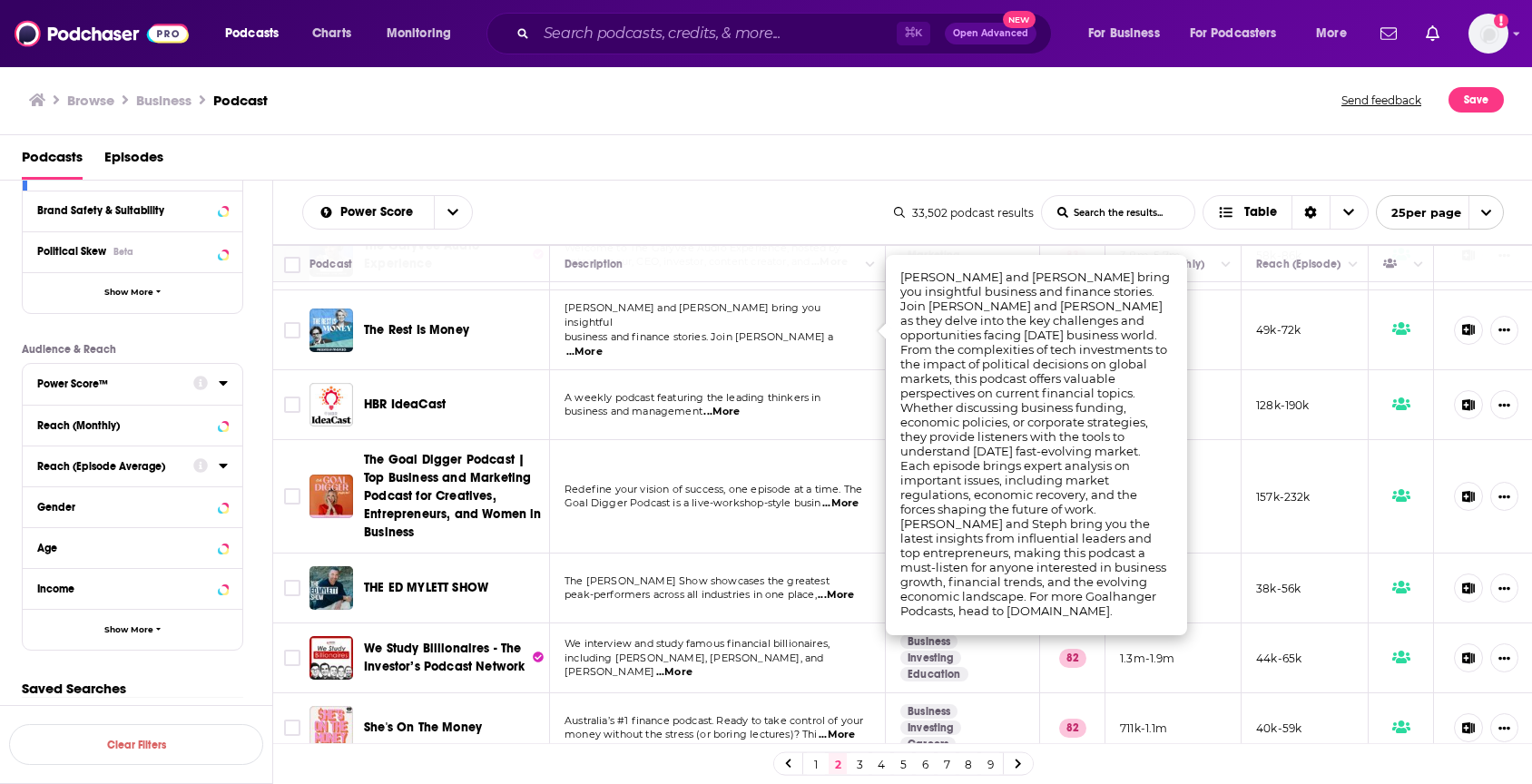 click on "business and finance stories. Join Robert Peston a" at bounding box center (699, 337) 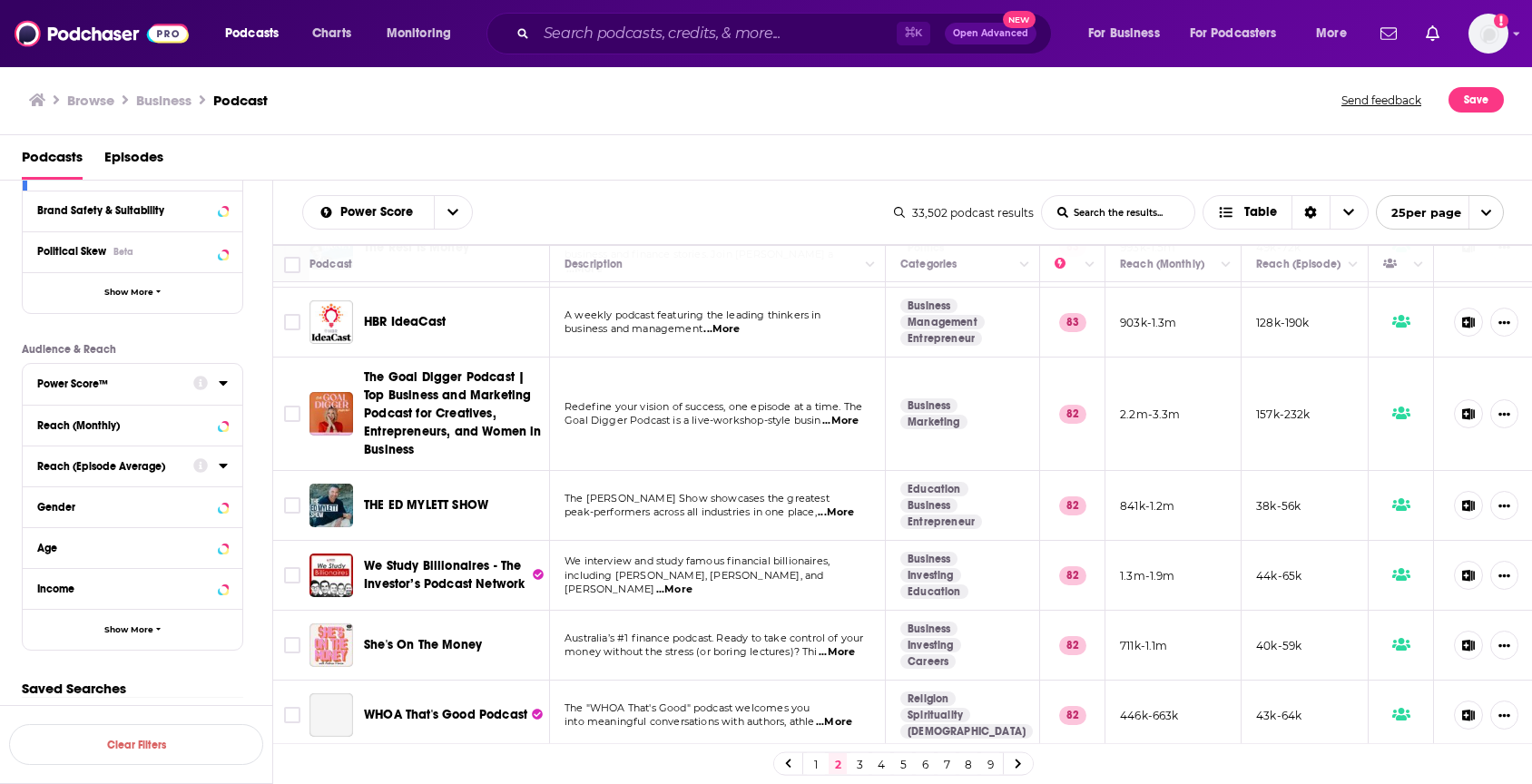 scroll, scrollTop: 707, scrollLeft: 0, axis: vertical 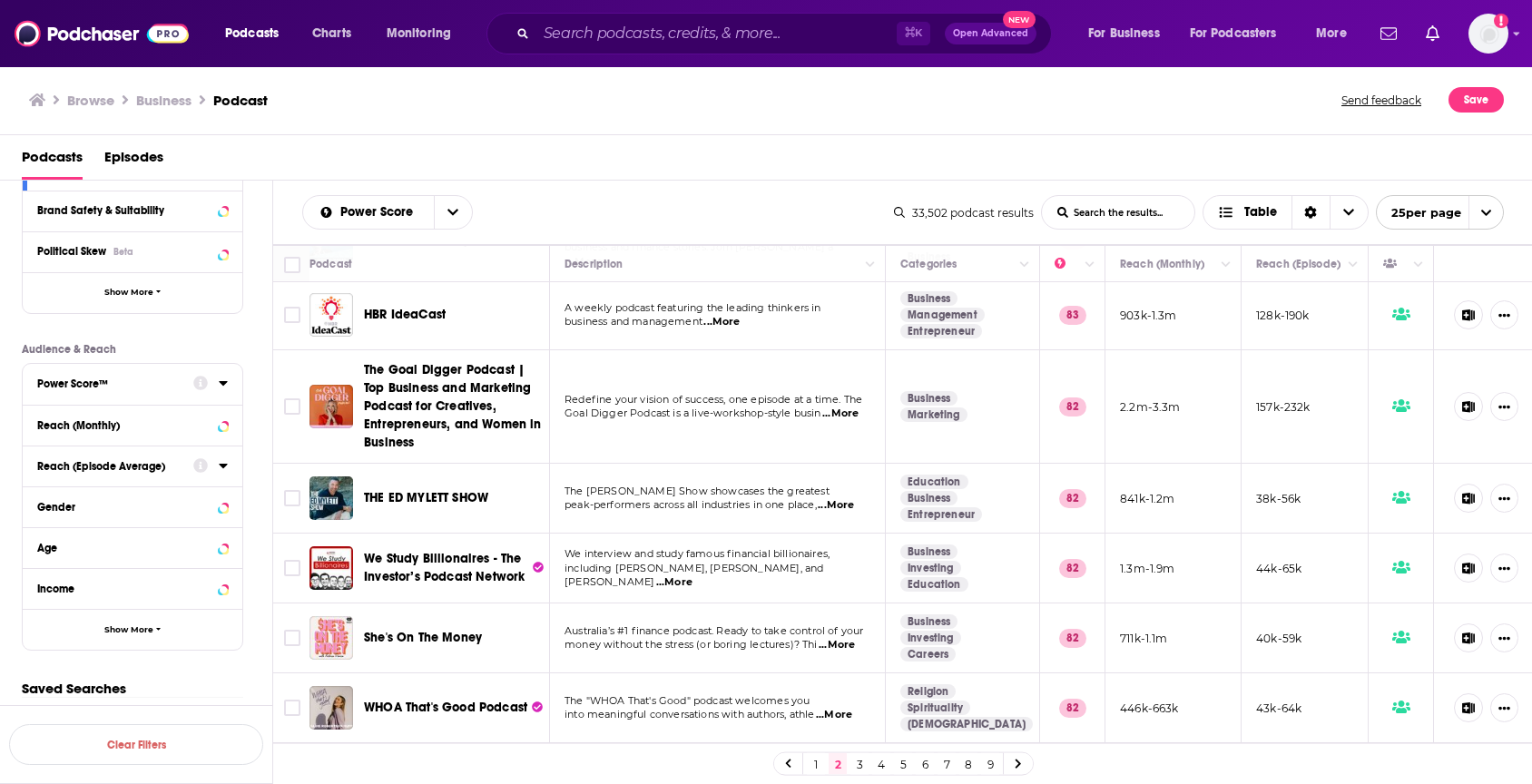 click on "...More" at bounding box center (722, 322) 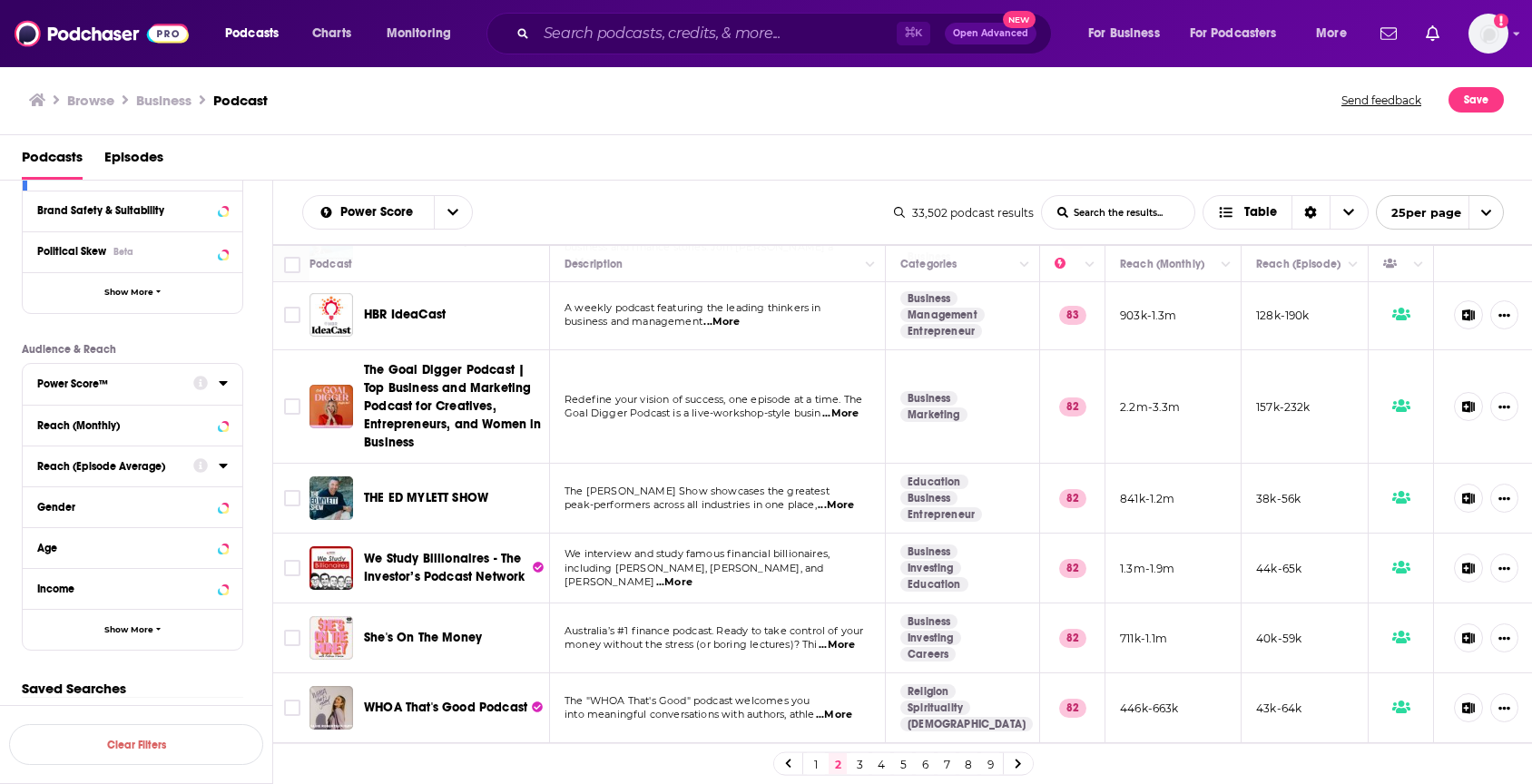 click on "A weekly podcast featuring the leading thinkers in" at bounding box center (692, 308) 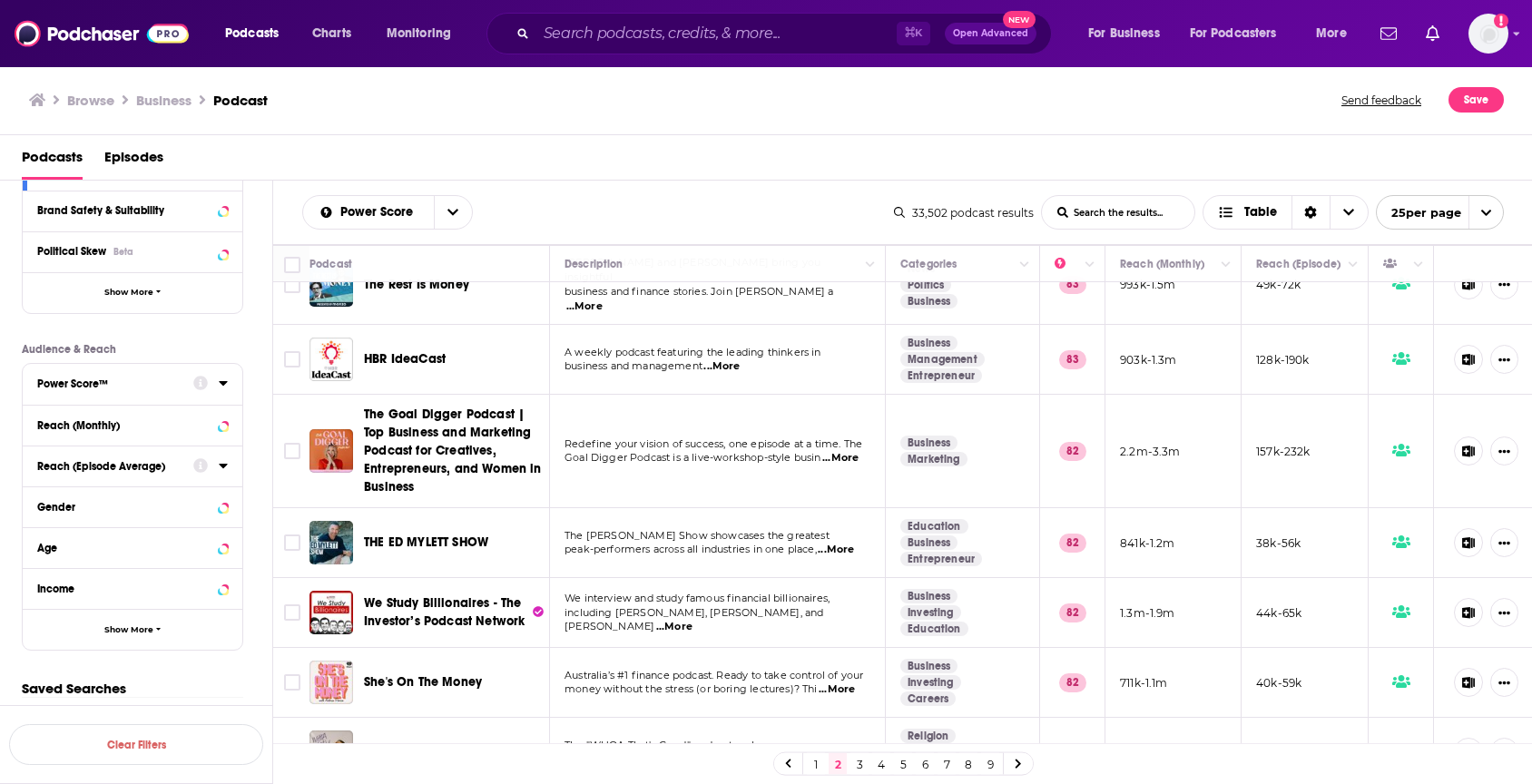 scroll, scrollTop: 662, scrollLeft: 0, axis: vertical 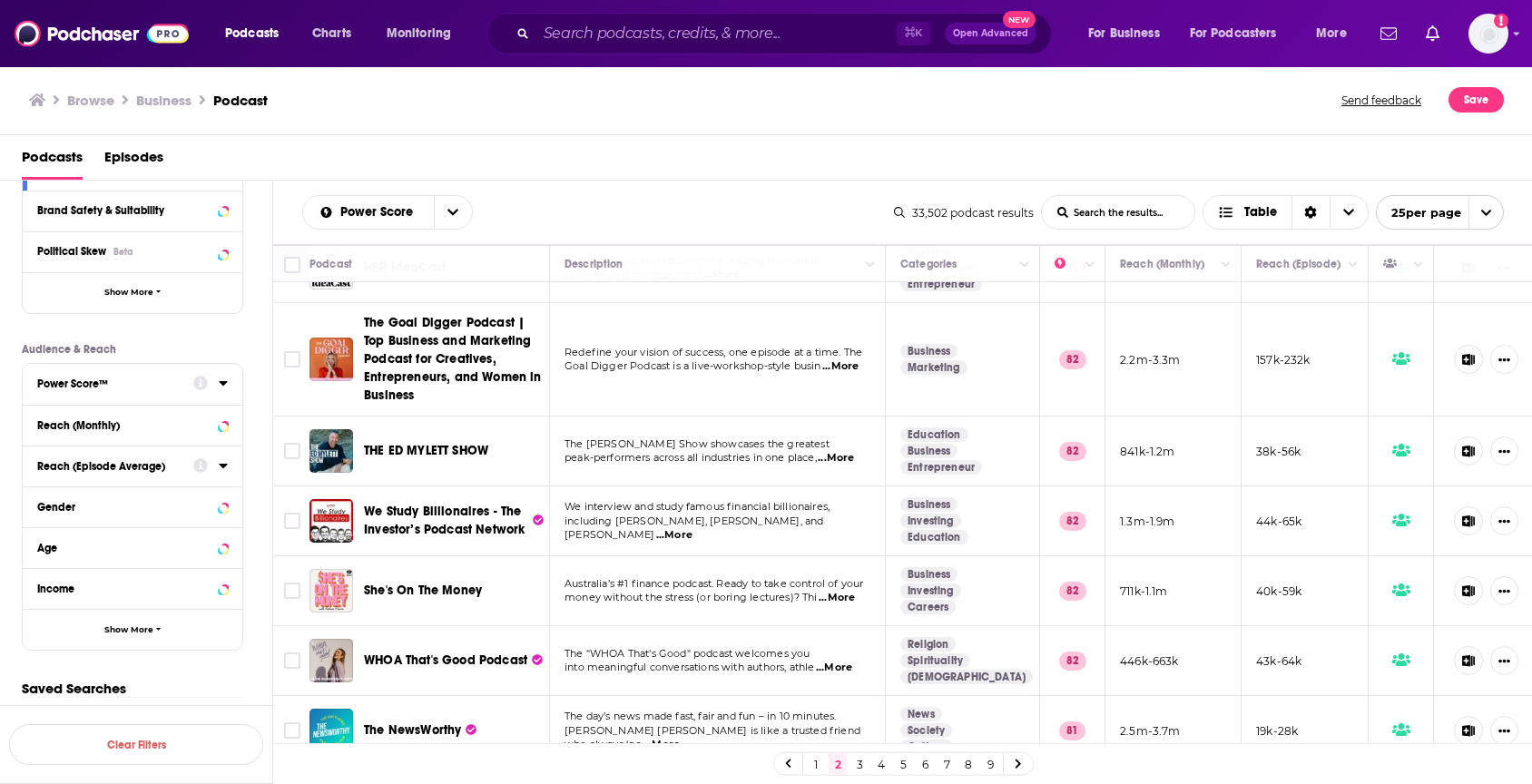 click on "...More" at bounding box center (836, 458) 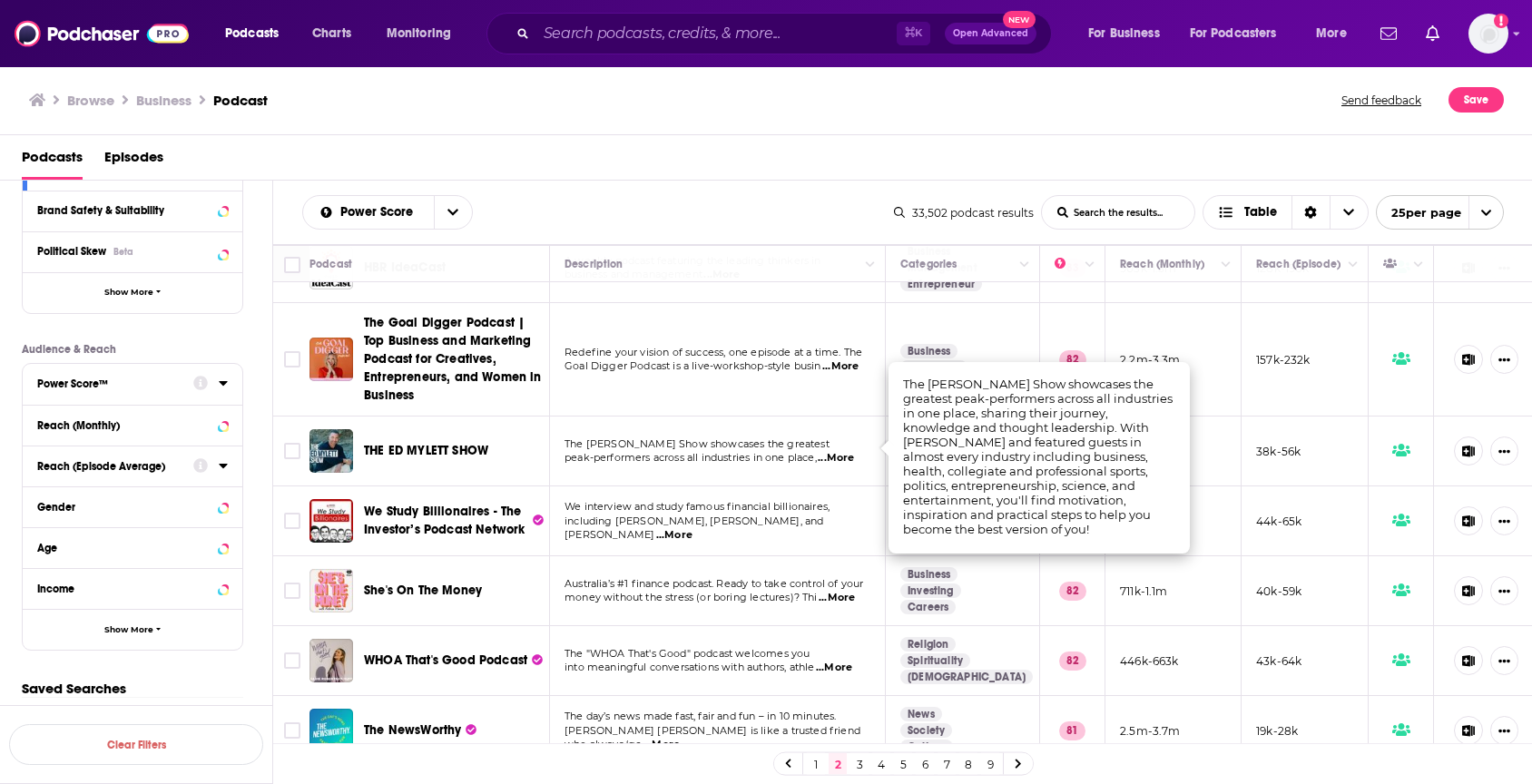 click on "The Ed Mylett Show showcases the greatest" at bounding box center (697, 444) 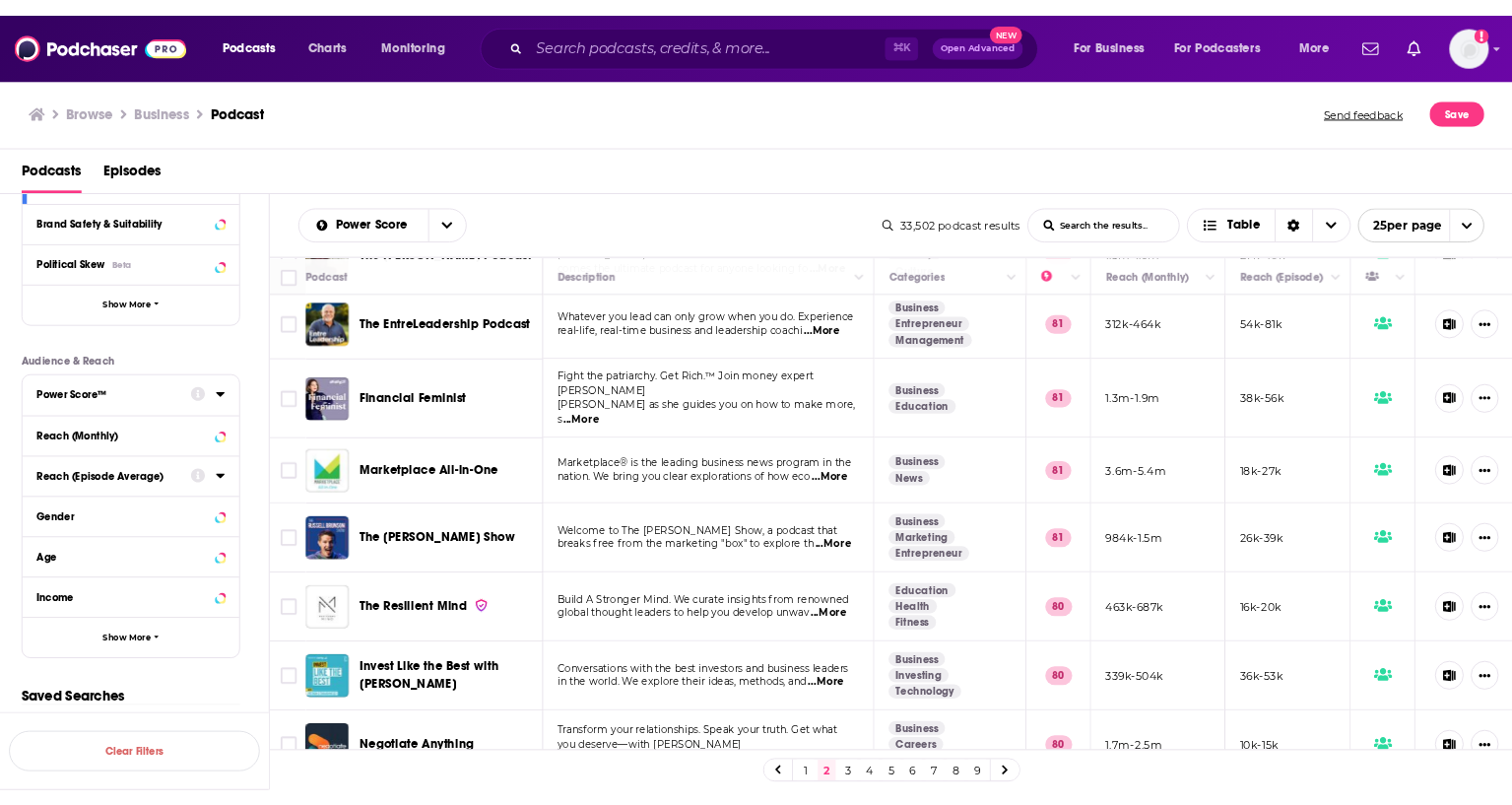 scroll, scrollTop: 1441, scrollLeft: 0, axis: vertical 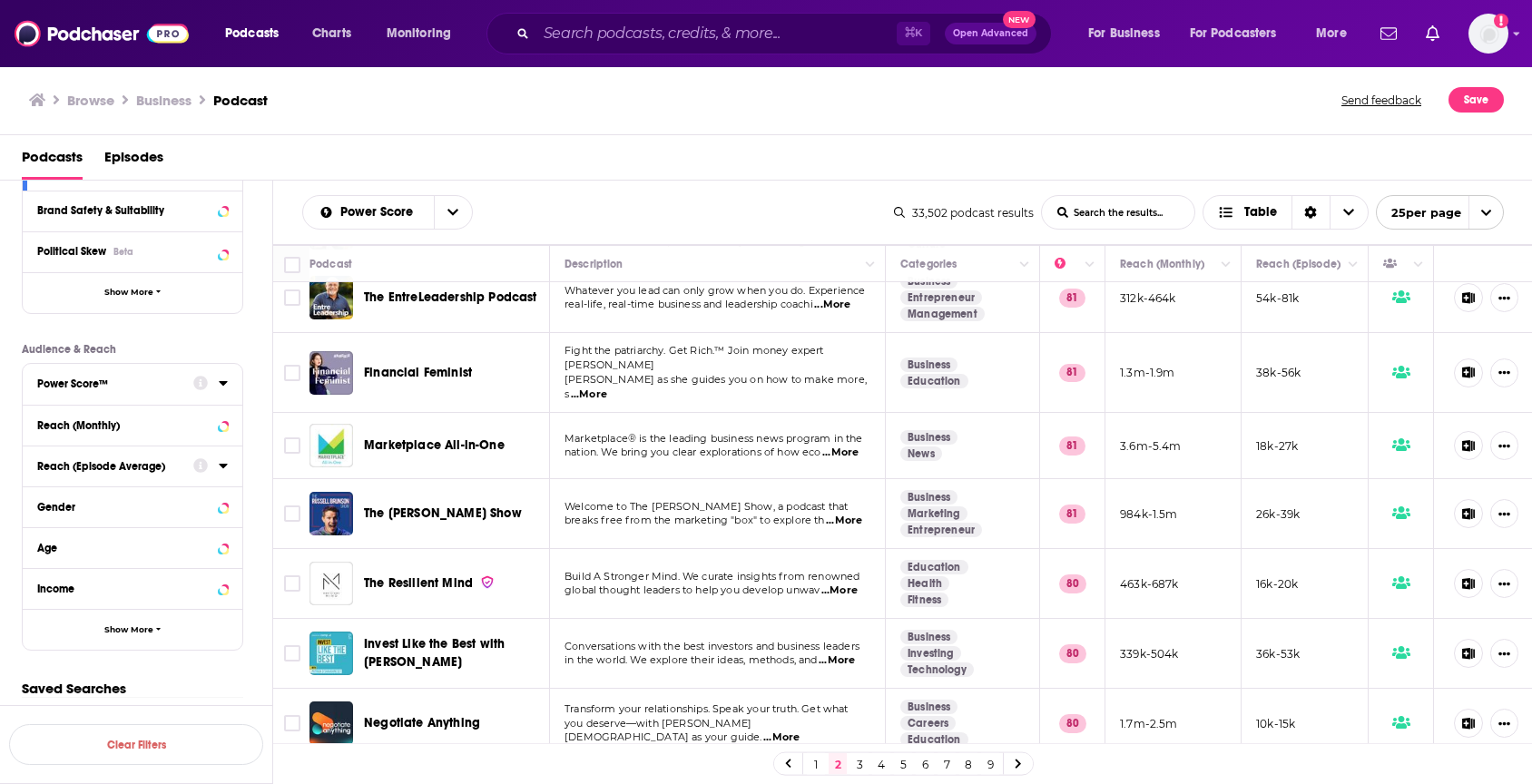 click on "...More" at bounding box center (840, 453) 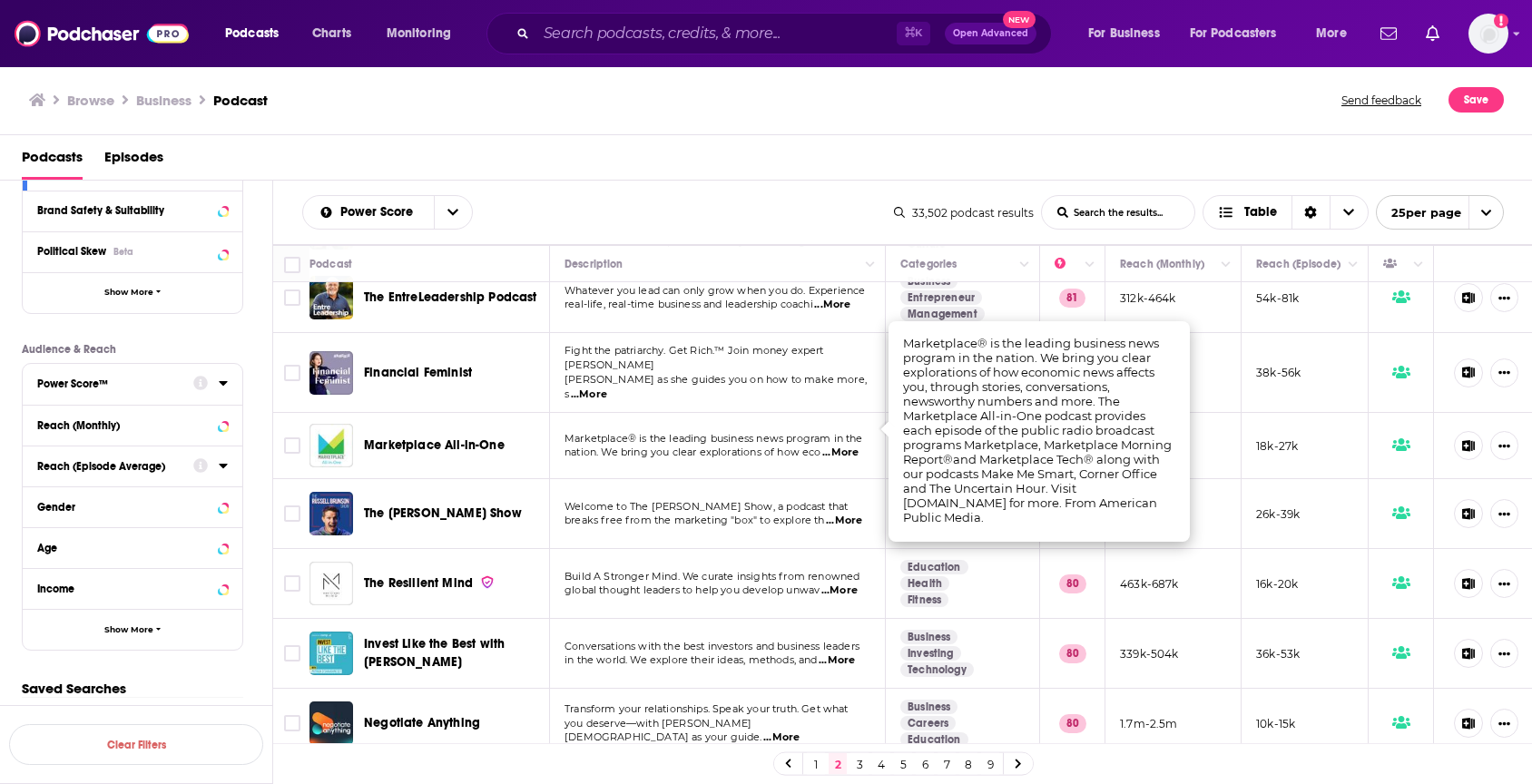click on "nation. We bring you clear explorations of how eco" at bounding box center (692, 452) 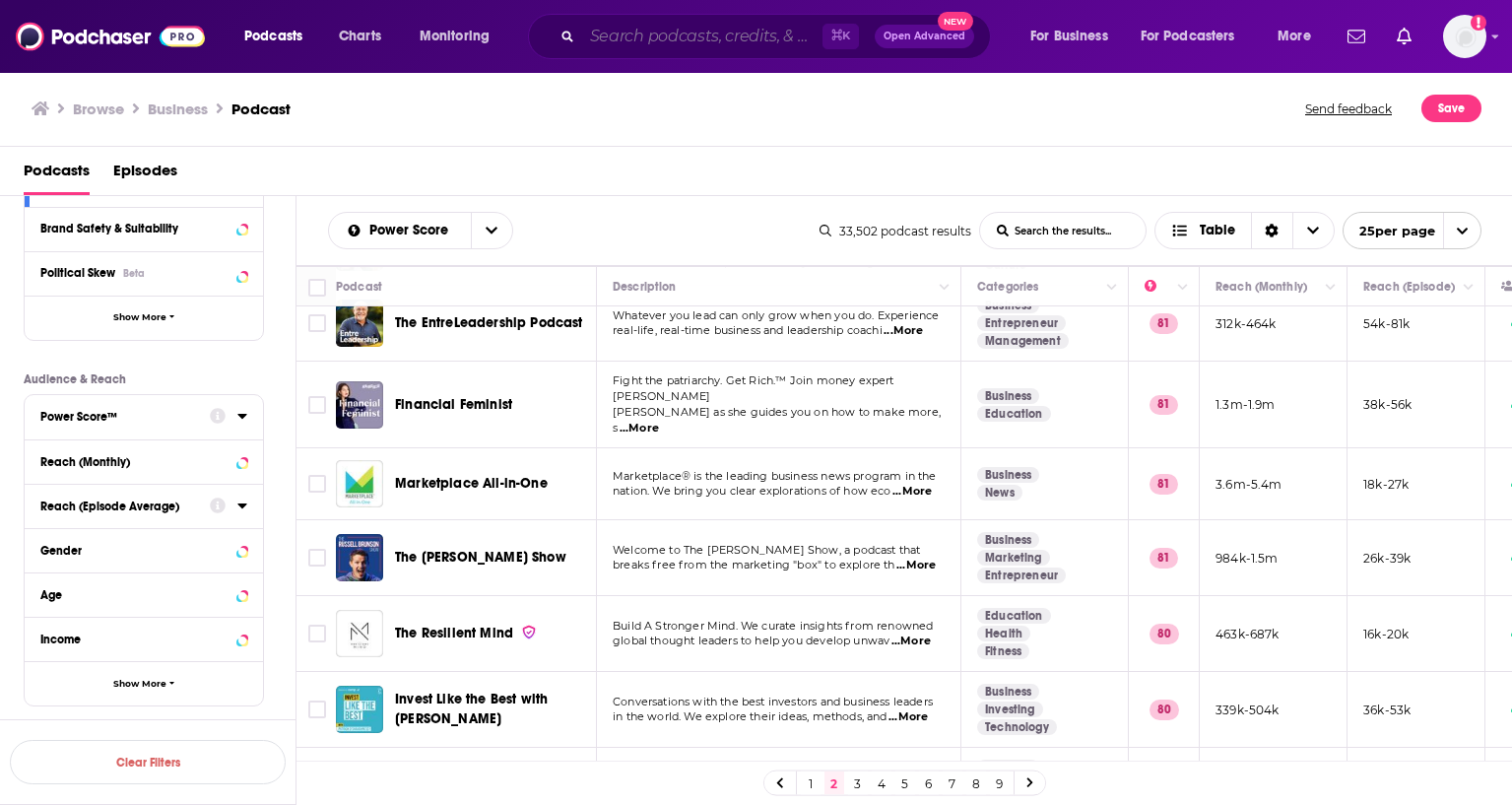 click at bounding box center [702, 36] 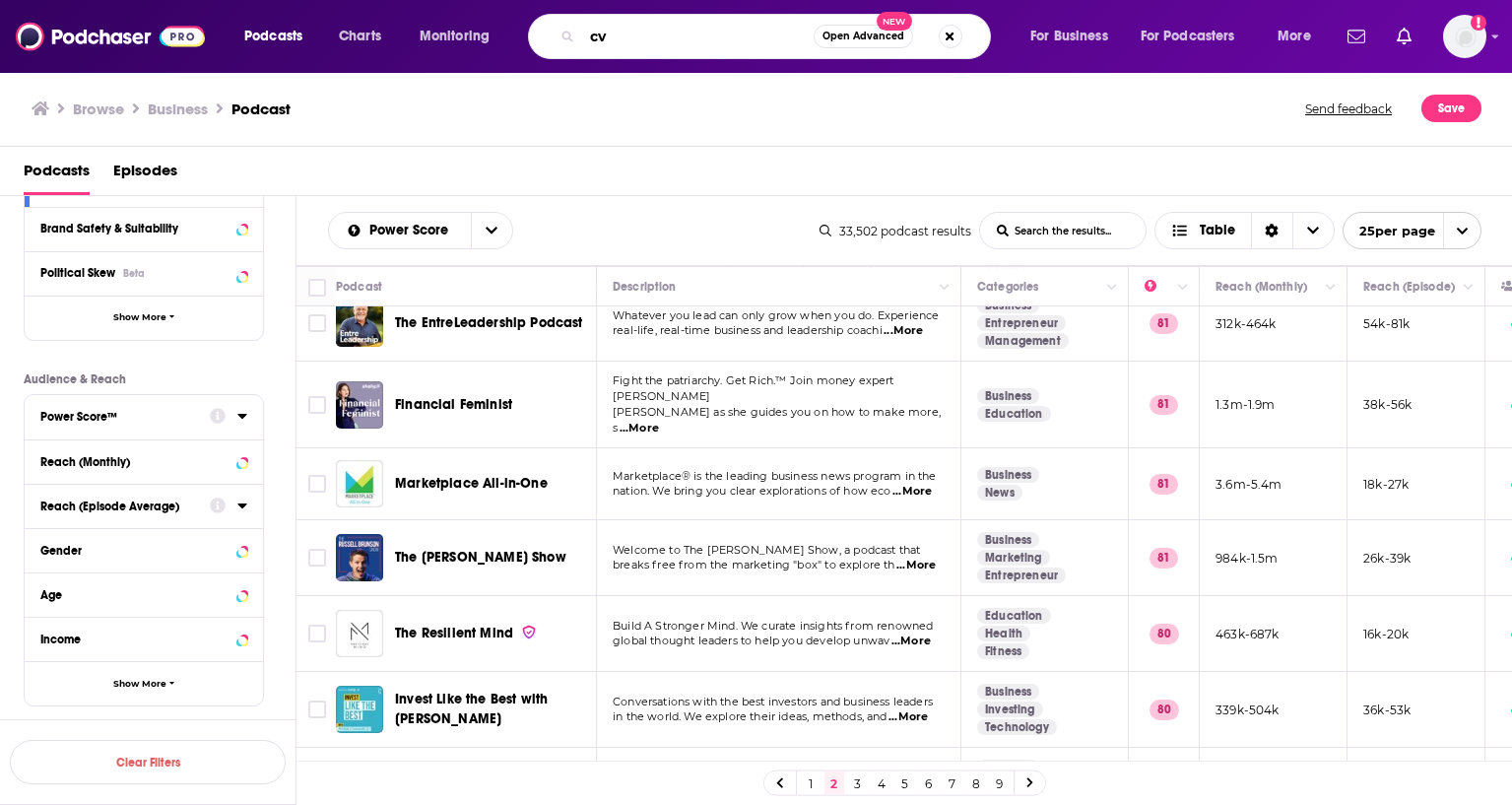 type on "c" 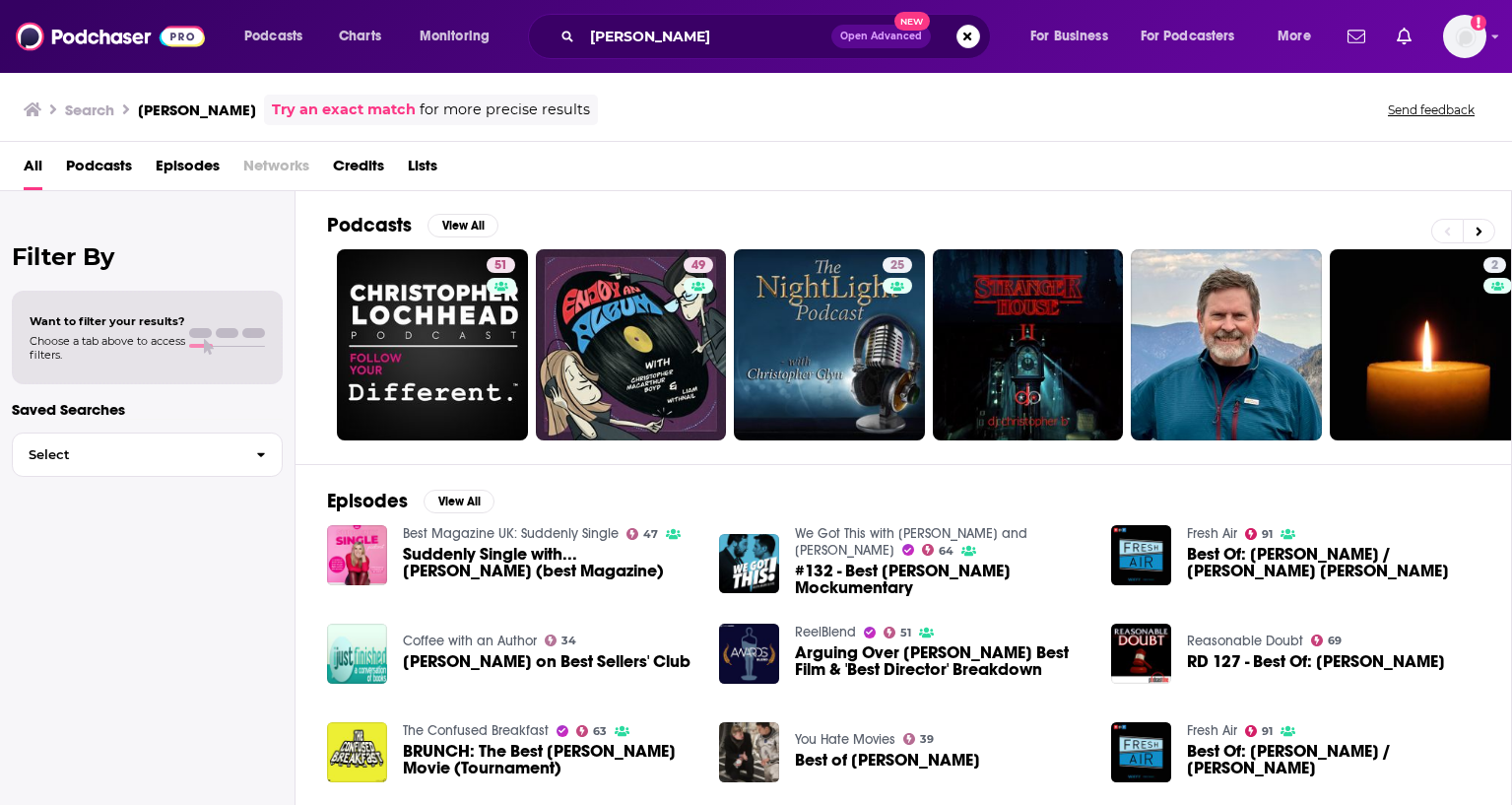 scroll, scrollTop: 0, scrollLeft: 0, axis: both 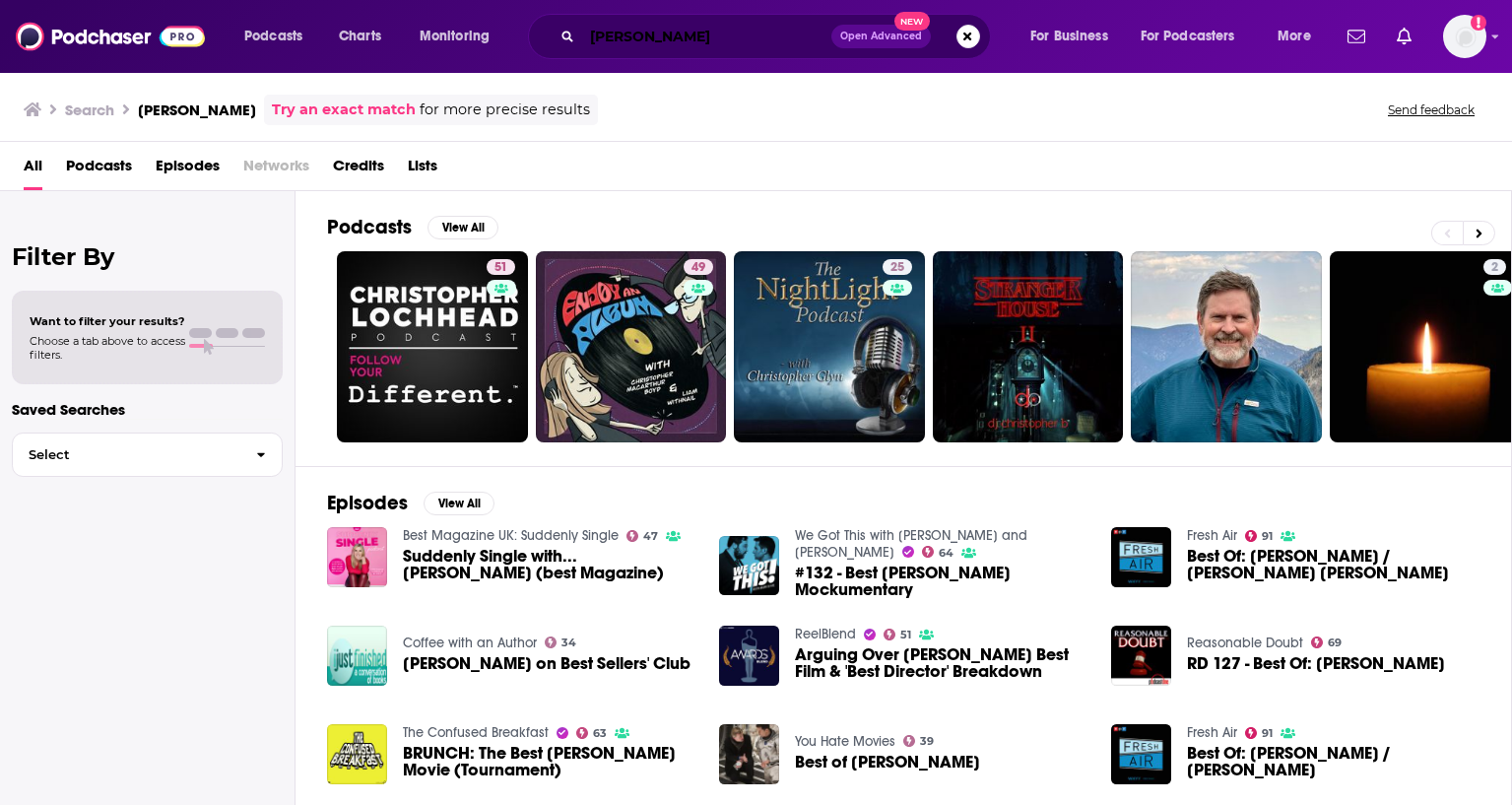 click on "christopher best" at bounding box center [706, 36] 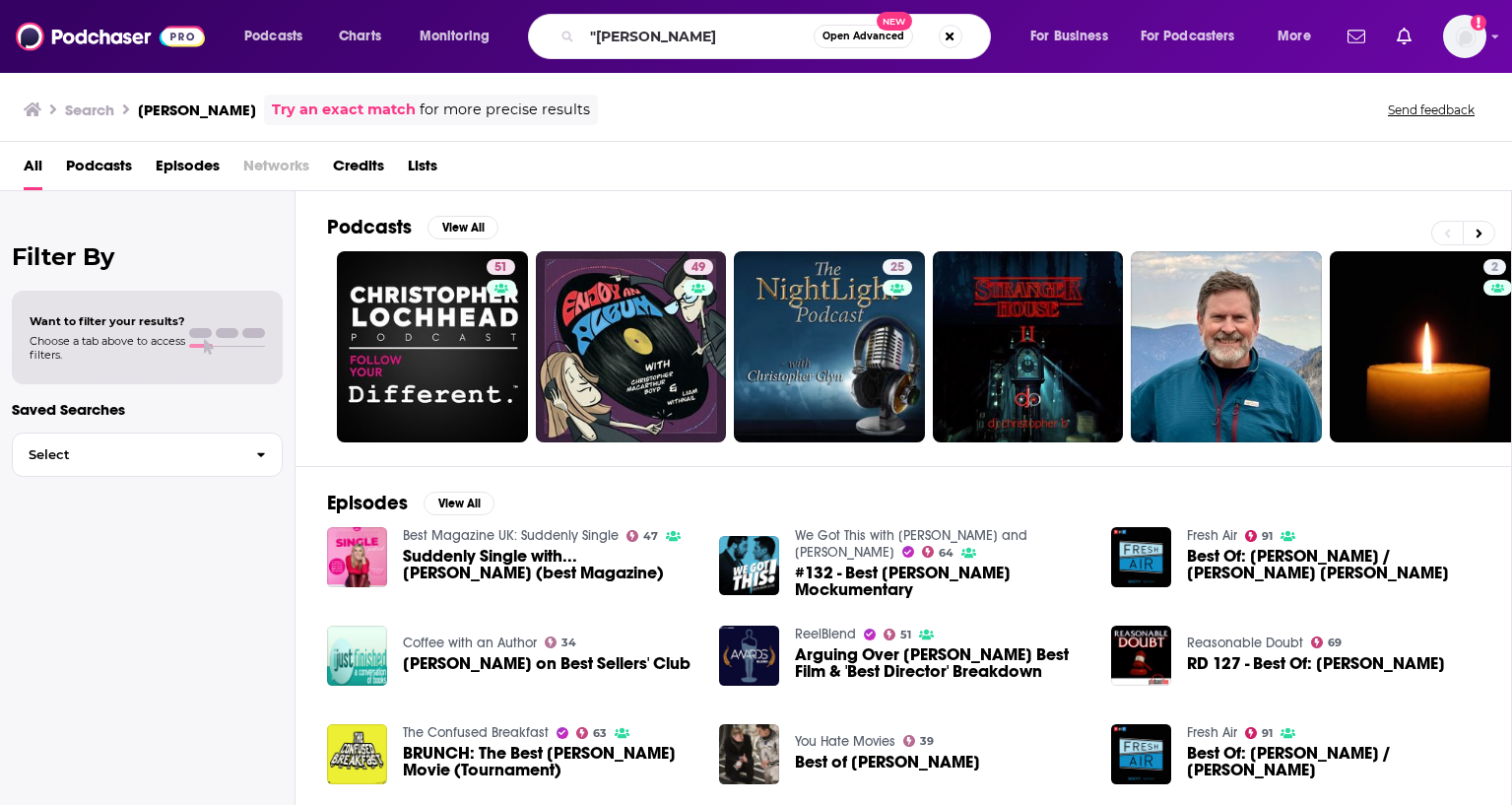 click on ""christopher best Open Advanced New" at bounding box center (759, 36) 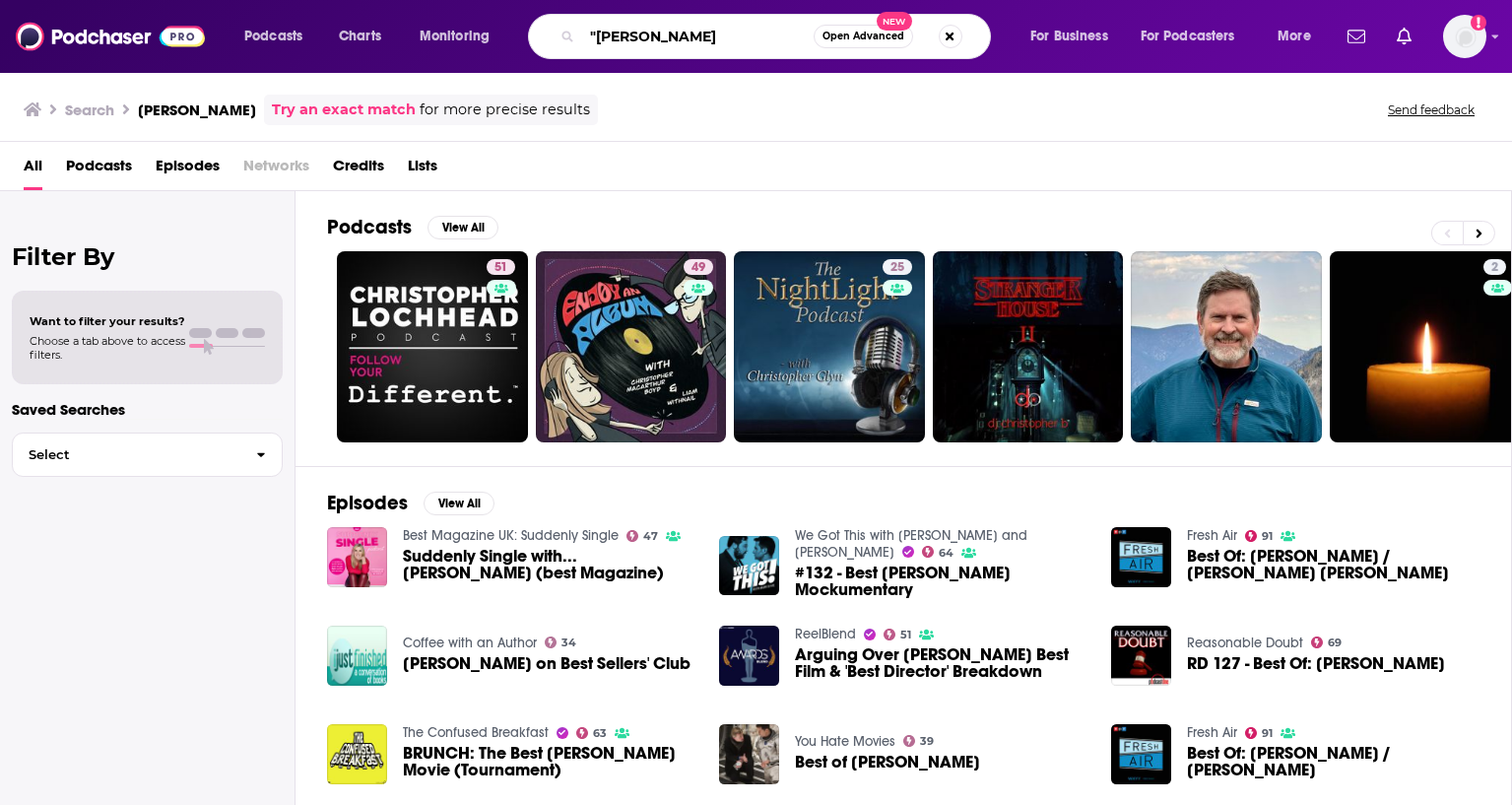 click on ""christopher best" at bounding box center [697, 36] 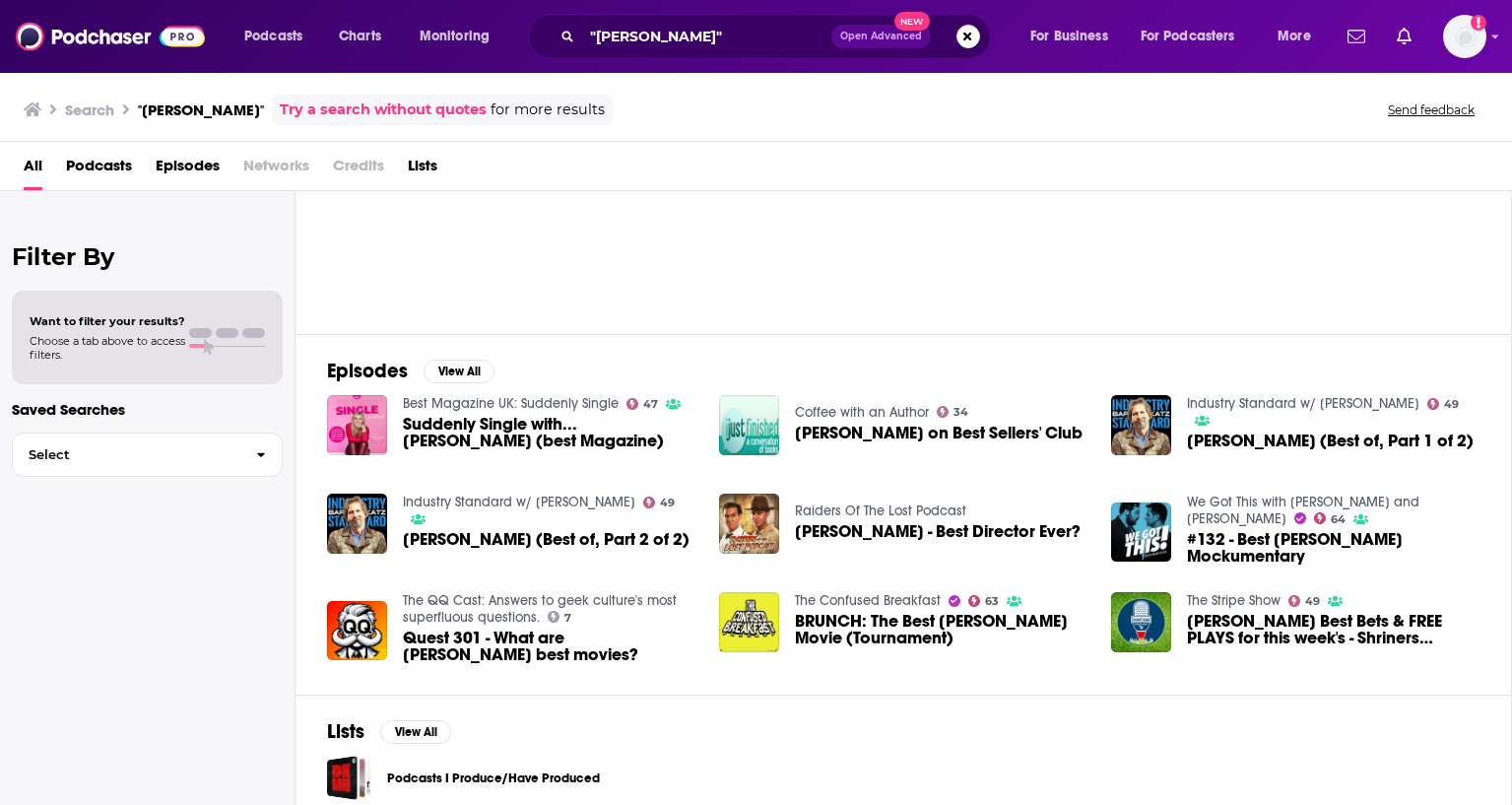 scroll, scrollTop: 0, scrollLeft: 0, axis: both 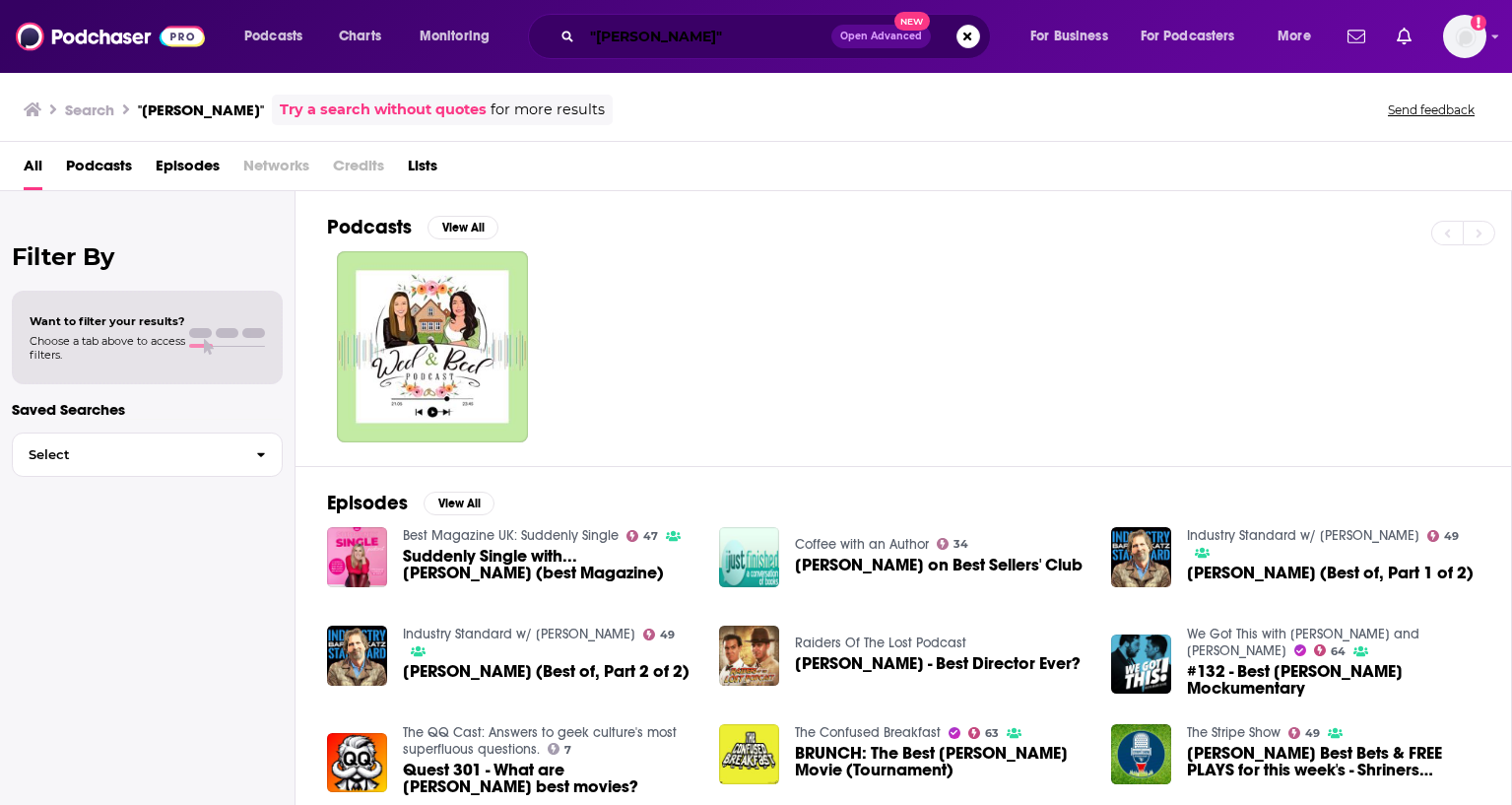 click on ""christopher best"" at bounding box center [706, 36] 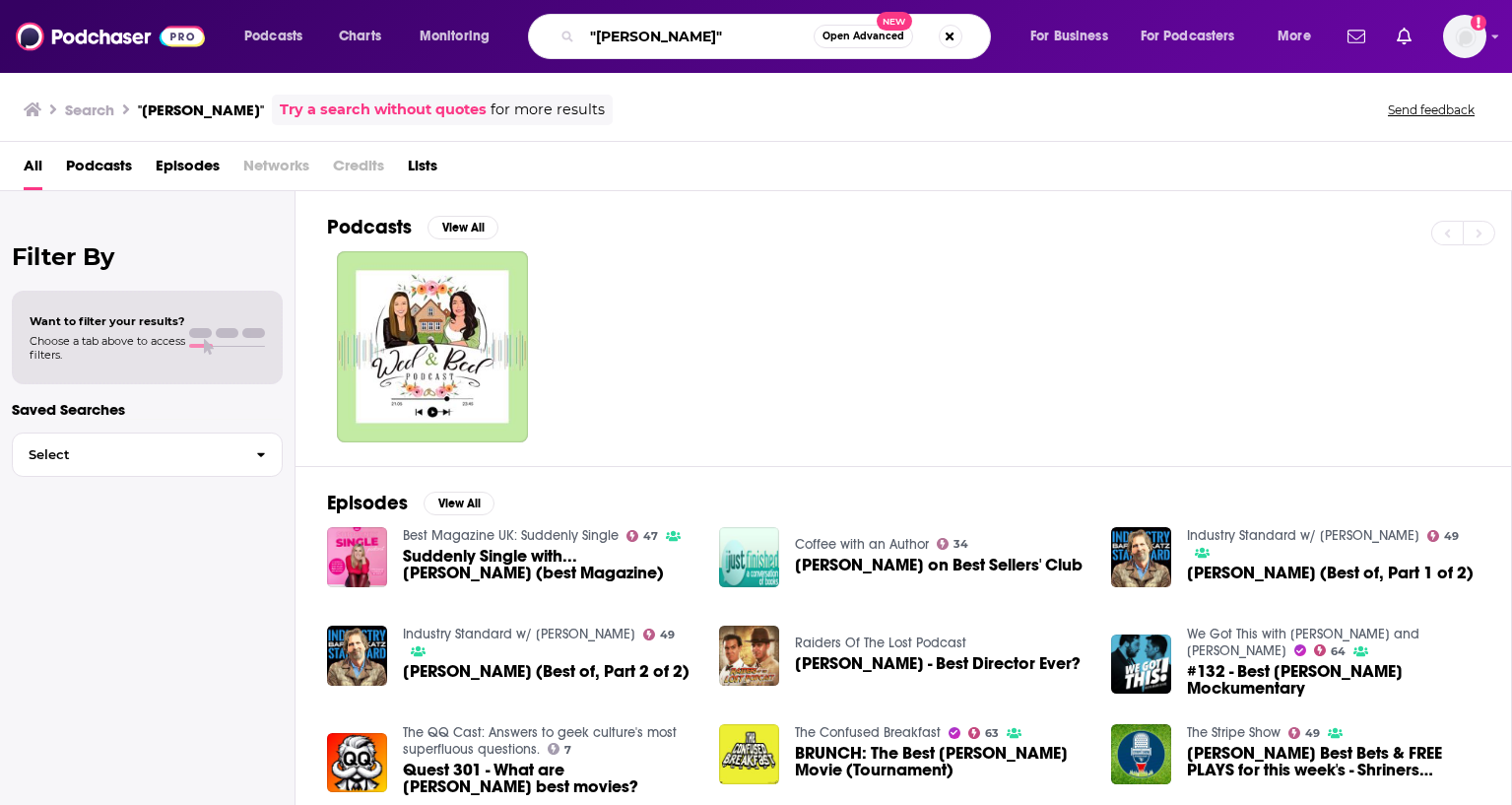 click on ""christopher best"" at bounding box center (697, 36) 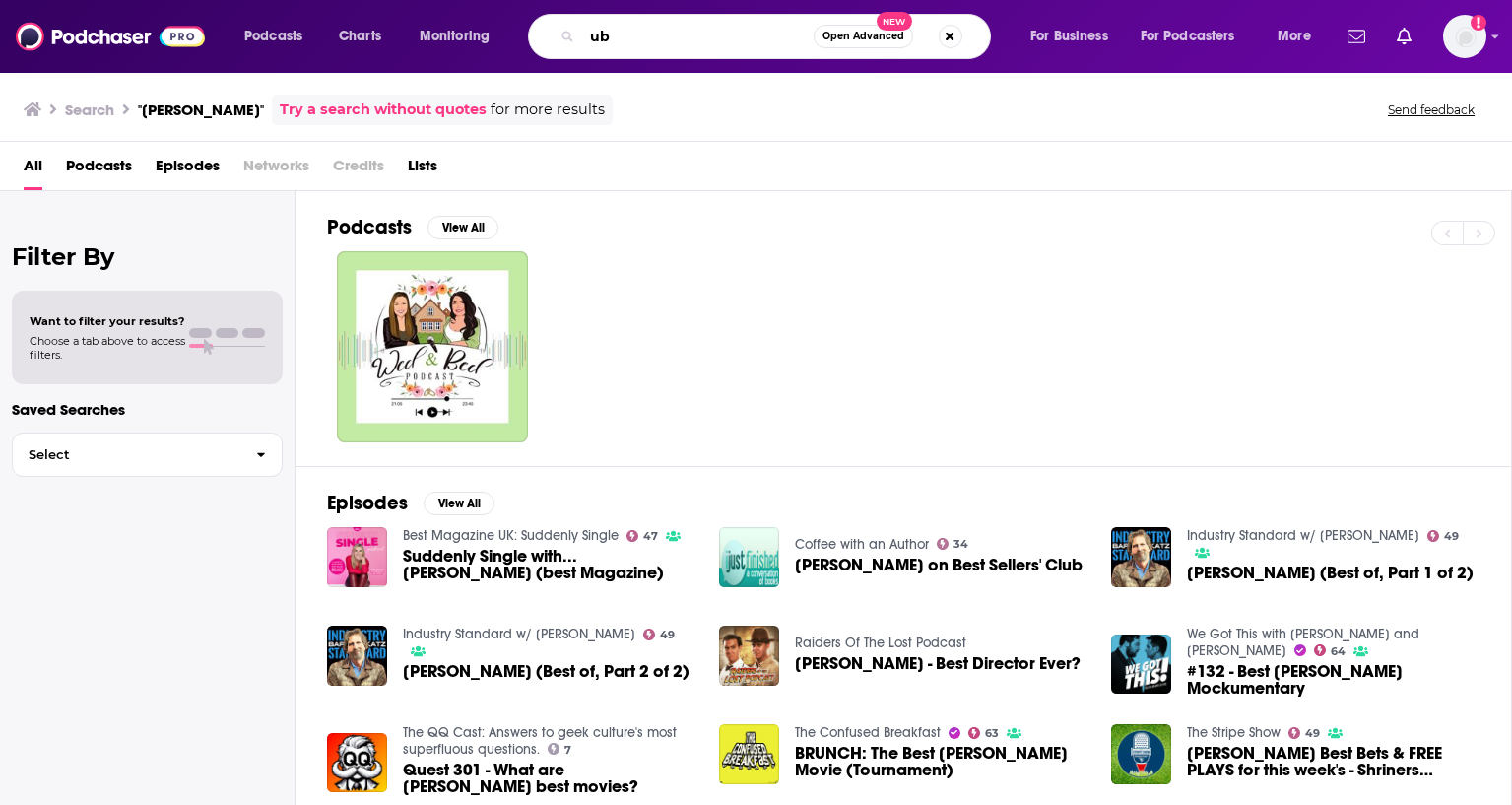 type on "u" 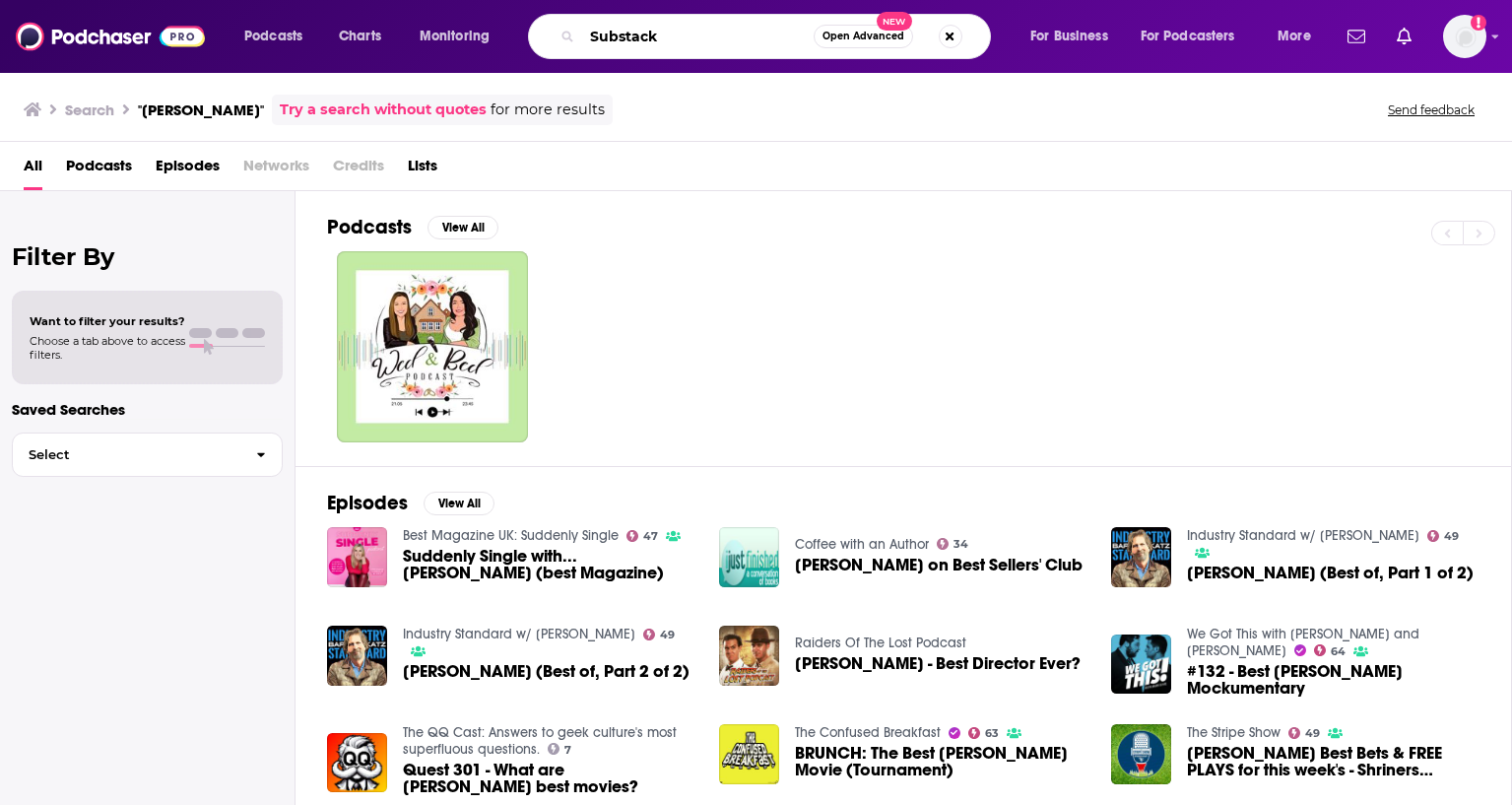 type on "Substack" 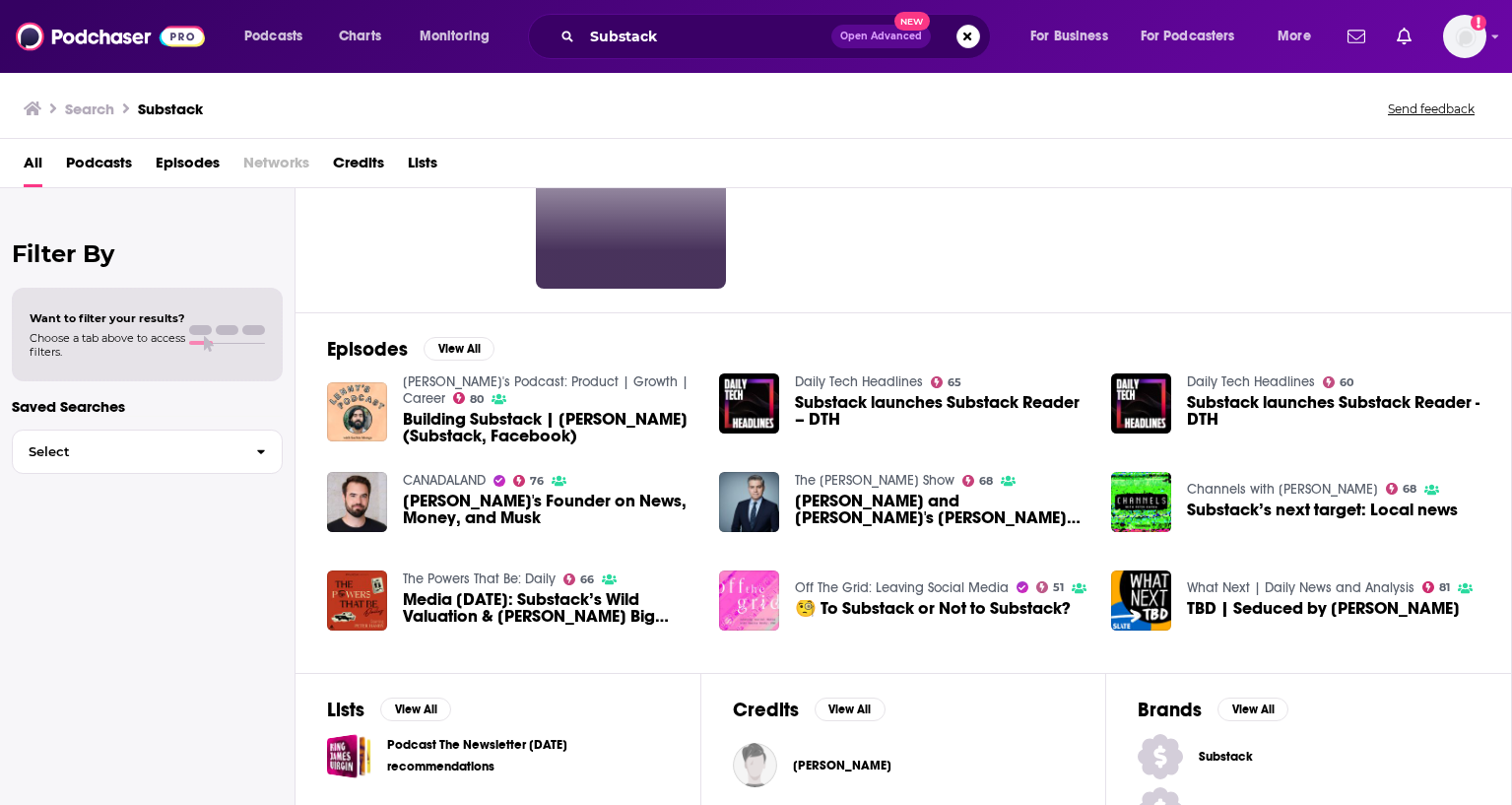 scroll, scrollTop: 153, scrollLeft: 0, axis: vertical 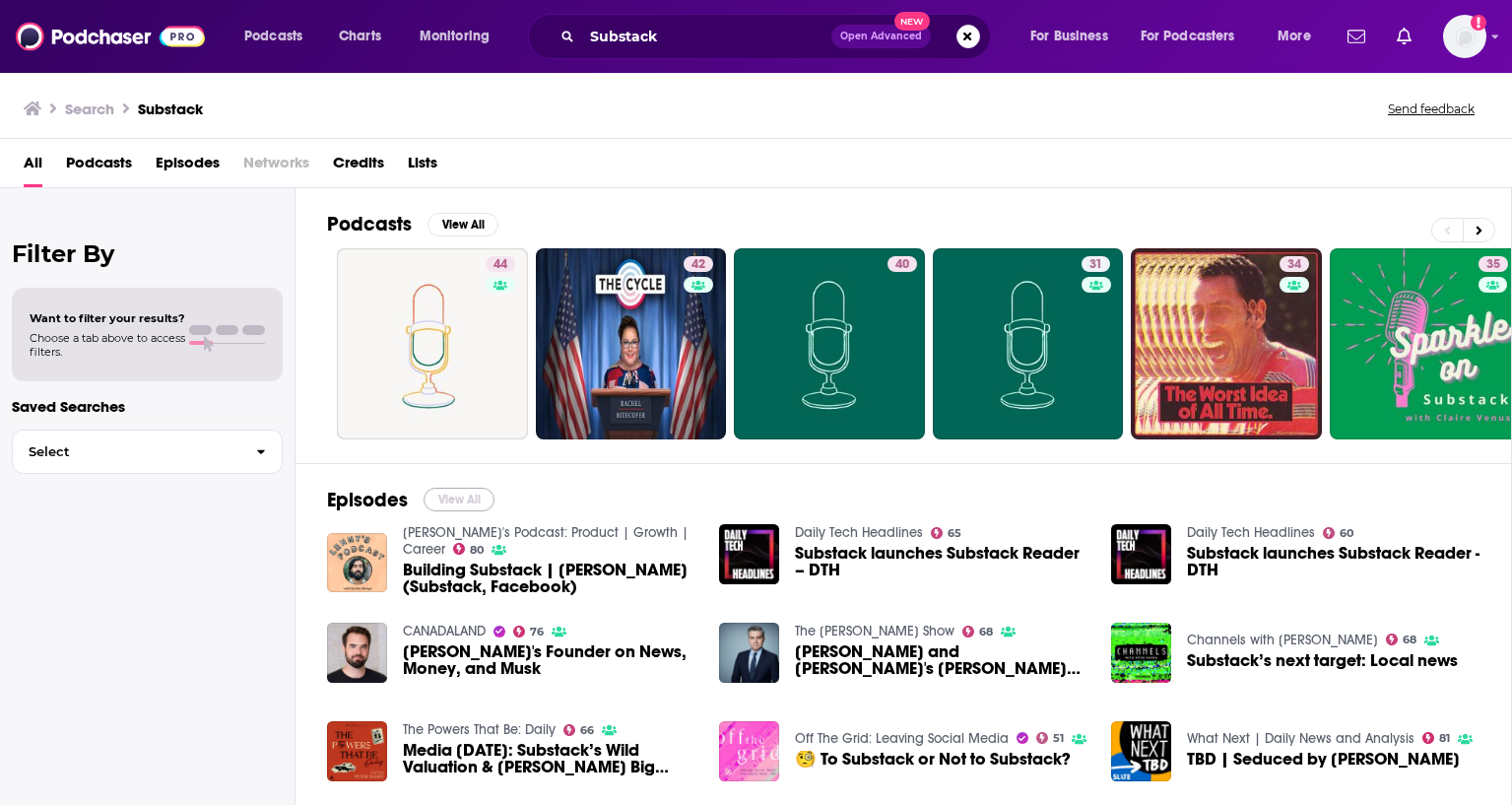 click on "View All" at bounding box center [459, 500] 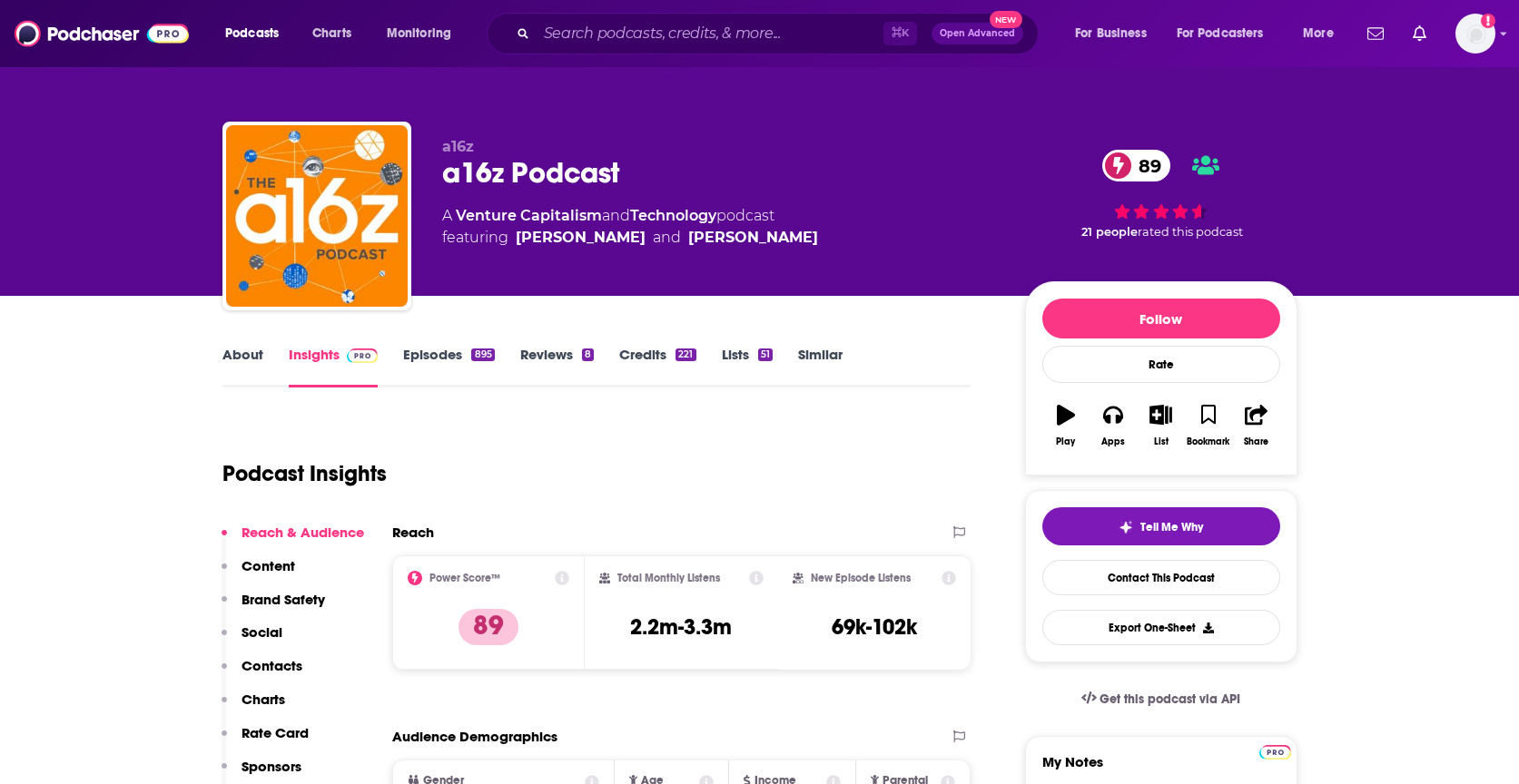scroll, scrollTop: 0, scrollLeft: 0, axis: both 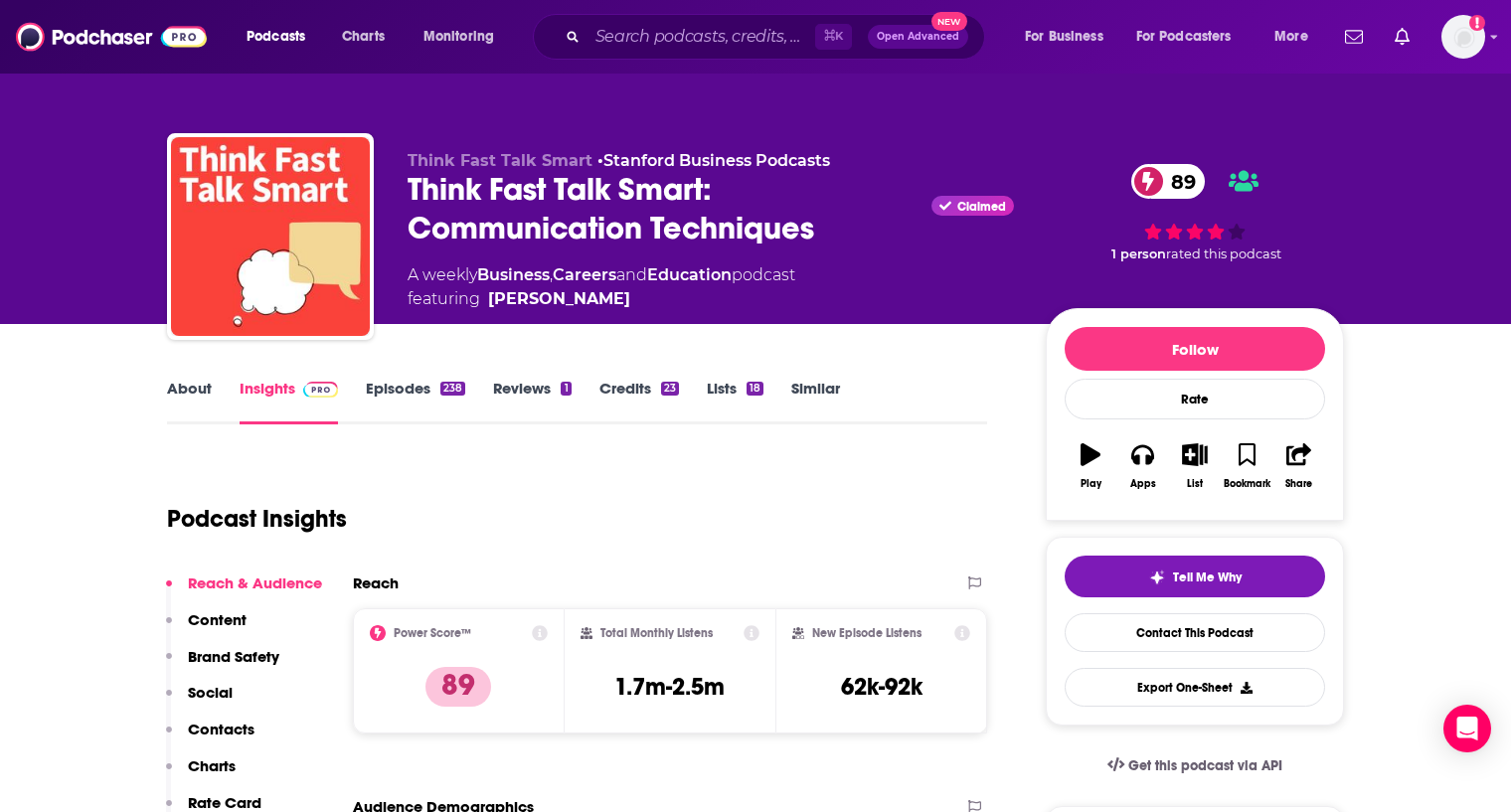 click on "Episodes 238" at bounding box center [416, 402] 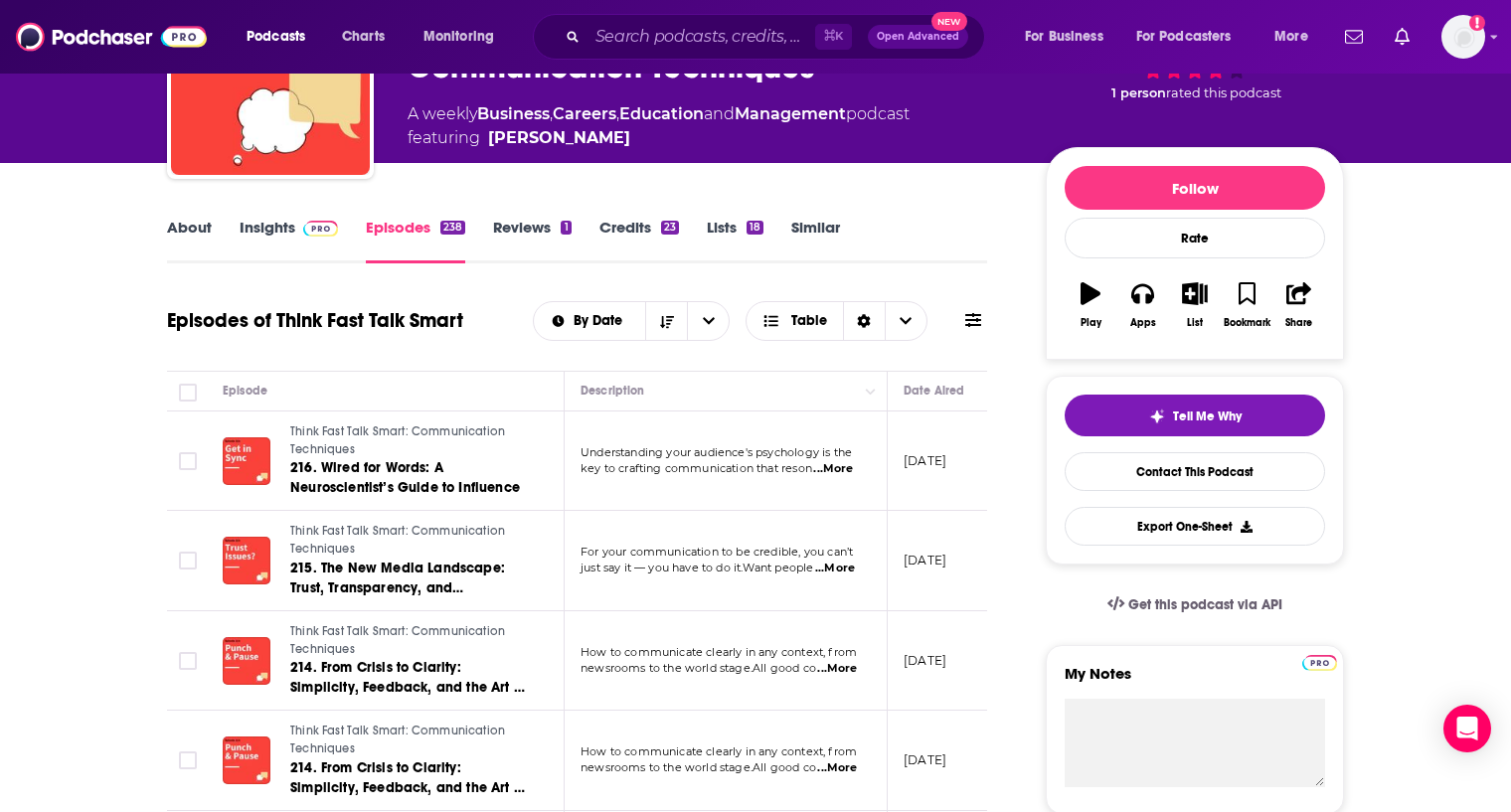scroll, scrollTop: 188, scrollLeft: 0, axis: vertical 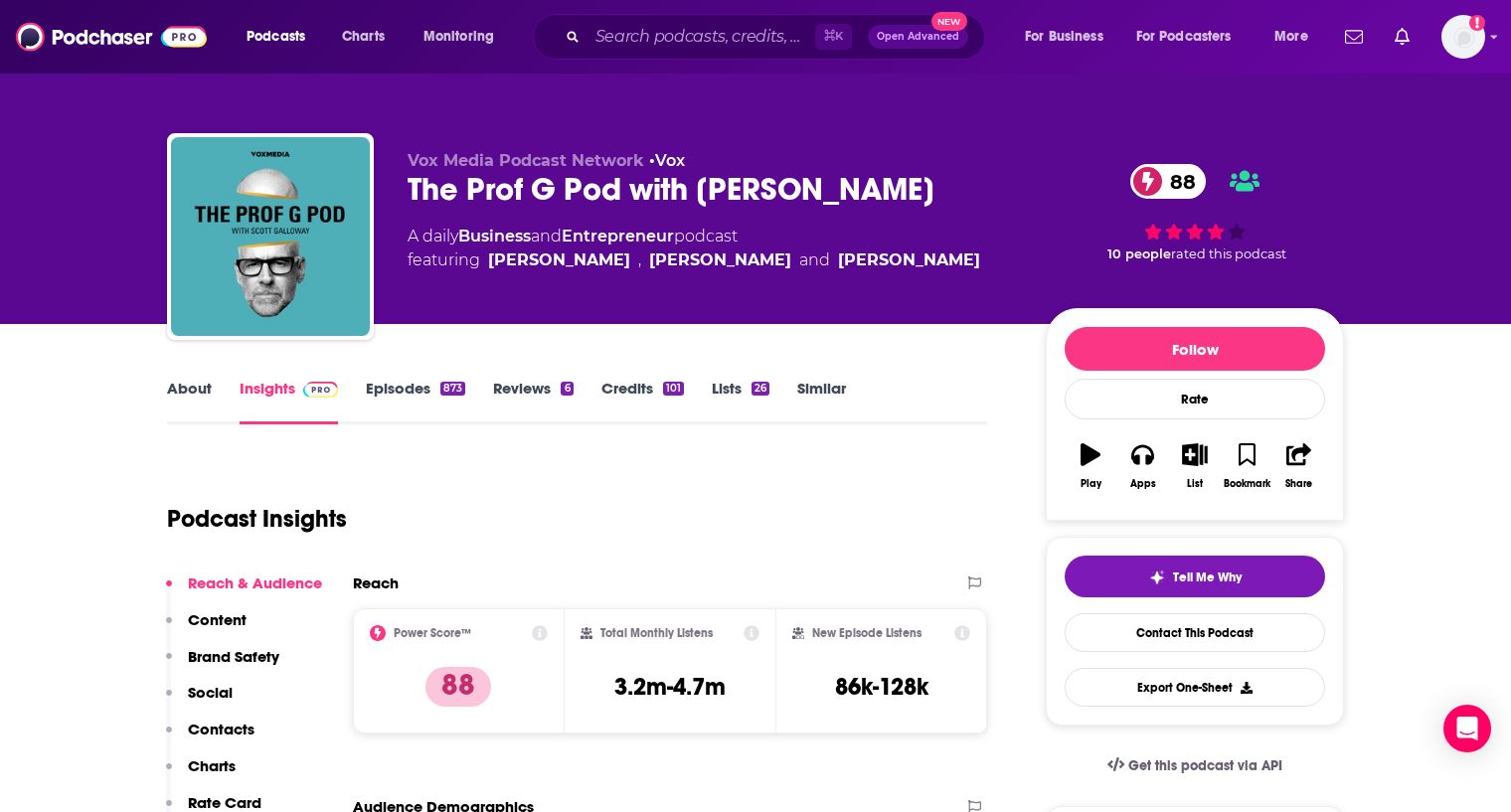 click on "Episodes 873" at bounding box center [416, 402] 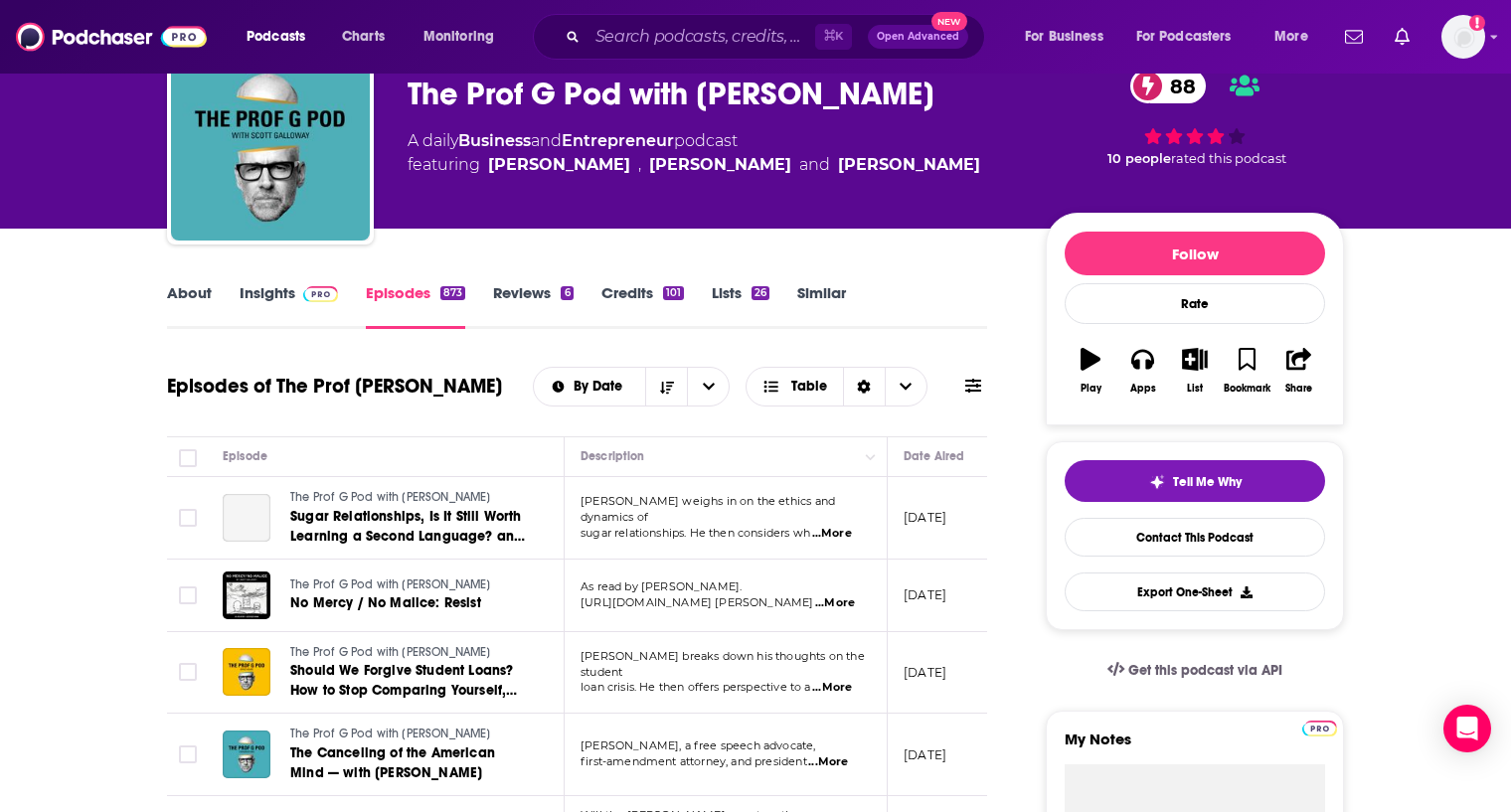 scroll, scrollTop: 0, scrollLeft: 0, axis: both 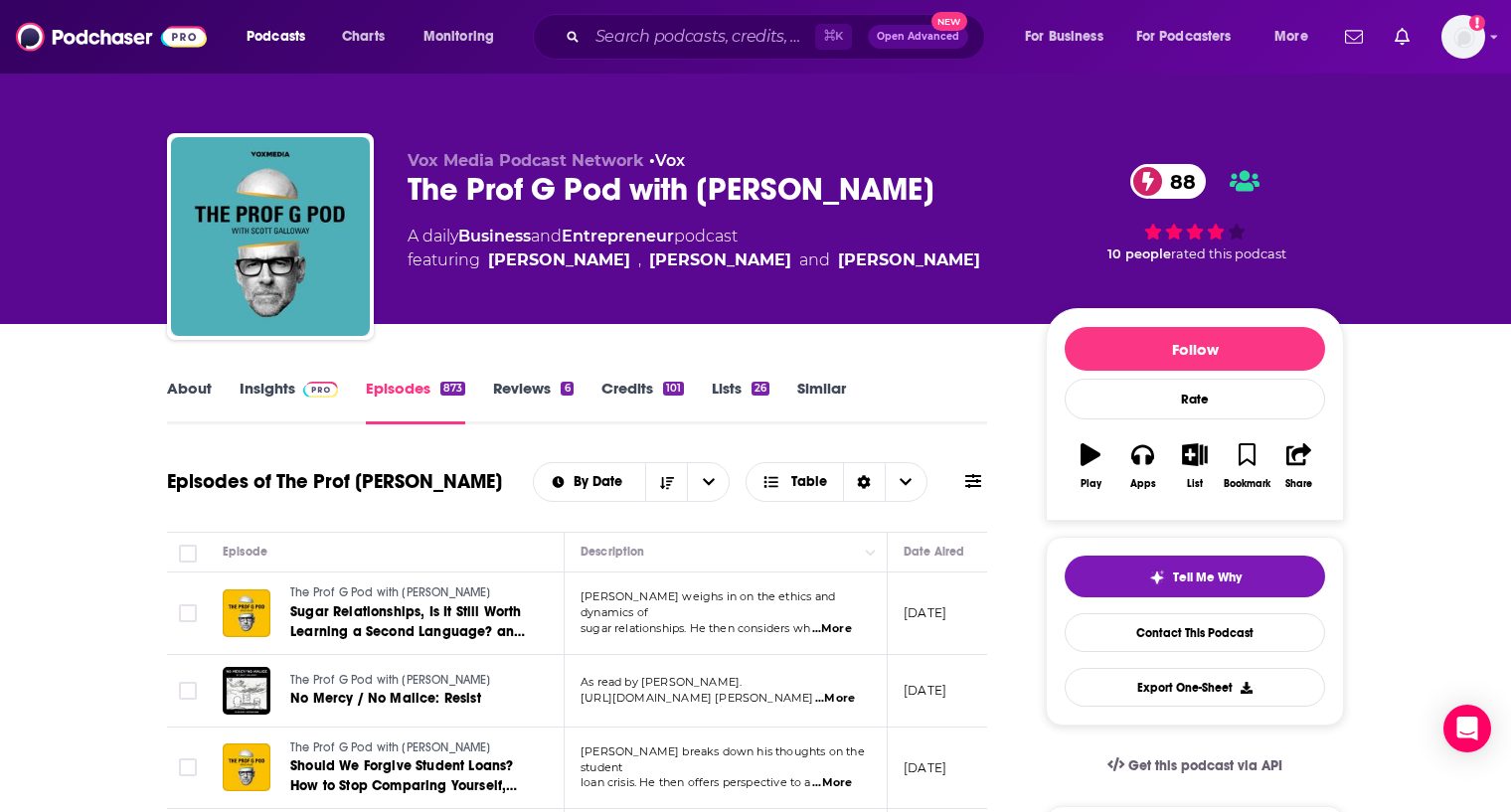 click on "About Insights Episodes 873 Reviews 6 Credits 101 Lists 26 Similar Episodes of The Prof G Pod By Date Table Episode Description Date Aired Reach Episode Guests Length The Prof G Pod with Scott Galloway Sugar Relationships, Is It Still Worth Learning a Second Language? and Sharing Wealth After a Big Exit Scott weighs in on the ethics and dynamics of sugar relationships. He then considers wh  ...More July 21, 2025  Pending -- 18:10 s The Prof G Pod with Scott Galloway No Mercy / No Malice: Resist As read by George Hahn.  https://www.profgalloway.com/resist/ Lear  ...More July 19, 2025  Pending -- 16:51 s The Prof G Pod with Scott Galloway Should We Forgive Student Loans? How to Stop Comparing Yourself, and When to Change Your Mind Scott breaks down his thoughts on the student loan crisis. He then offers perspective to a   ...More July 18, 2025  Pending -- 22:14 s The Prof G Pod with Scott Galloway The Canceling of the American Mind — with Greg Lukianoff Greg Lukianoff, a free speech advocate,  ...More 1:22:07" at bounding box center [756, 1654] 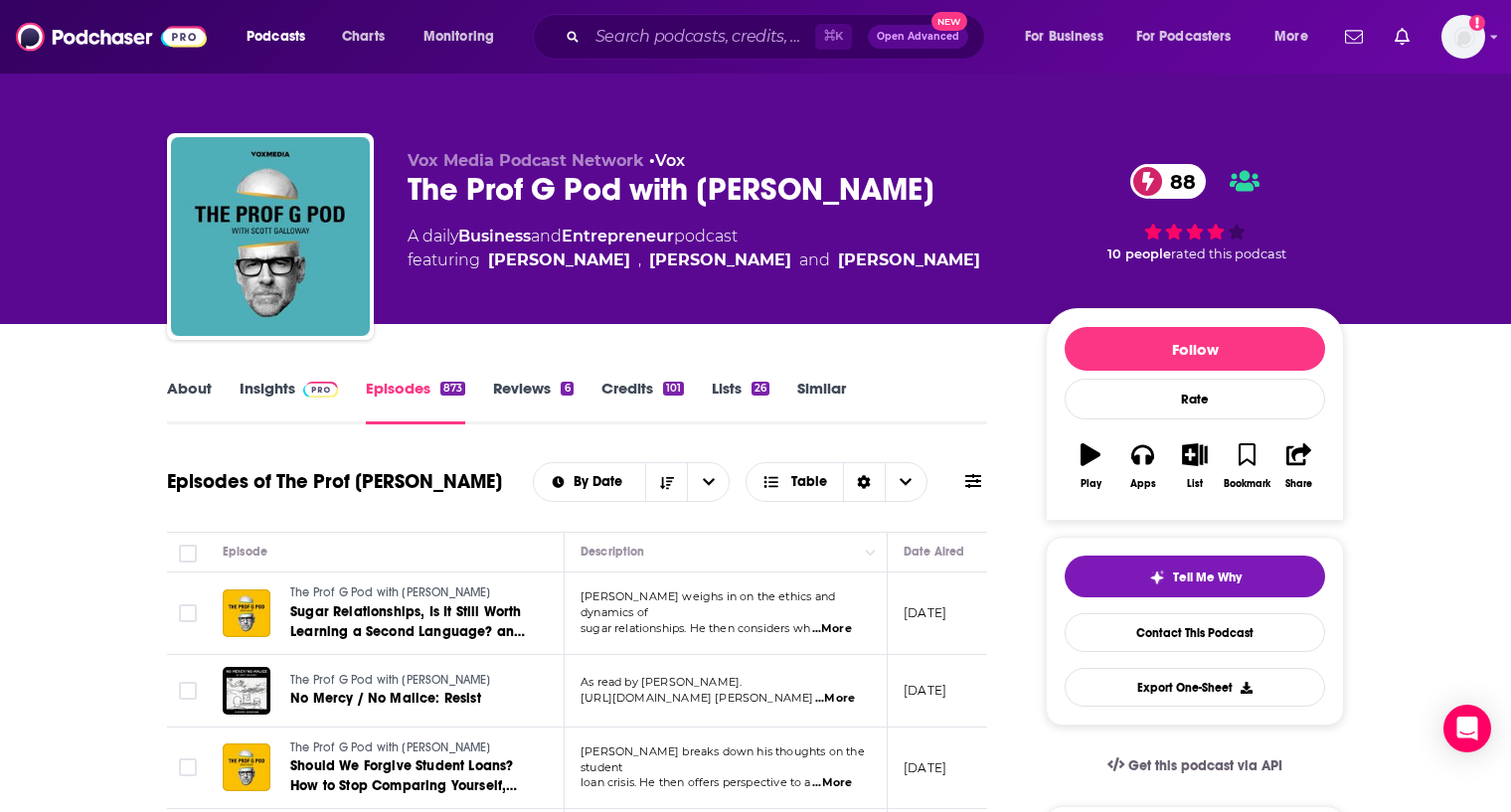 click on "About Insights Episodes 873 Reviews 6 Credits 101 Lists 26 Similar Episodes of The Prof G Pod By Date Table Episode Description Date Aired Reach Episode Guests Length The Prof G Pod with Scott Galloway Sugar Relationships, Is It Still Worth Learning a Second Language? and Sharing Wealth After a Big Exit Scott weighs in on the ethics and dynamics of sugar relationships. He then considers wh  ...More July 21, 2025  Pending -- 18:10 s The Prof G Pod with Scott Galloway No Mercy / No Malice: Resist As read by George Hahn.  https://www.profgalloway.com/resist/ Lear  ...More July 19, 2025  Pending -- 16:51 s The Prof G Pod with Scott Galloway Should We Forgive Student Loans? How to Stop Comparing Yourself, and When to Change Your Mind Scott breaks down his thoughts on the student loan crisis. He then offers perspective to a   ...More July 18, 2025  Pending -- 22:14 s The Prof G Pod with Scott Galloway The Canceling of the American Mind — with Greg Lukianoff Greg Lukianoff, a free speech advocate,  ...More 1:22:07" at bounding box center (756, 1654) 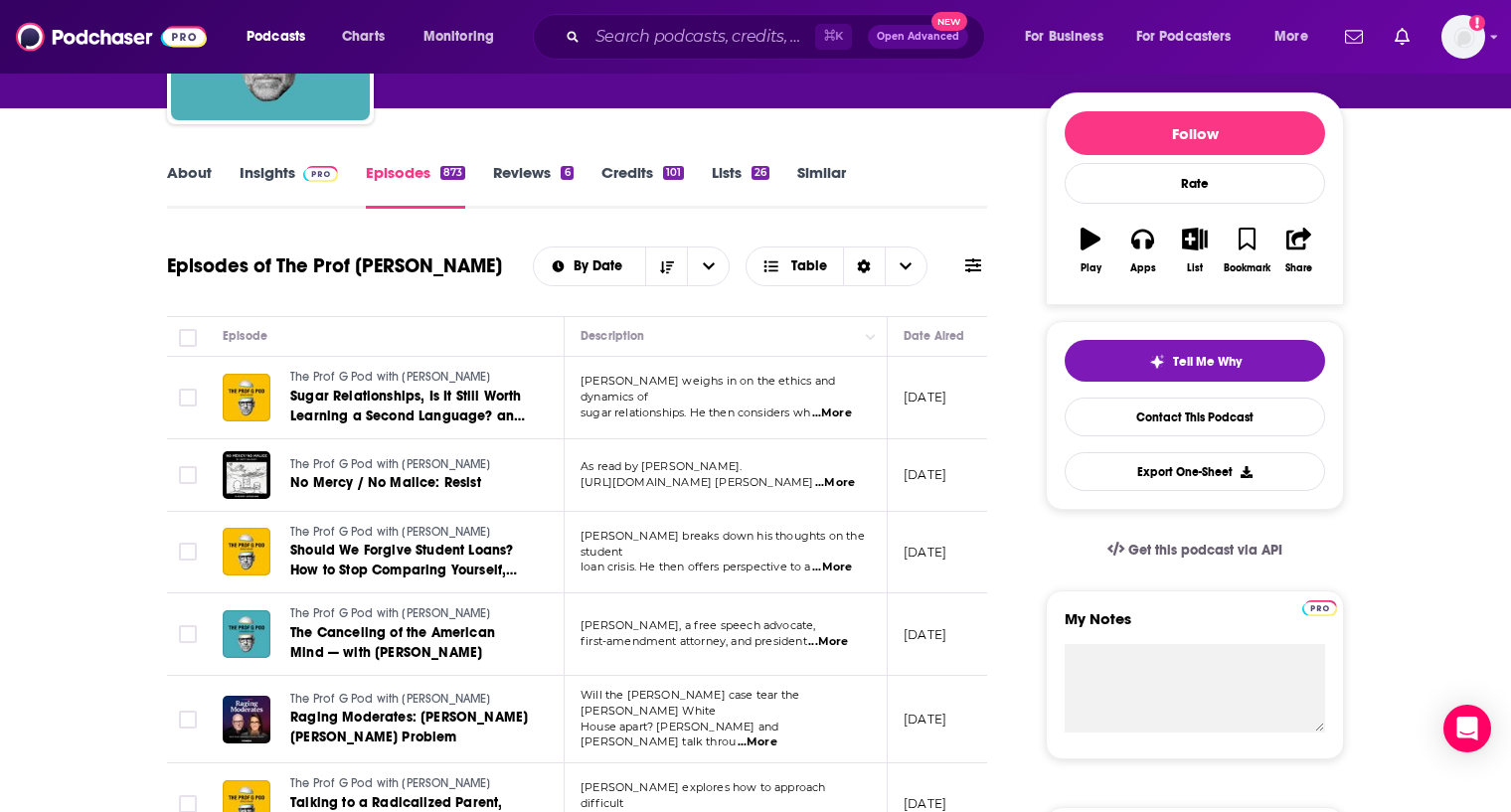 scroll, scrollTop: 426, scrollLeft: 0, axis: vertical 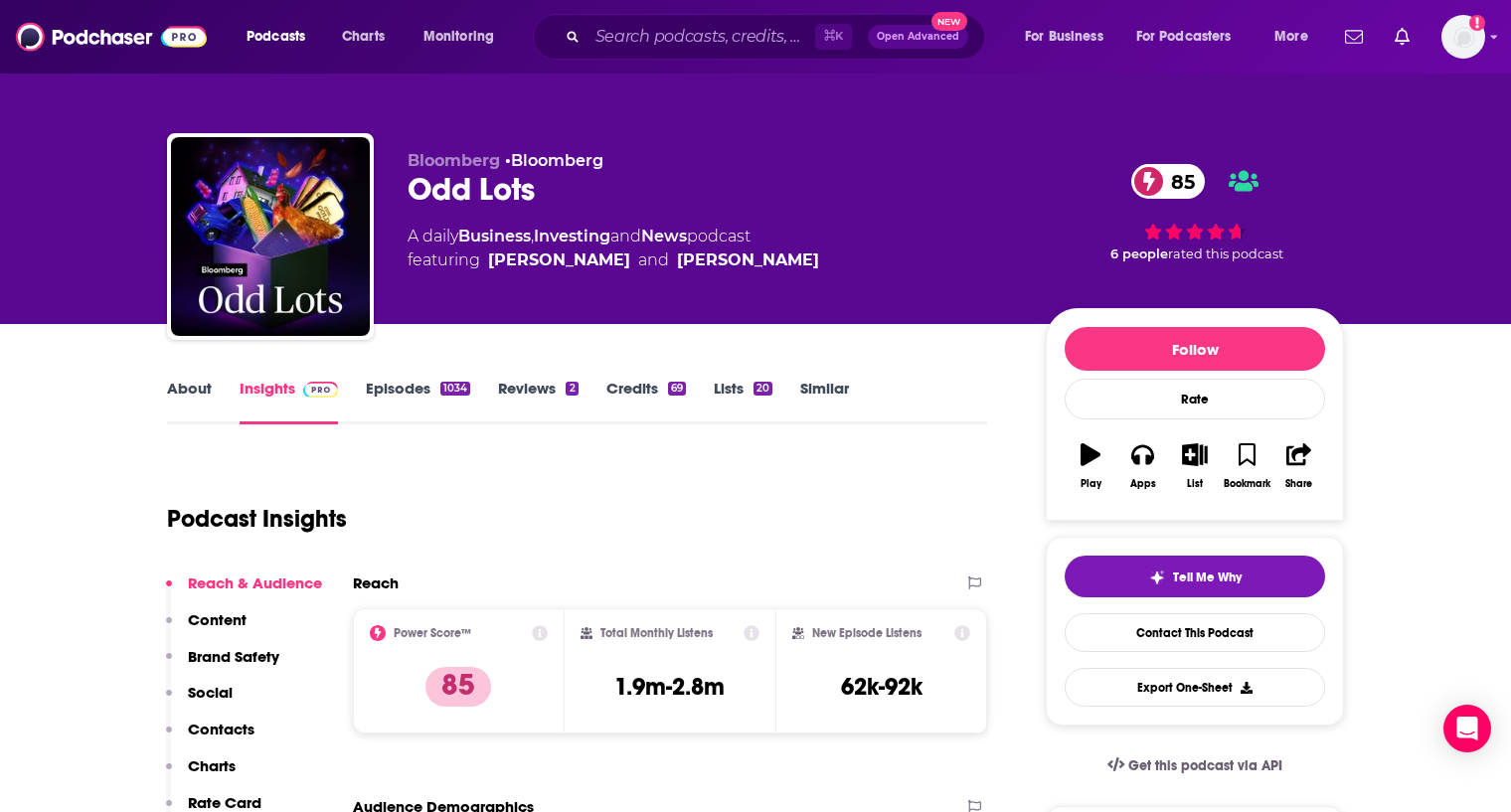 click on "Episodes 1034" at bounding box center [418, 402] 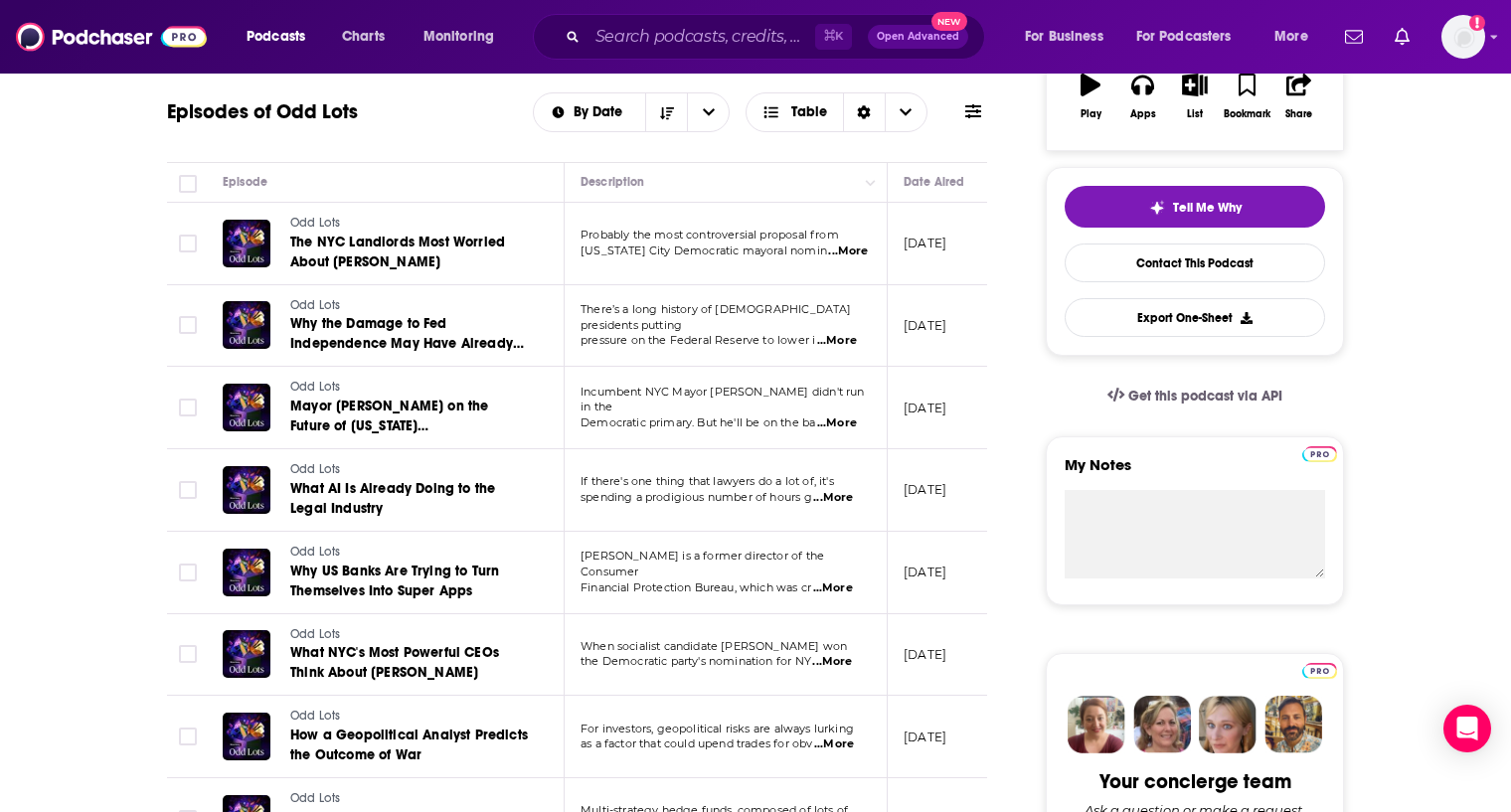 scroll, scrollTop: 244, scrollLeft: 0, axis: vertical 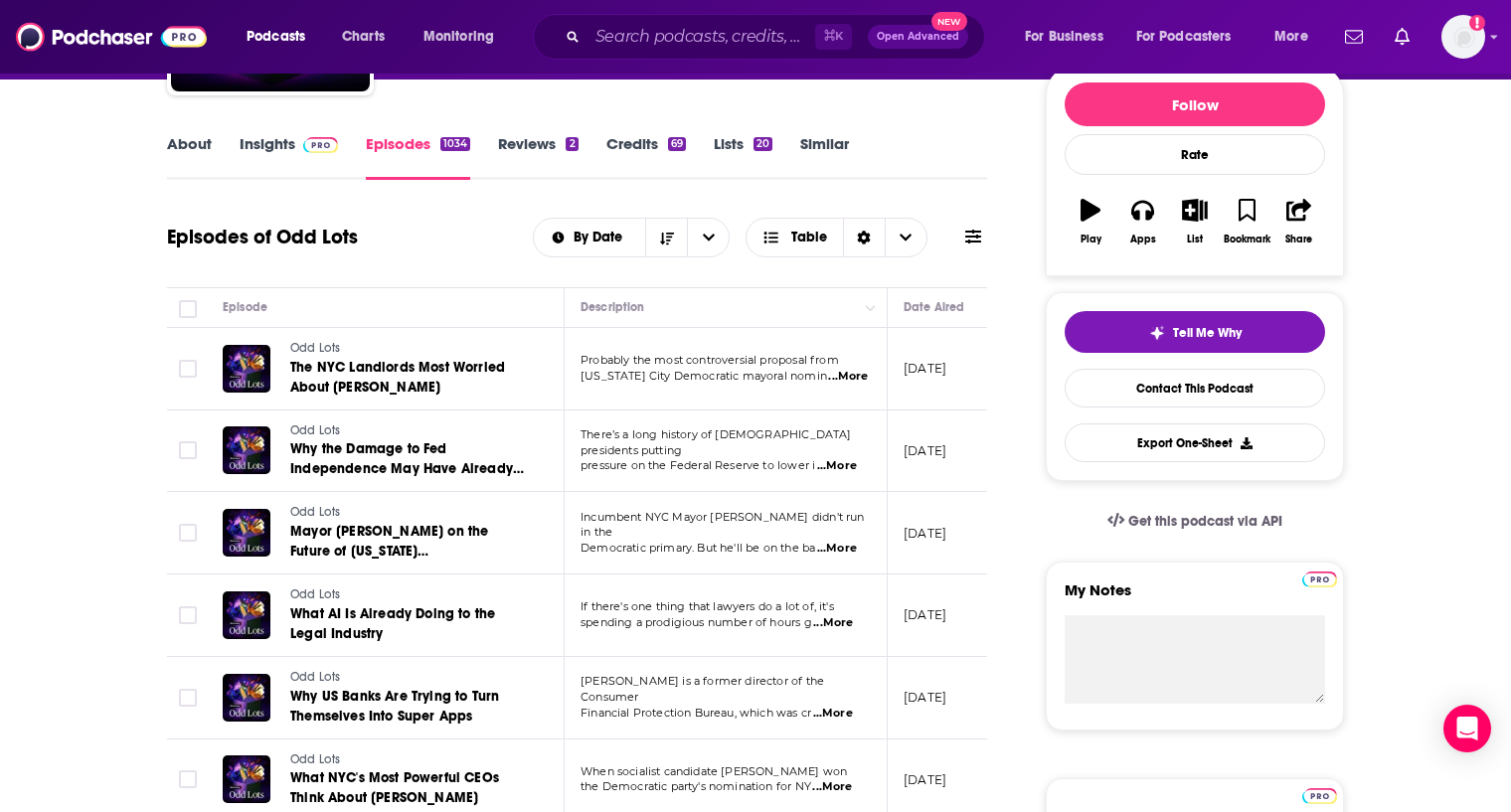 click on "About Insights Episodes 1034 Reviews 2 Credits 69 Lists 20 Similar" at bounding box center (577, 155) 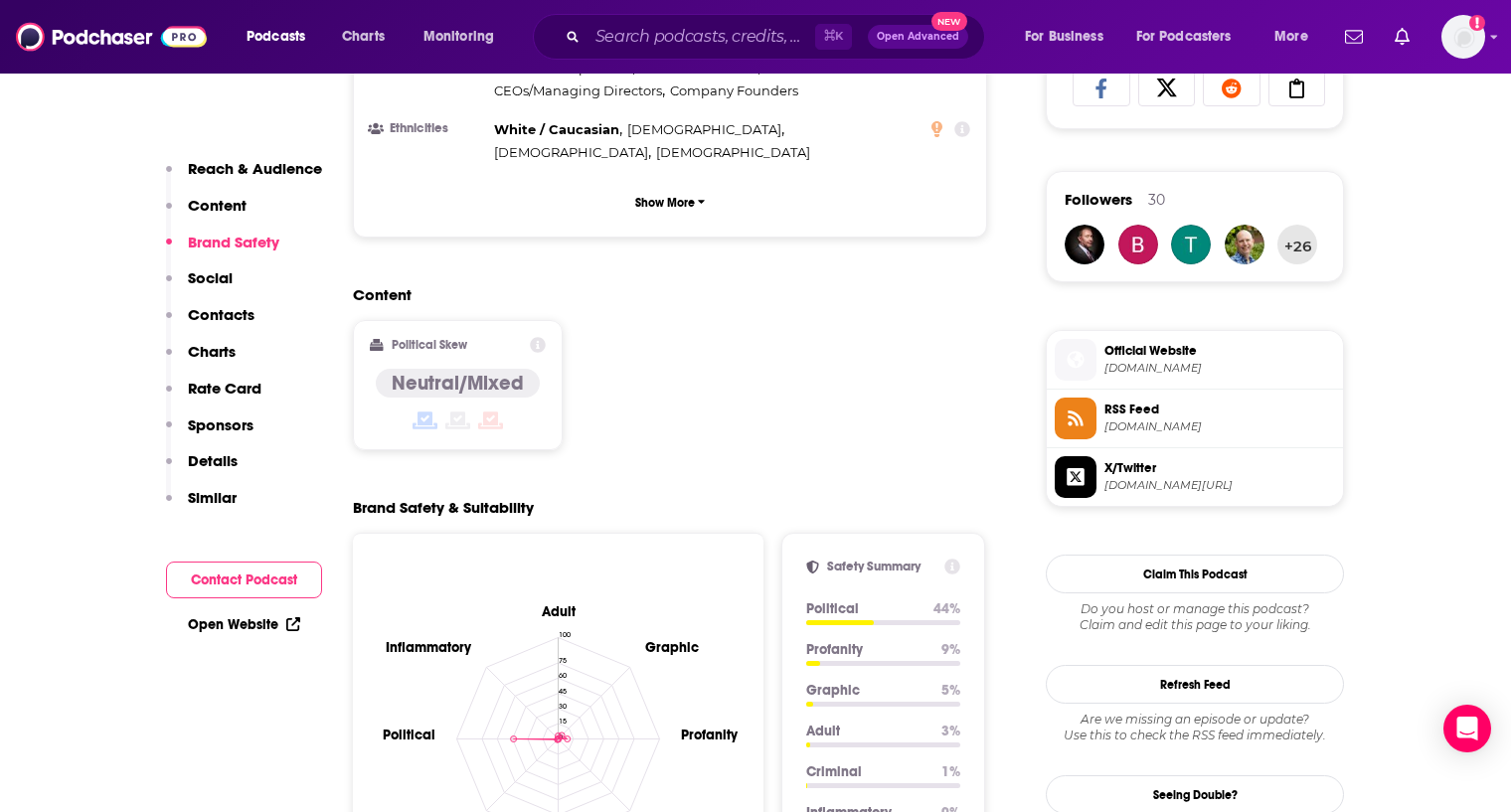 scroll, scrollTop: 1259, scrollLeft: 0, axis: vertical 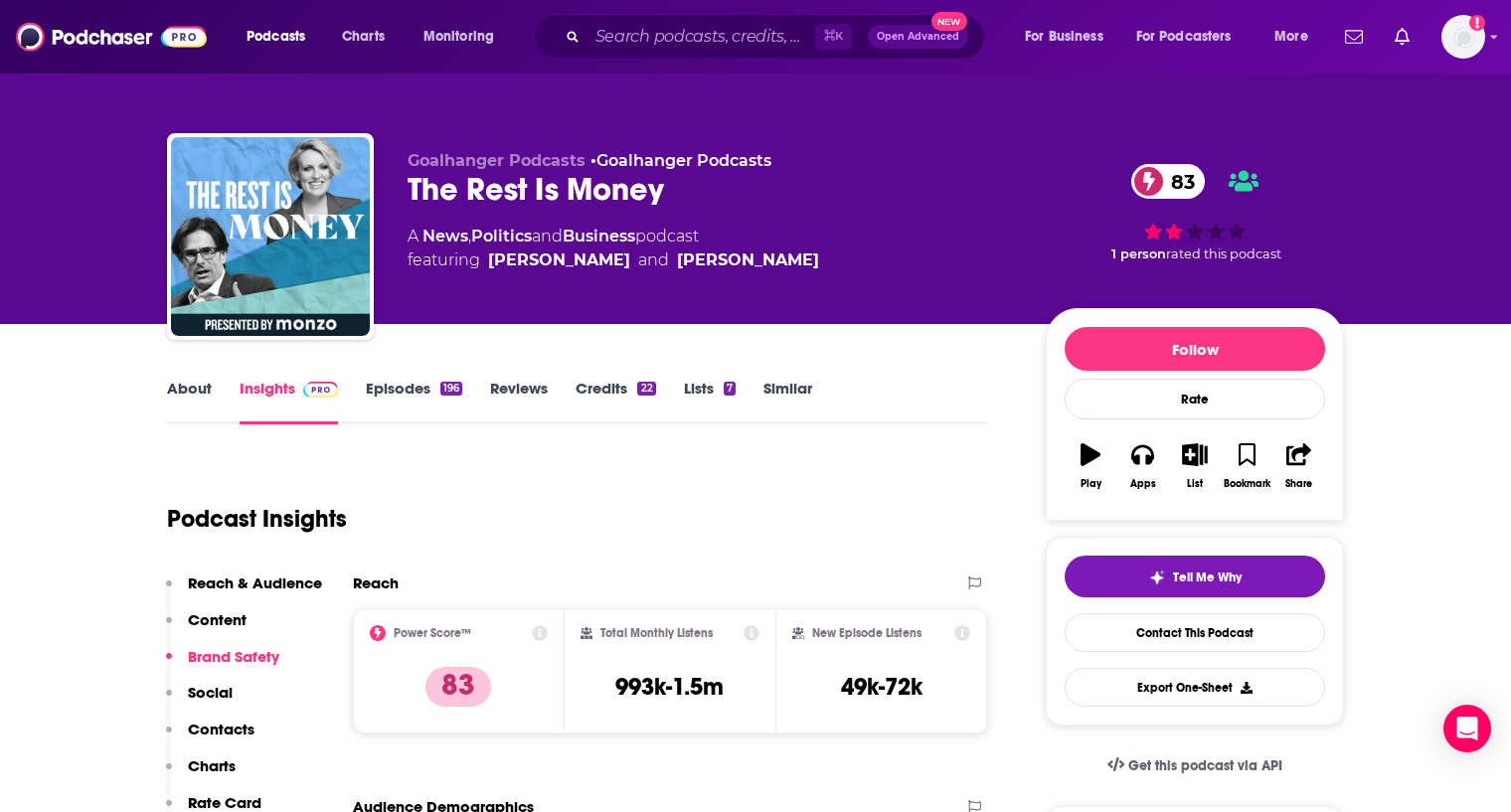 click on "The Rest Is Money 83" at bounding box center (711, 189) 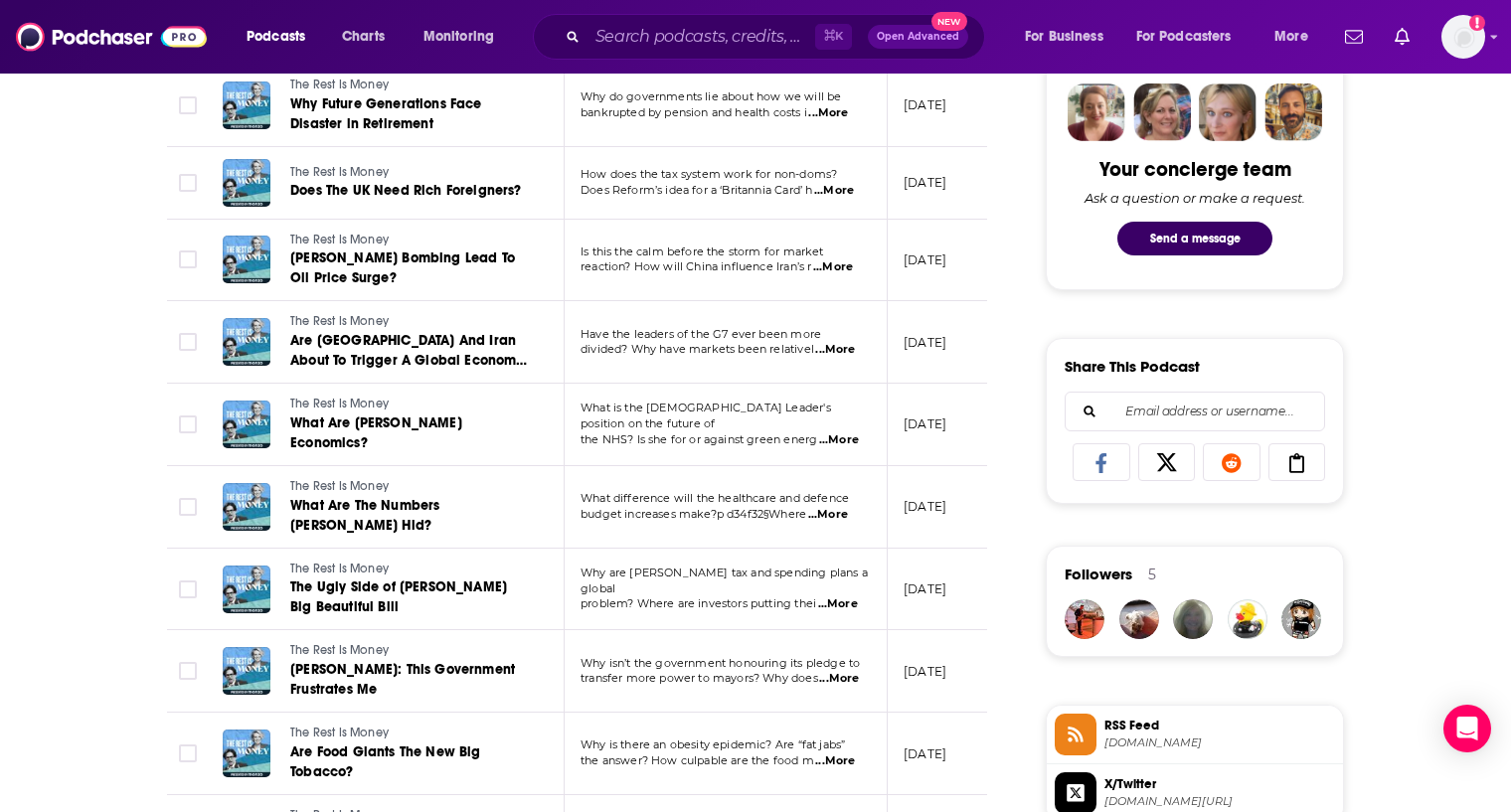 scroll, scrollTop: 1011, scrollLeft: 0, axis: vertical 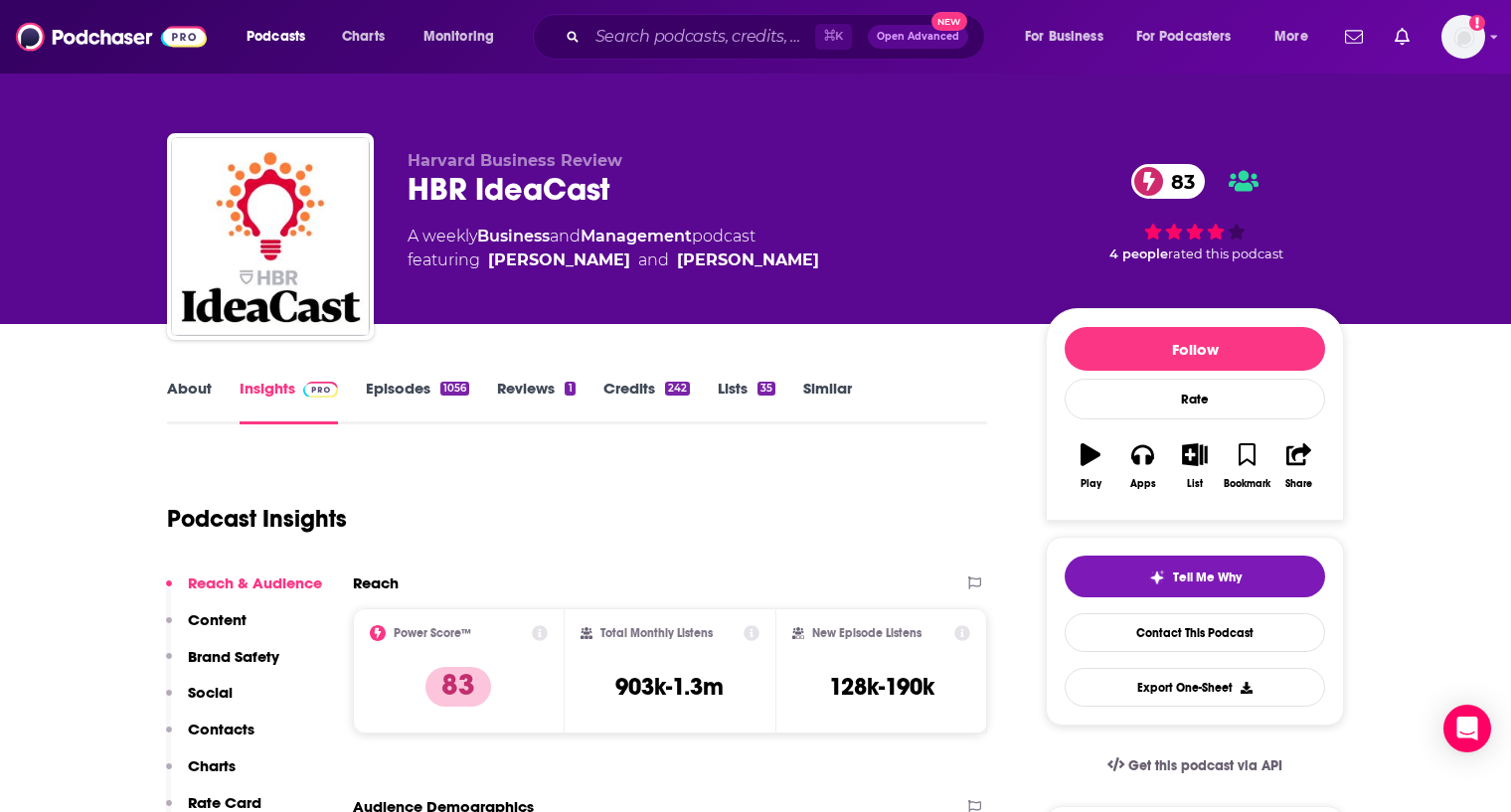 click on "Podcast Insights" at bounding box center [569, 507] 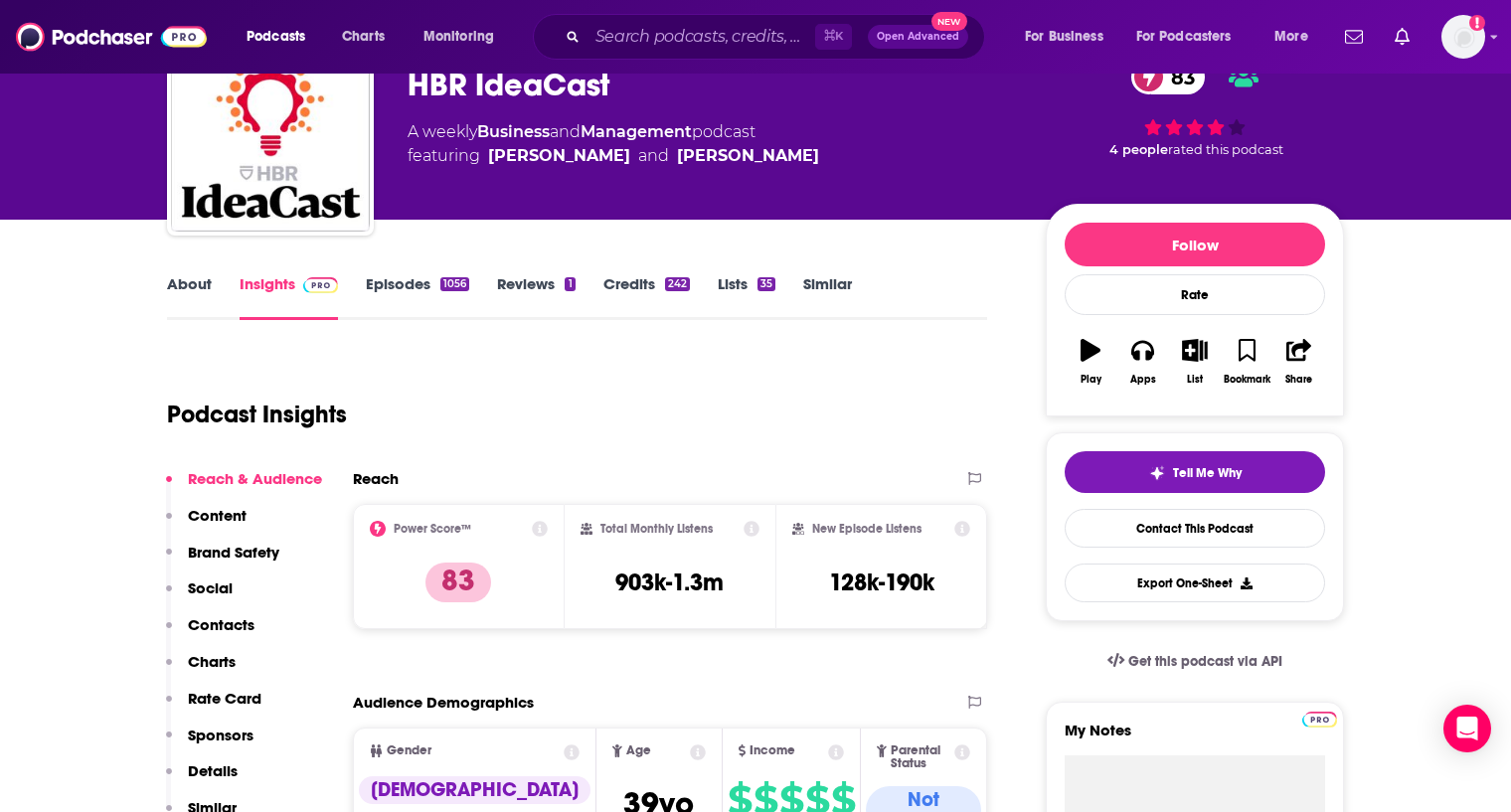 scroll, scrollTop: 128, scrollLeft: 0, axis: vertical 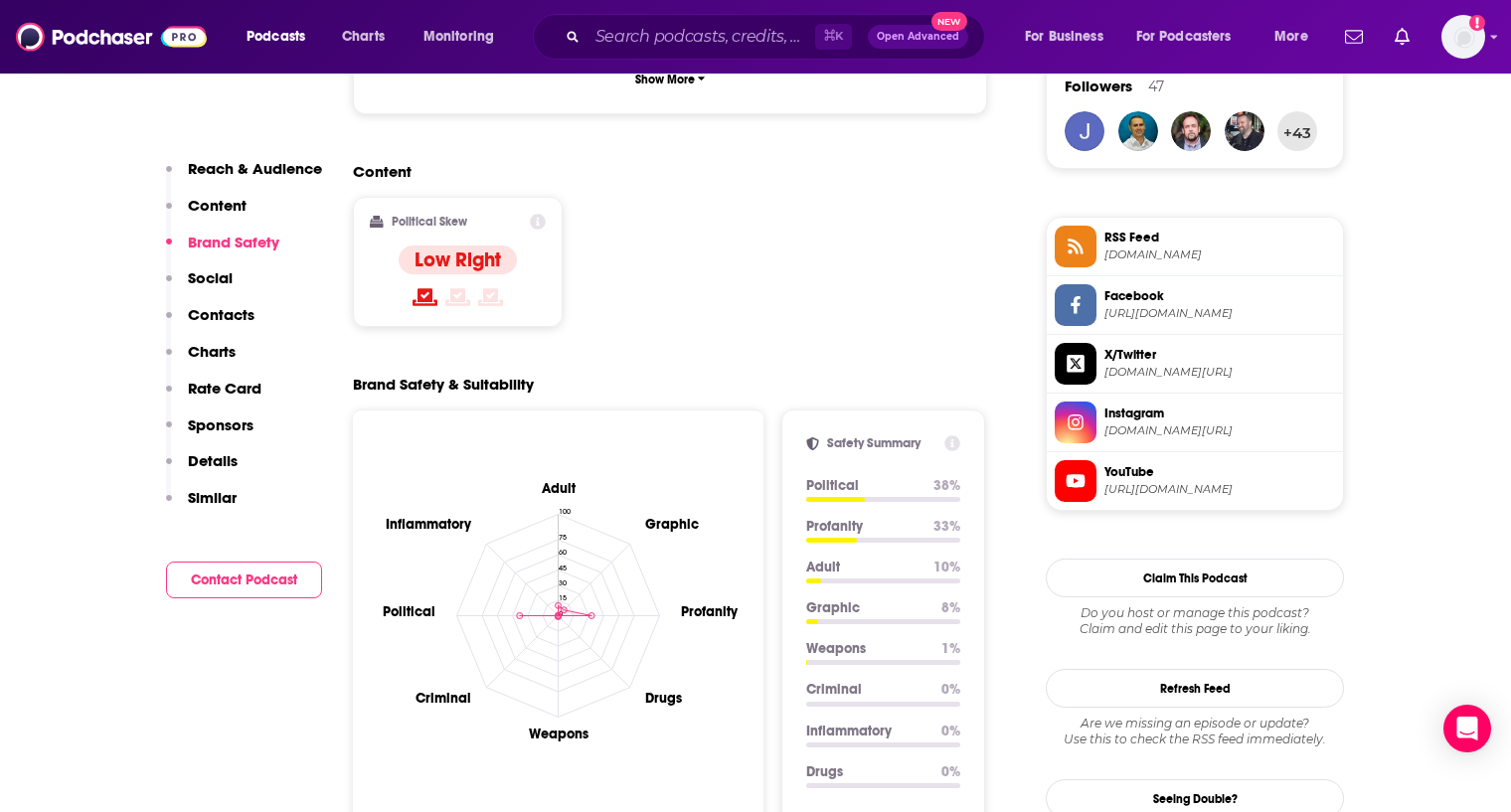 drag, startPoint x: 792, startPoint y: 166, endPoint x: 735, endPoint y: 170, distance: 57.140179 